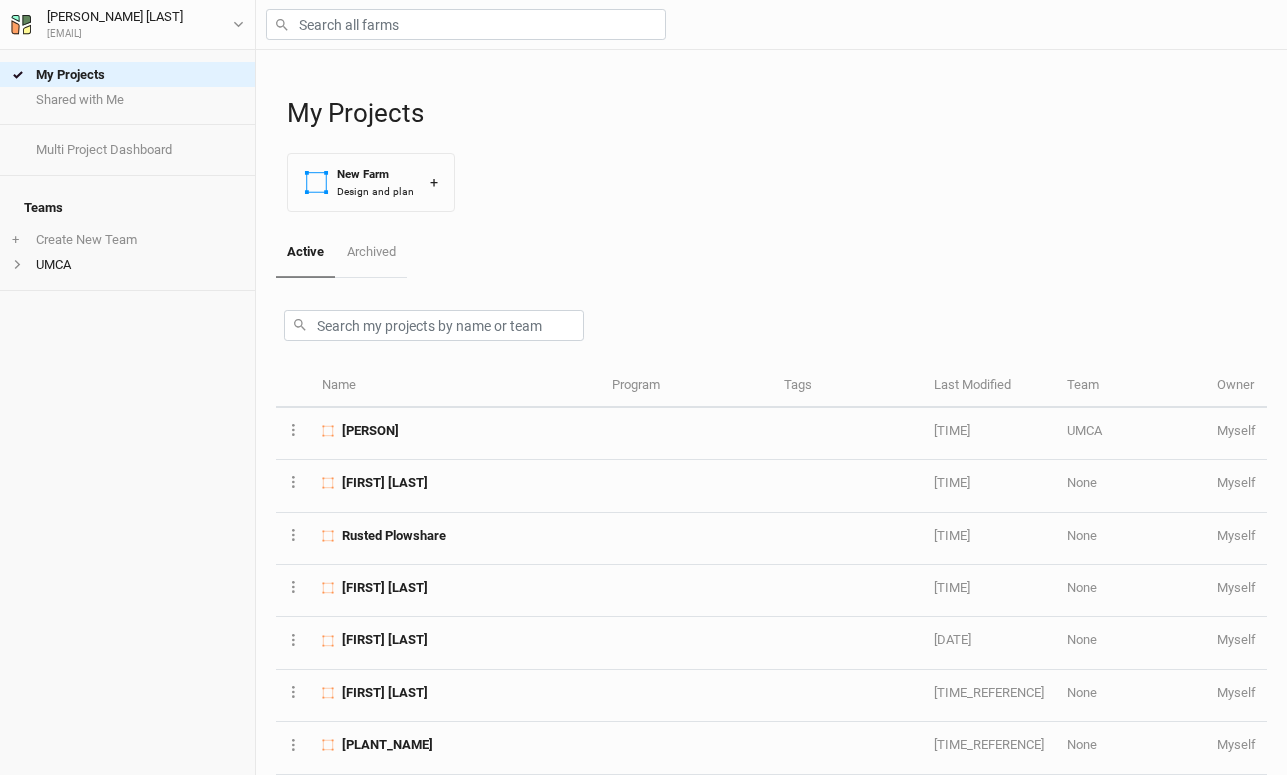 scroll, scrollTop: 0, scrollLeft: 0, axis: both 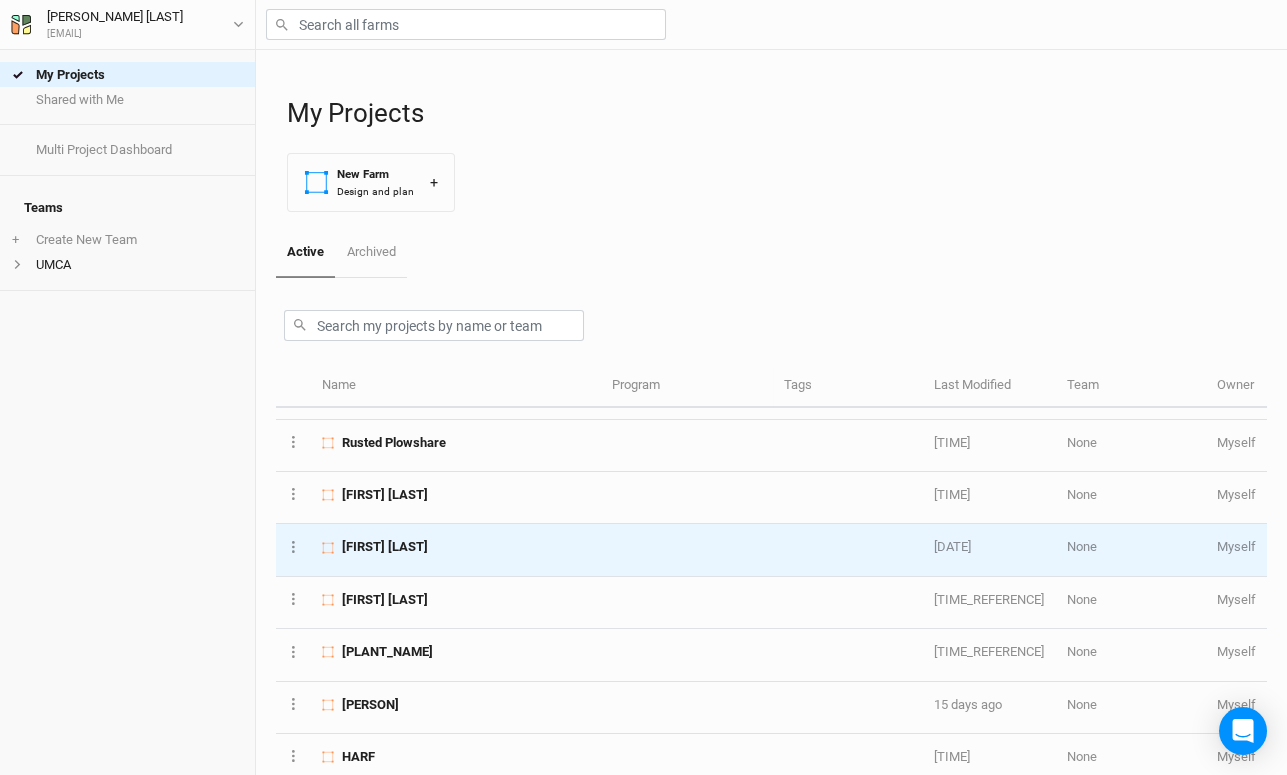 click on "[FIRST] [LAST]" at bounding box center (385, 547) 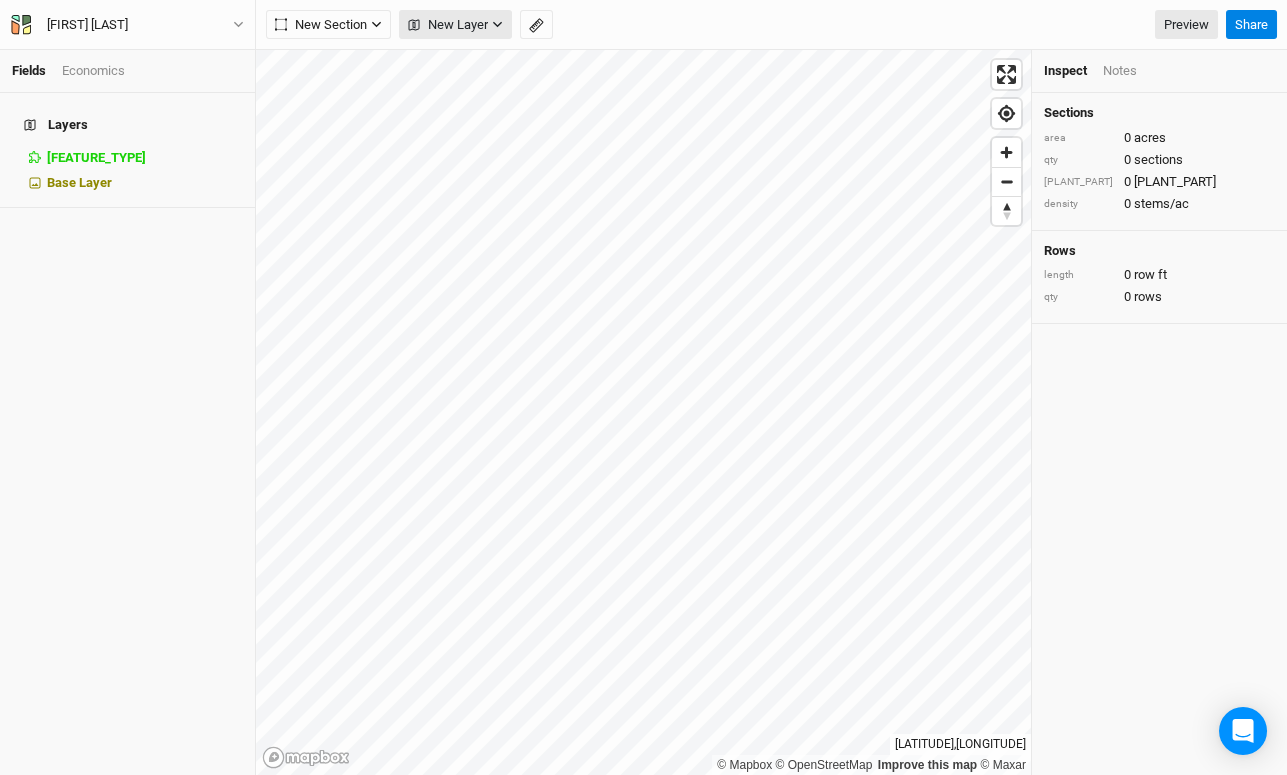 click at bounding box center (497, 25) 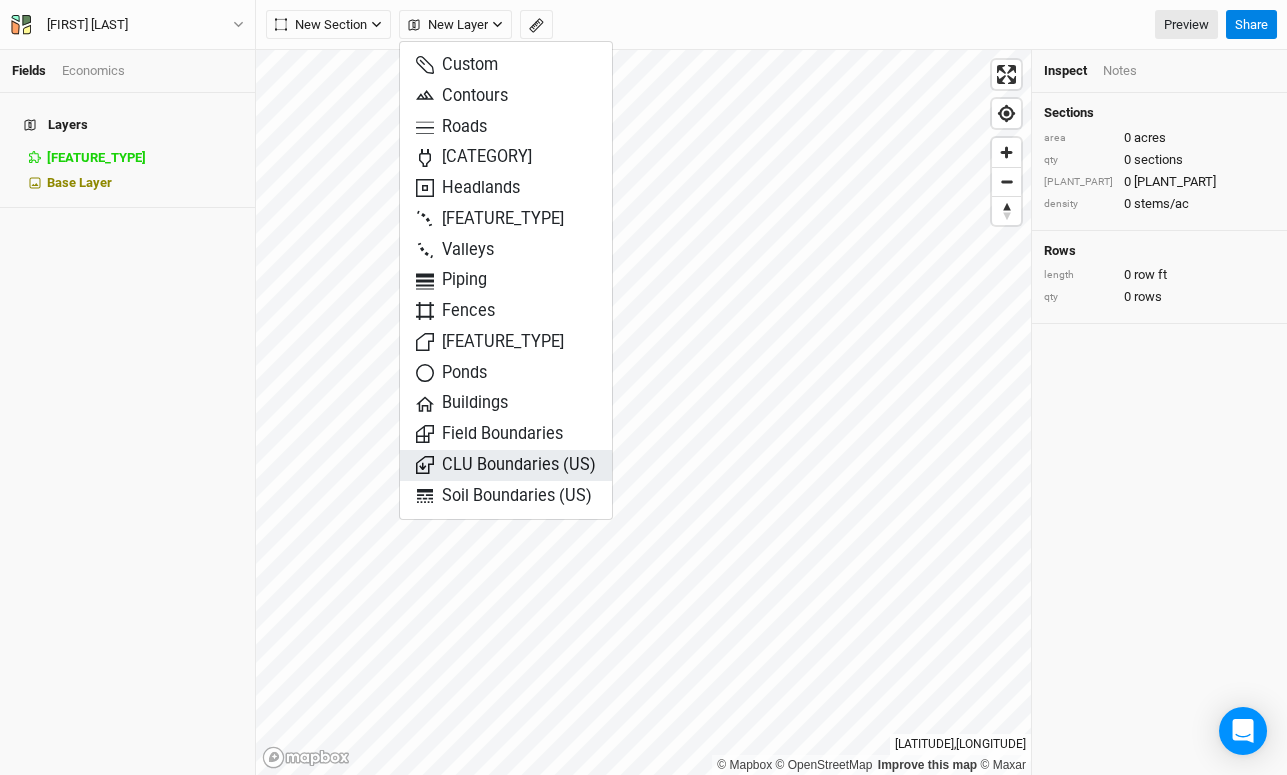 click on "CLU Boundaries (US)" at bounding box center (506, 465) 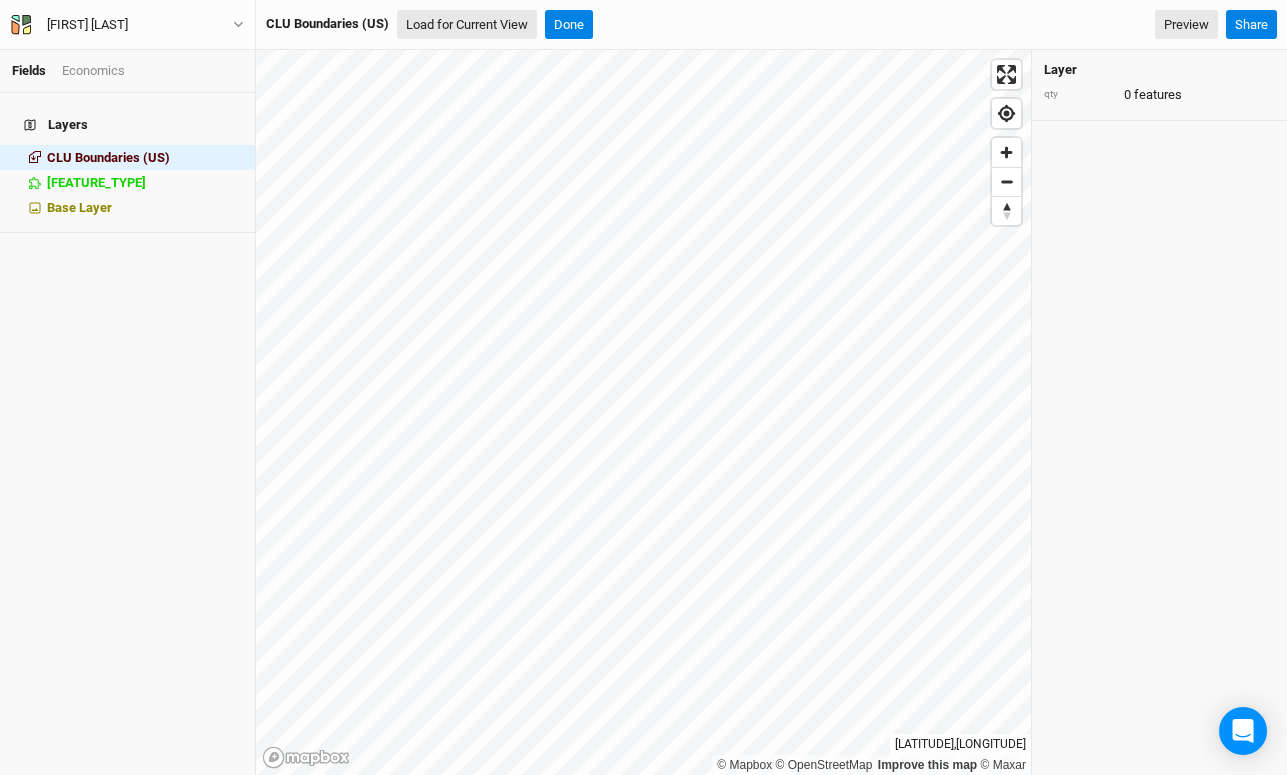 click on "Load for Current View" at bounding box center [467, 25] 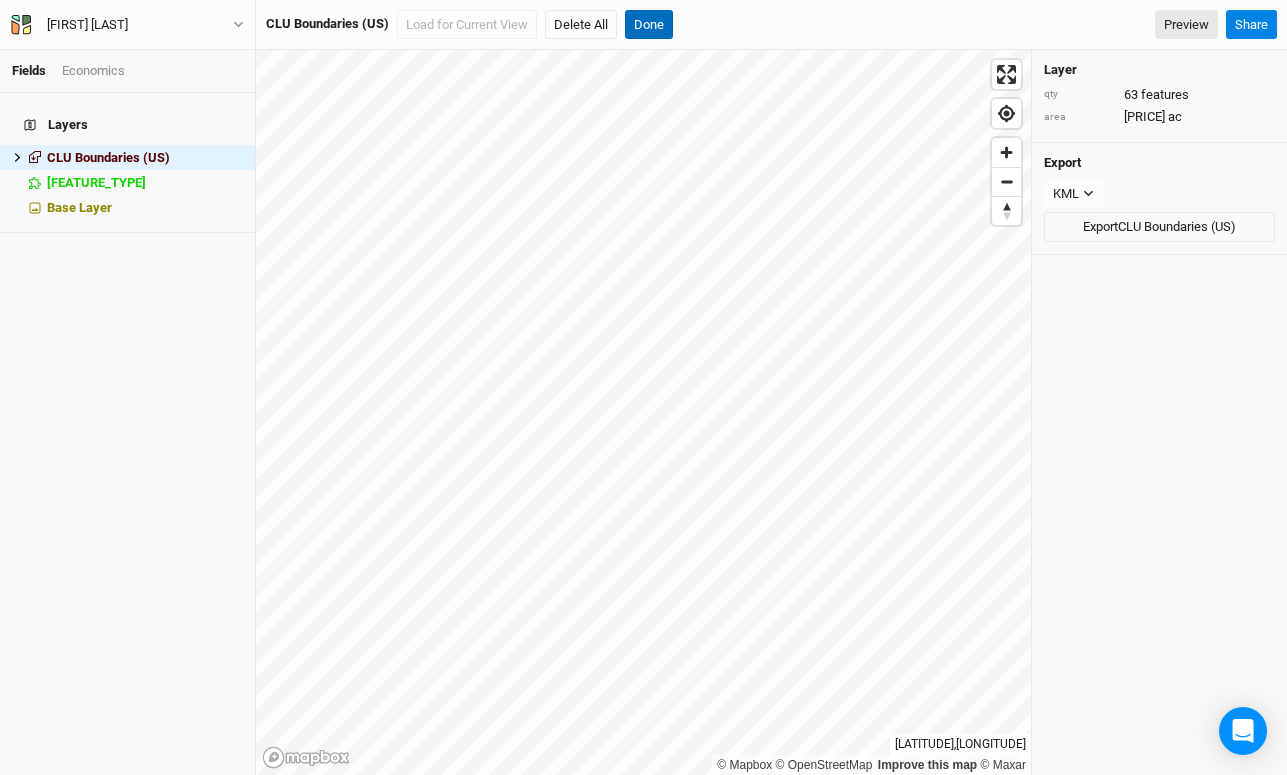 click on "Done" at bounding box center (649, 25) 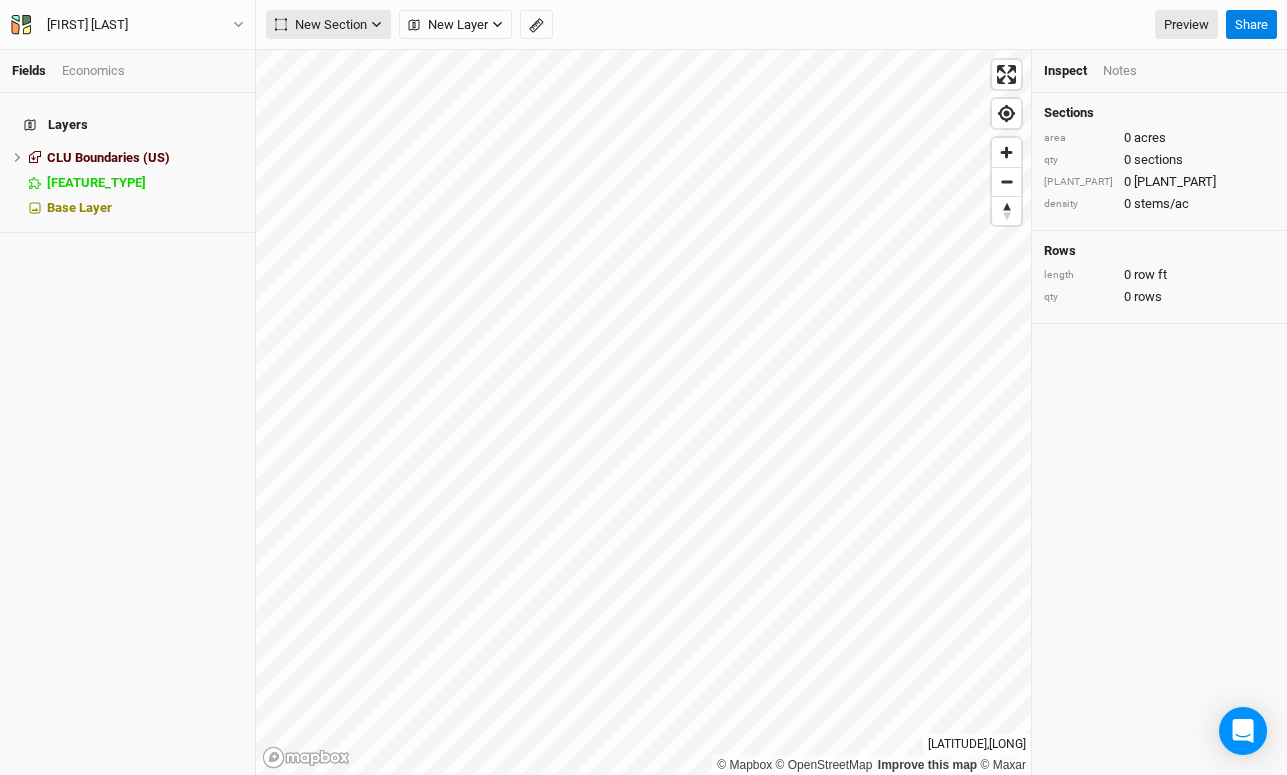 click on "New Section" at bounding box center (321, 25) 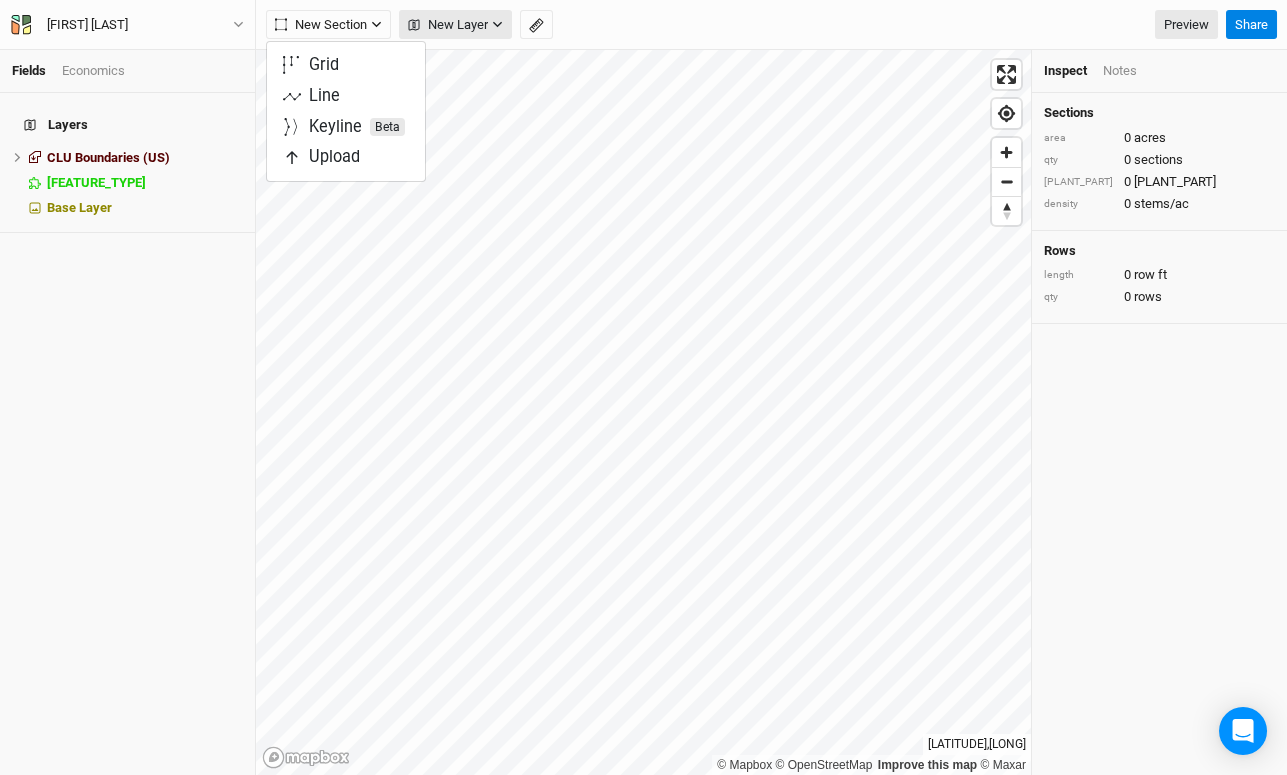 click on "New Layer" at bounding box center (448, 25) 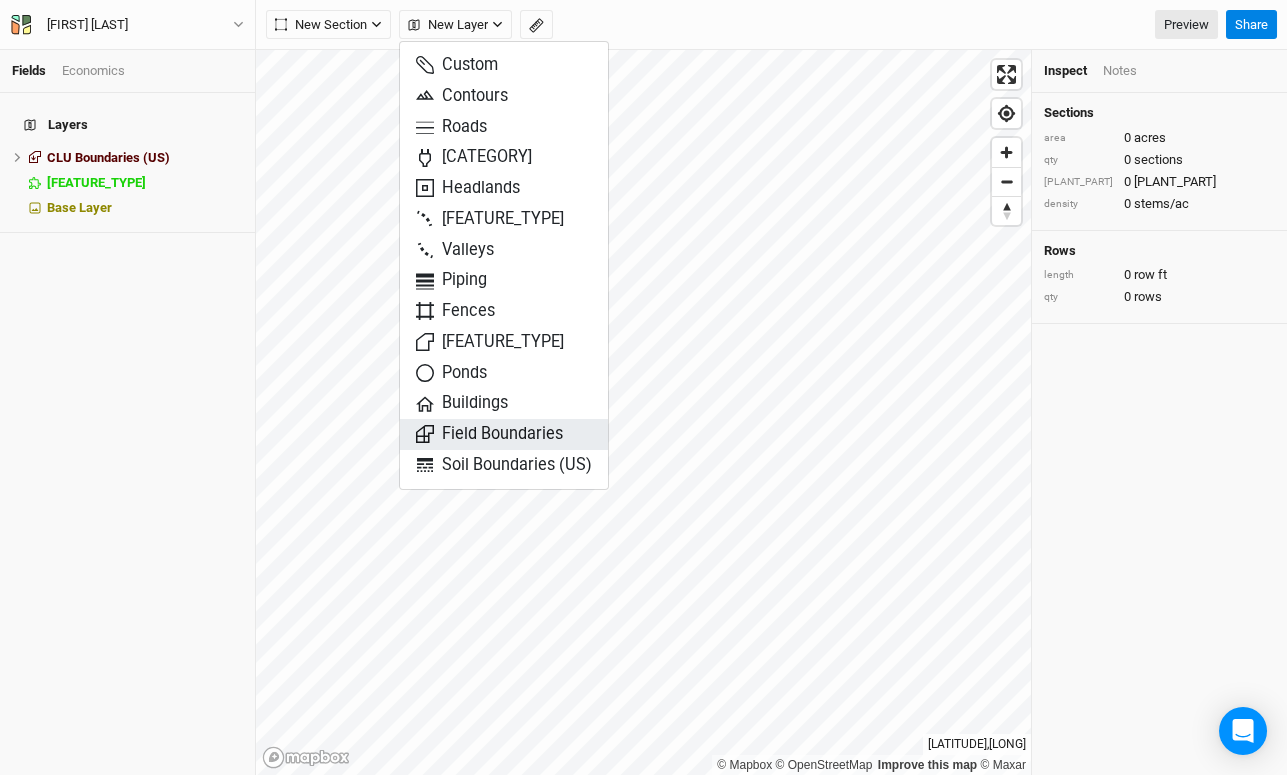 click on "Field Boundaries" at bounding box center (489, 434) 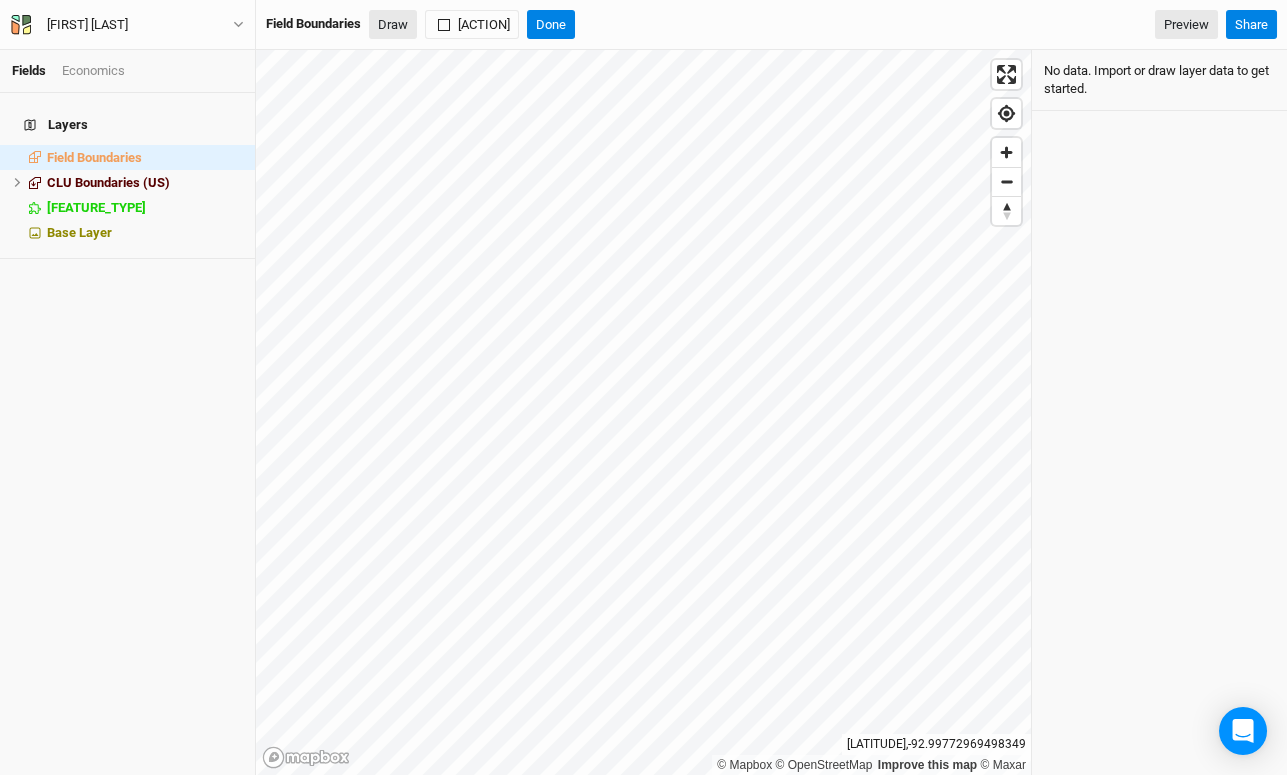 click on "Draw" at bounding box center [393, 25] 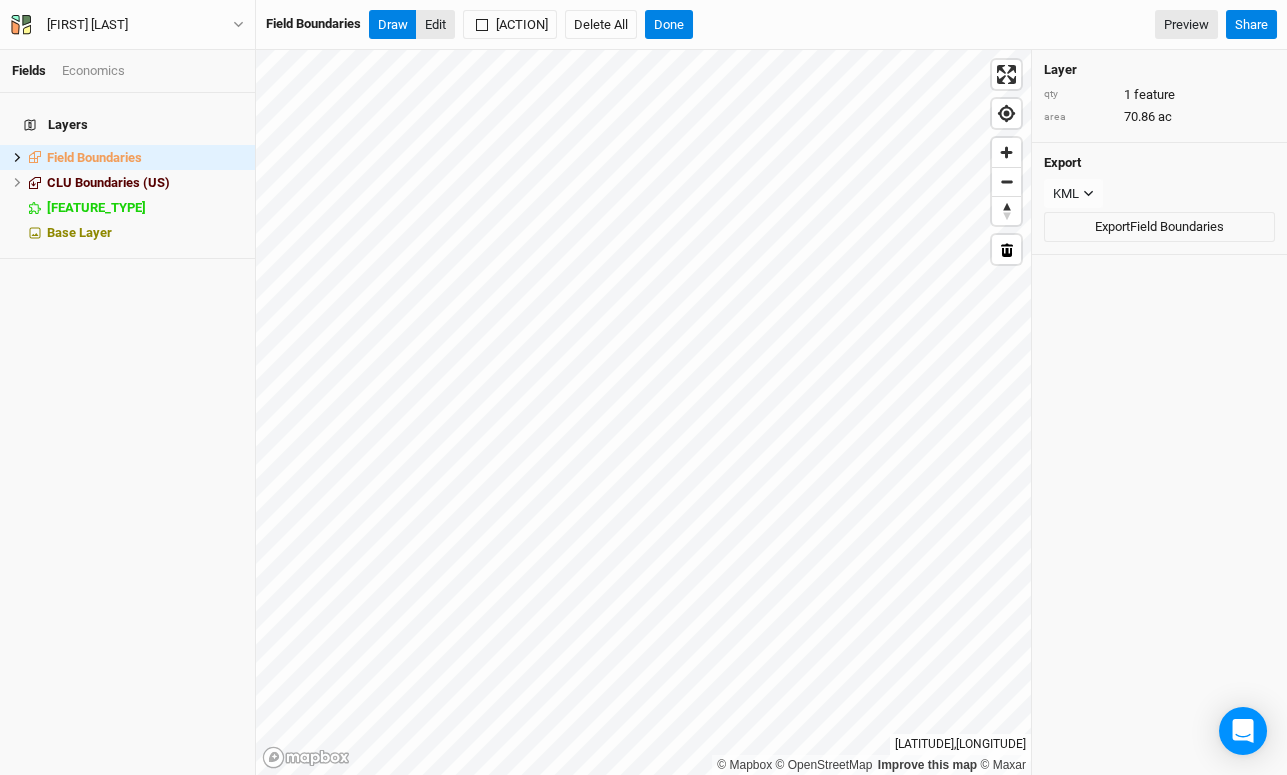 click on "Edit" at bounding box center (435, 25) 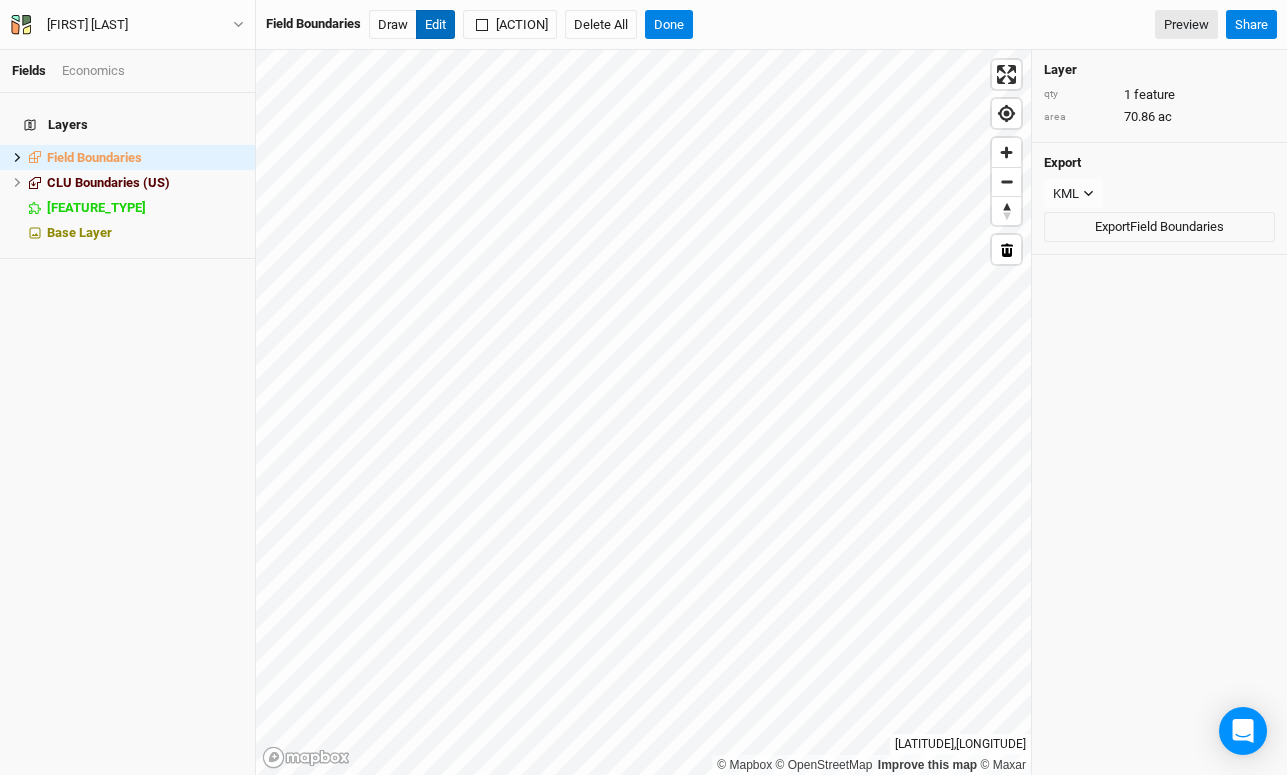 click on "Edit" at bounding box center [435, 25] 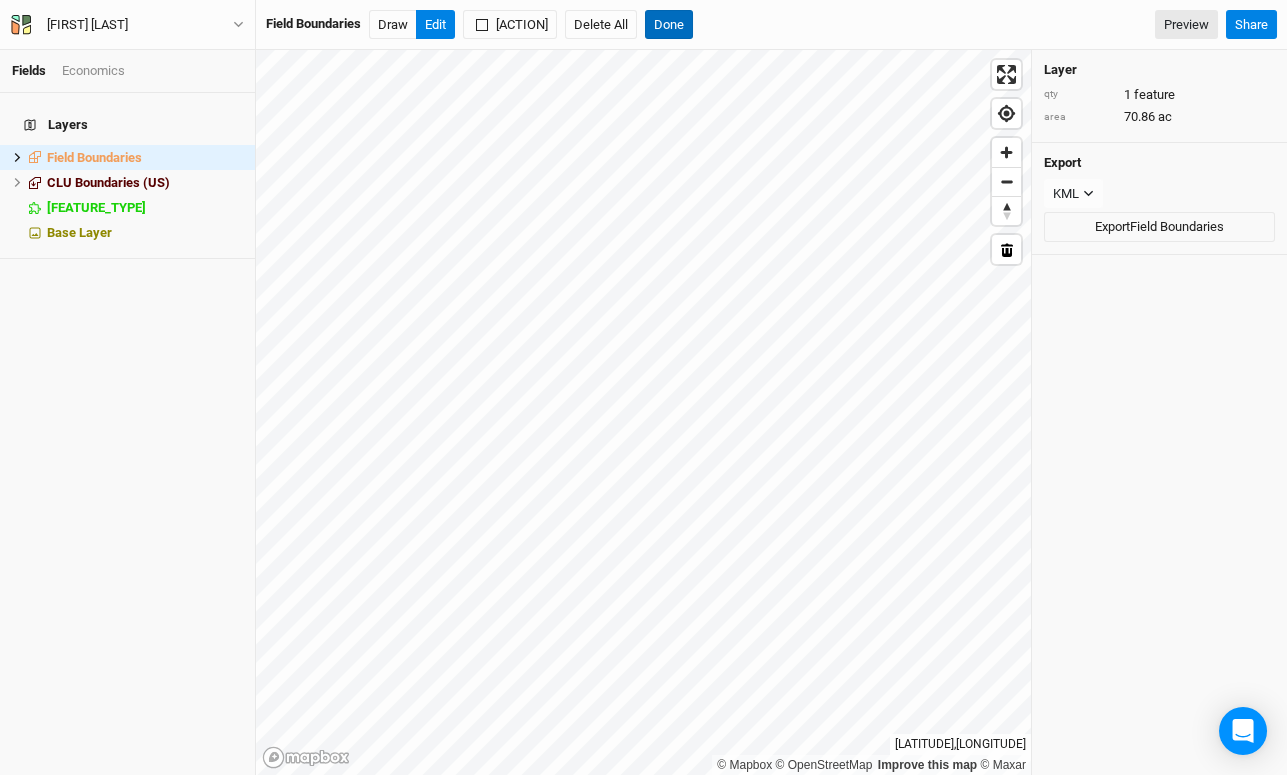 click on "Done" at bounding box center [669, 25] 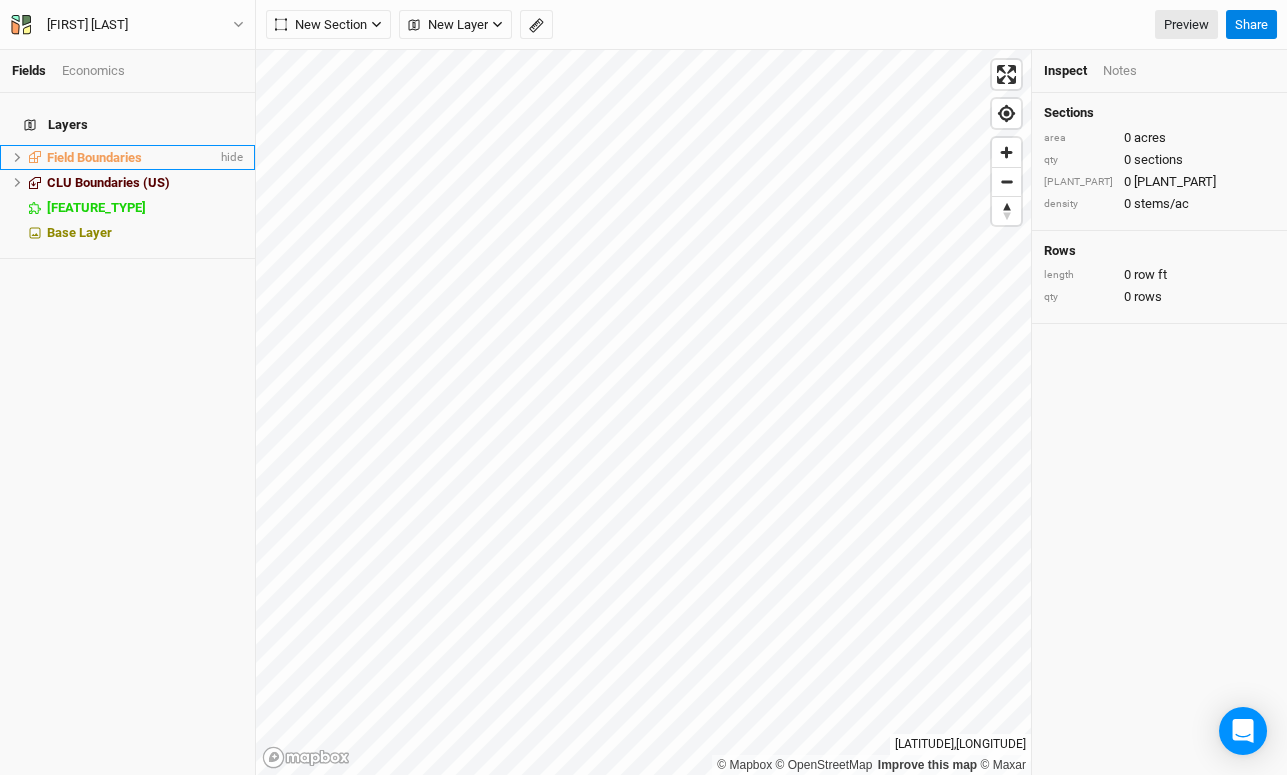 click on "Field Boundaries" at bounding box center (94, 157) 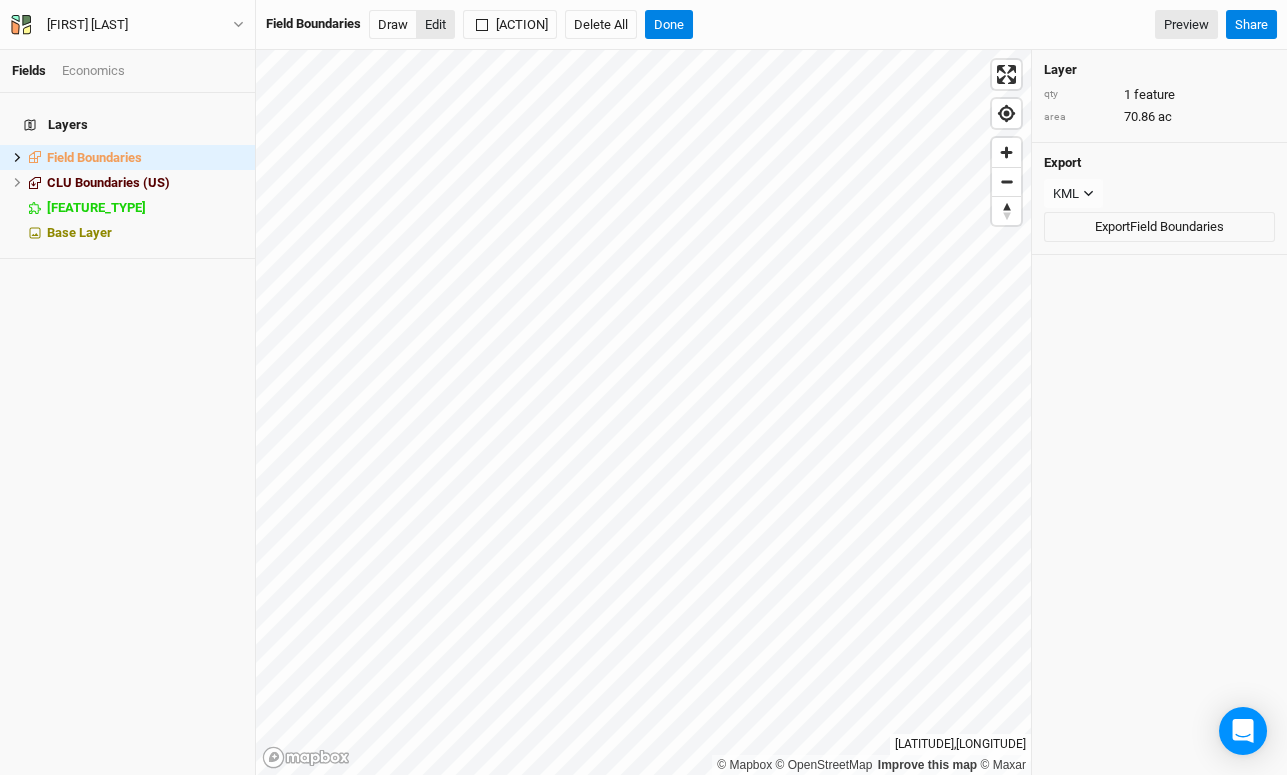 click on "Edit" at bounding box center [435, 25] 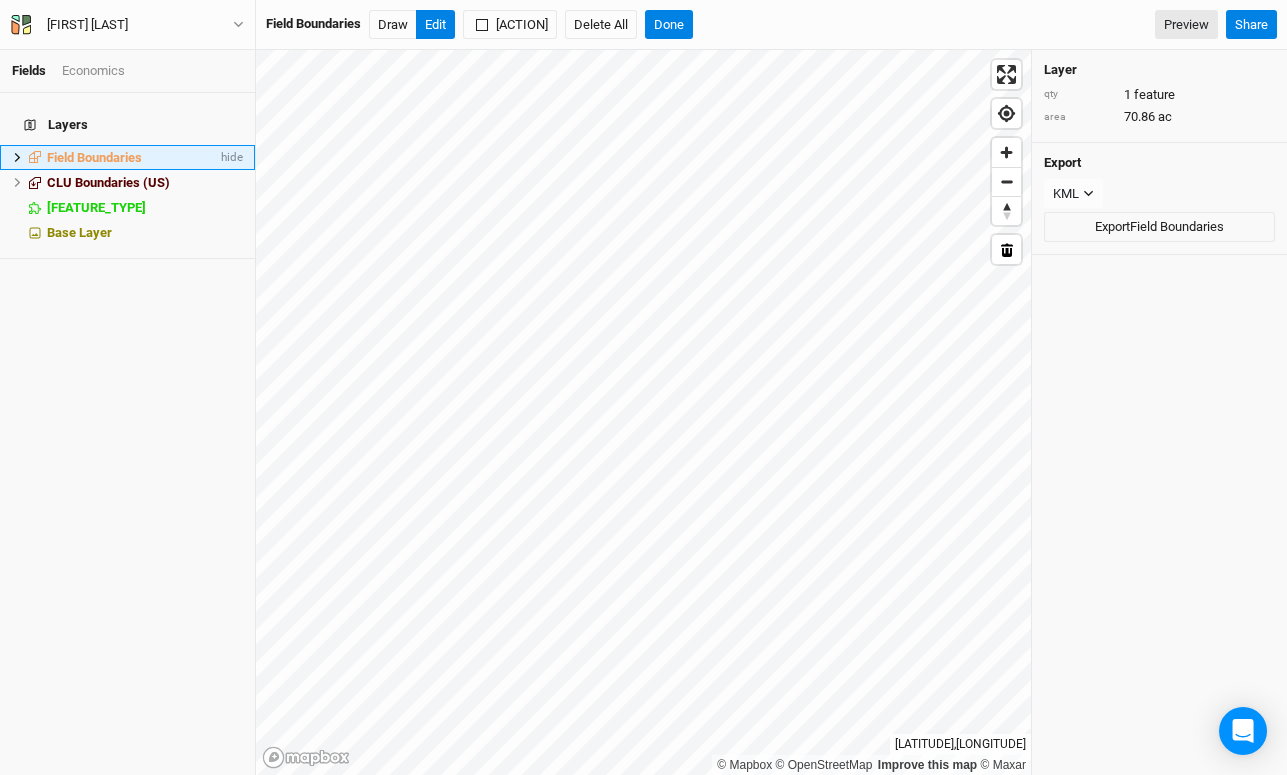 click on "Field Boundaries hide" at bounding box center [127, 157] 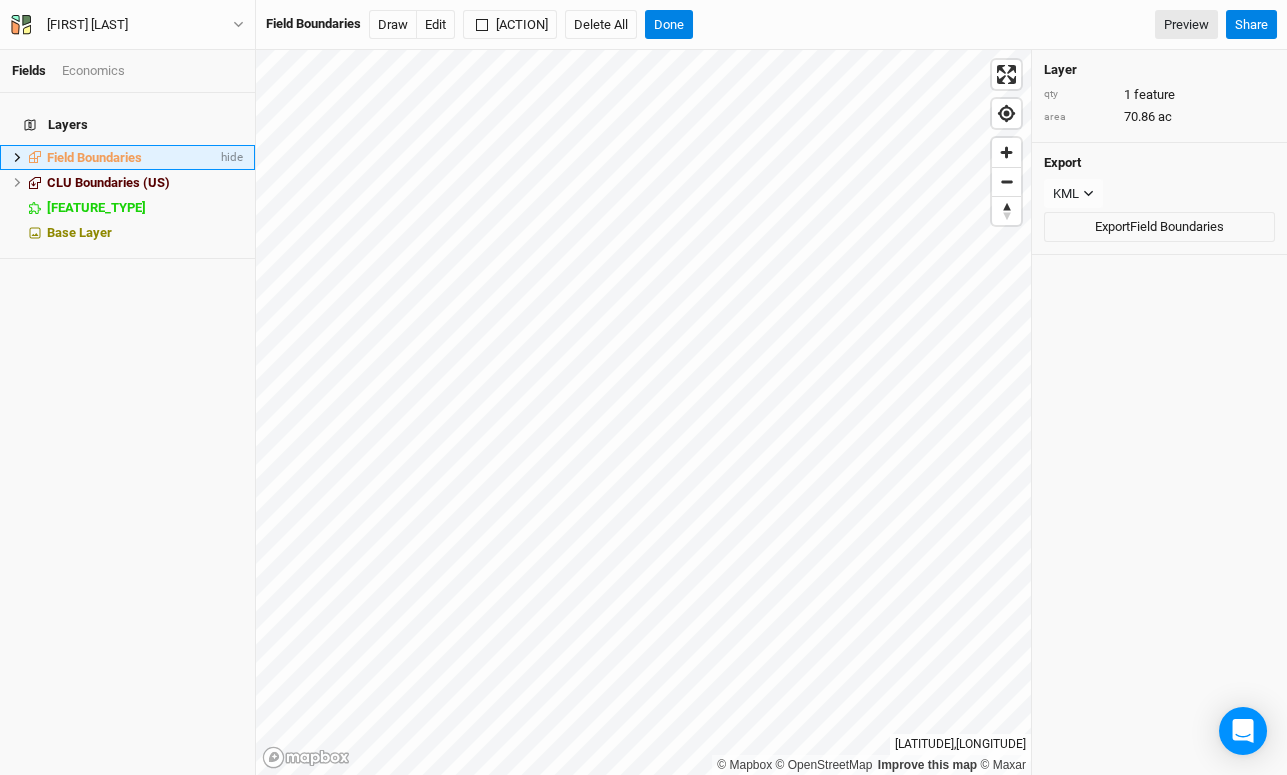 click at bounding box center (17, 157) 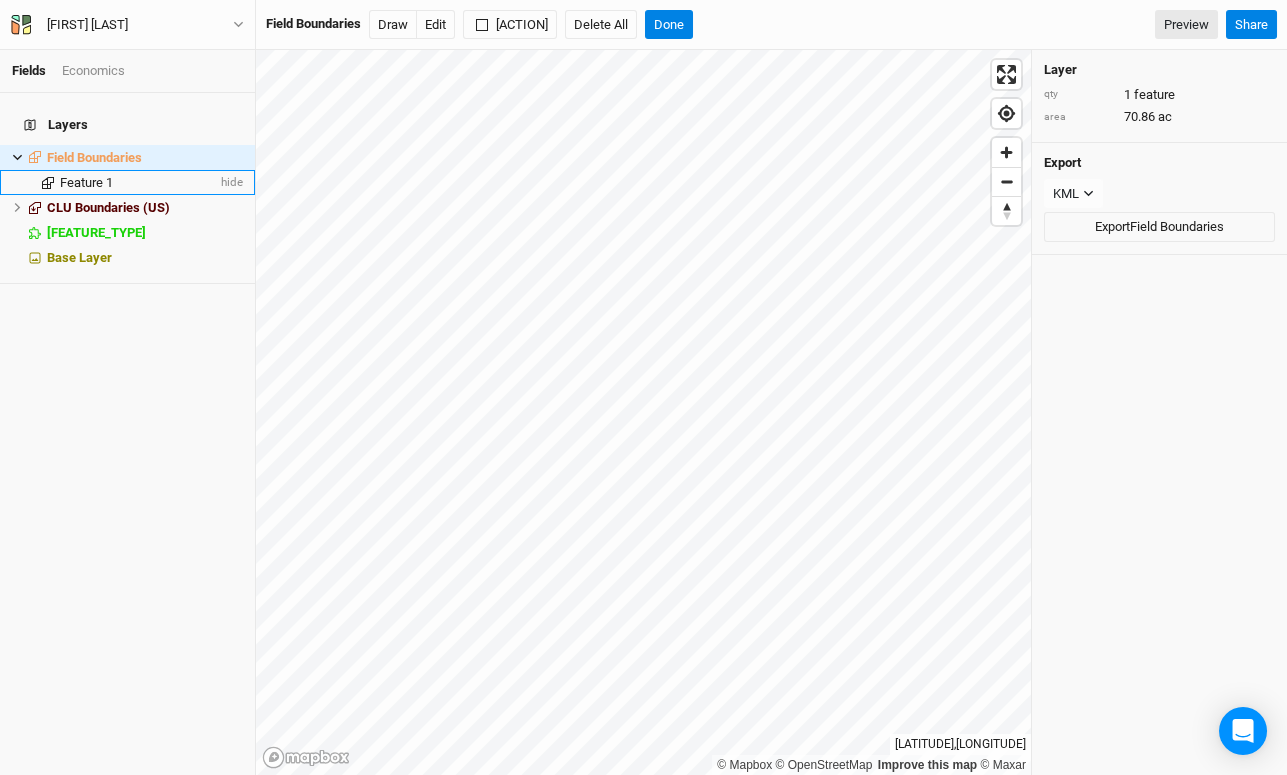 click on "Feature 1" at bounding box center (86, 182) 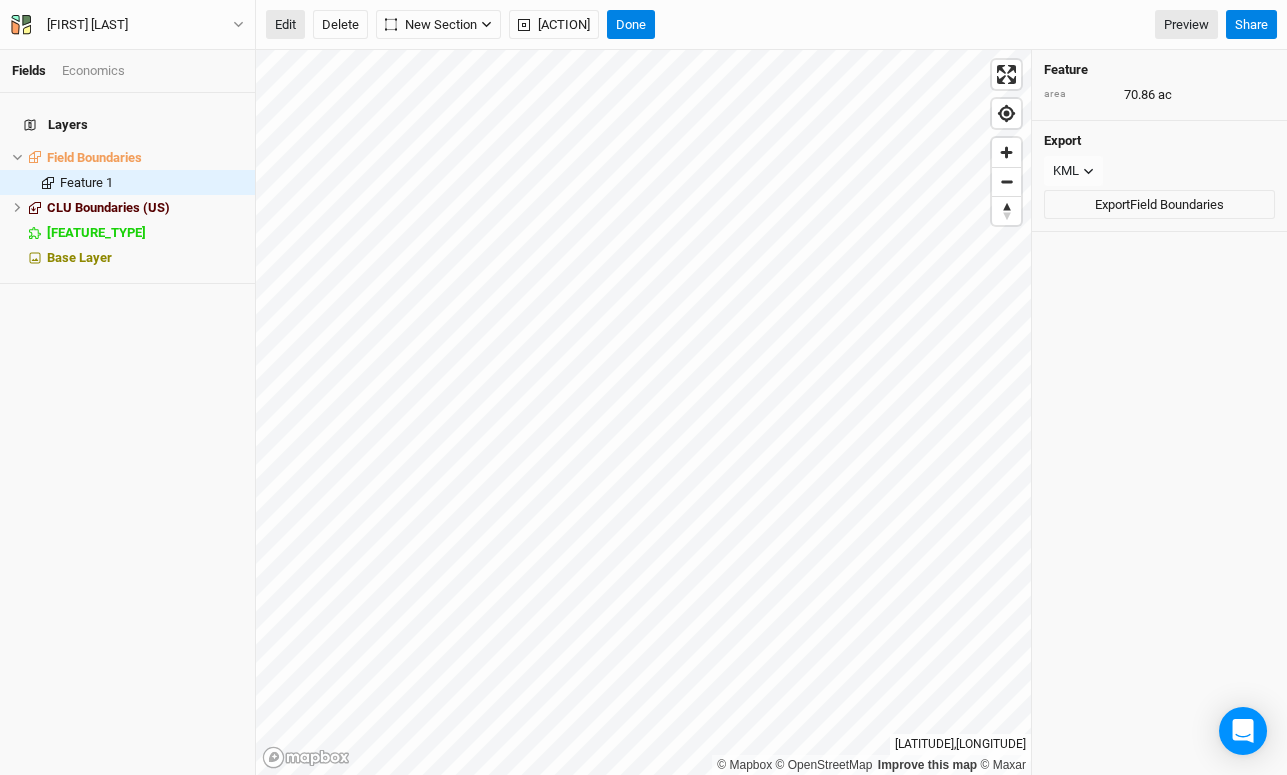 click on "Edit" at bounding box center (285, 25) 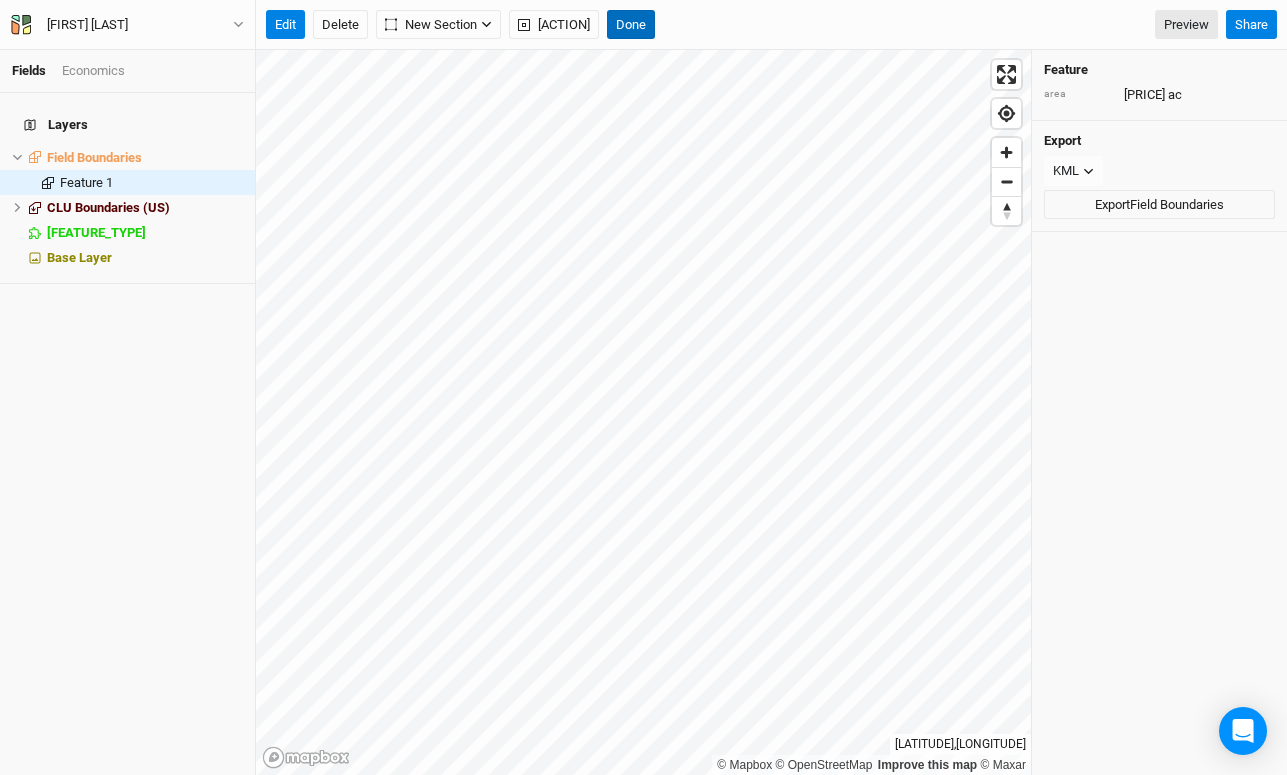 click on "Done" at bounding box center [631, 25] 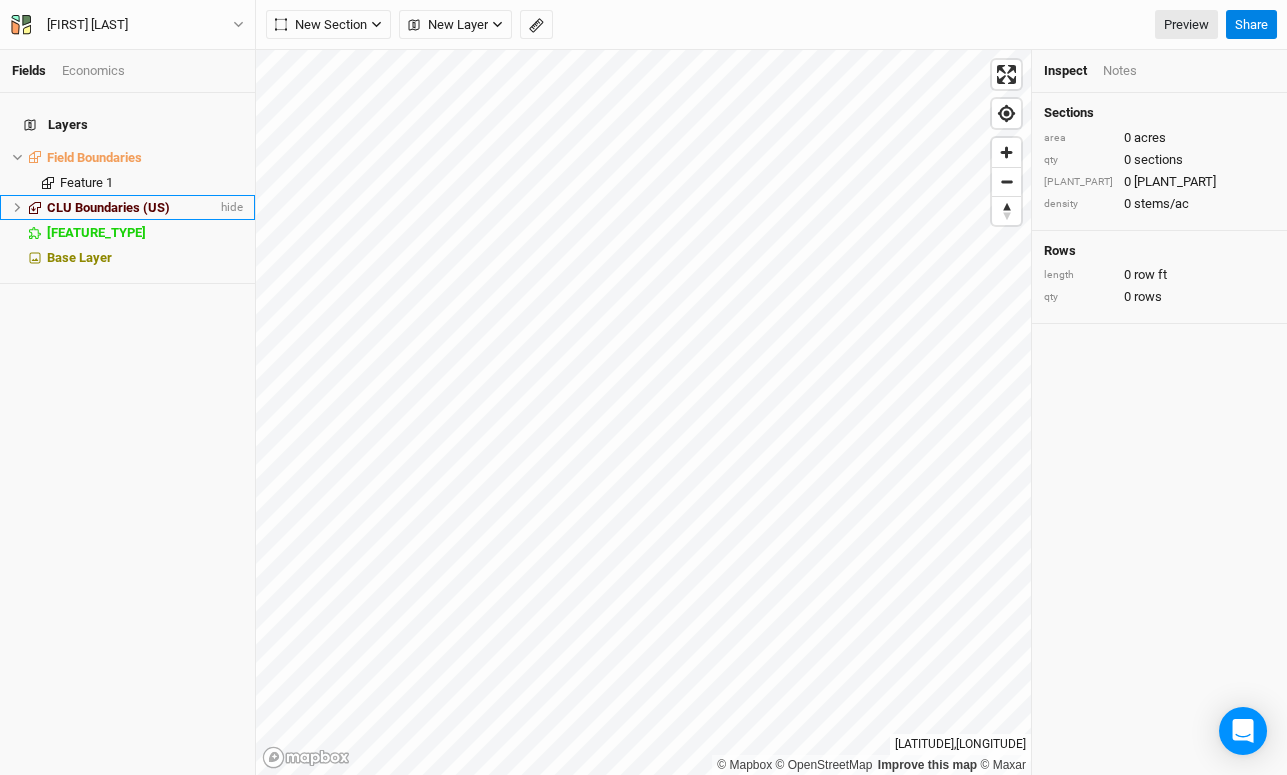 click on "CLU Boundaries (US)" at bounding box center [108, 207] 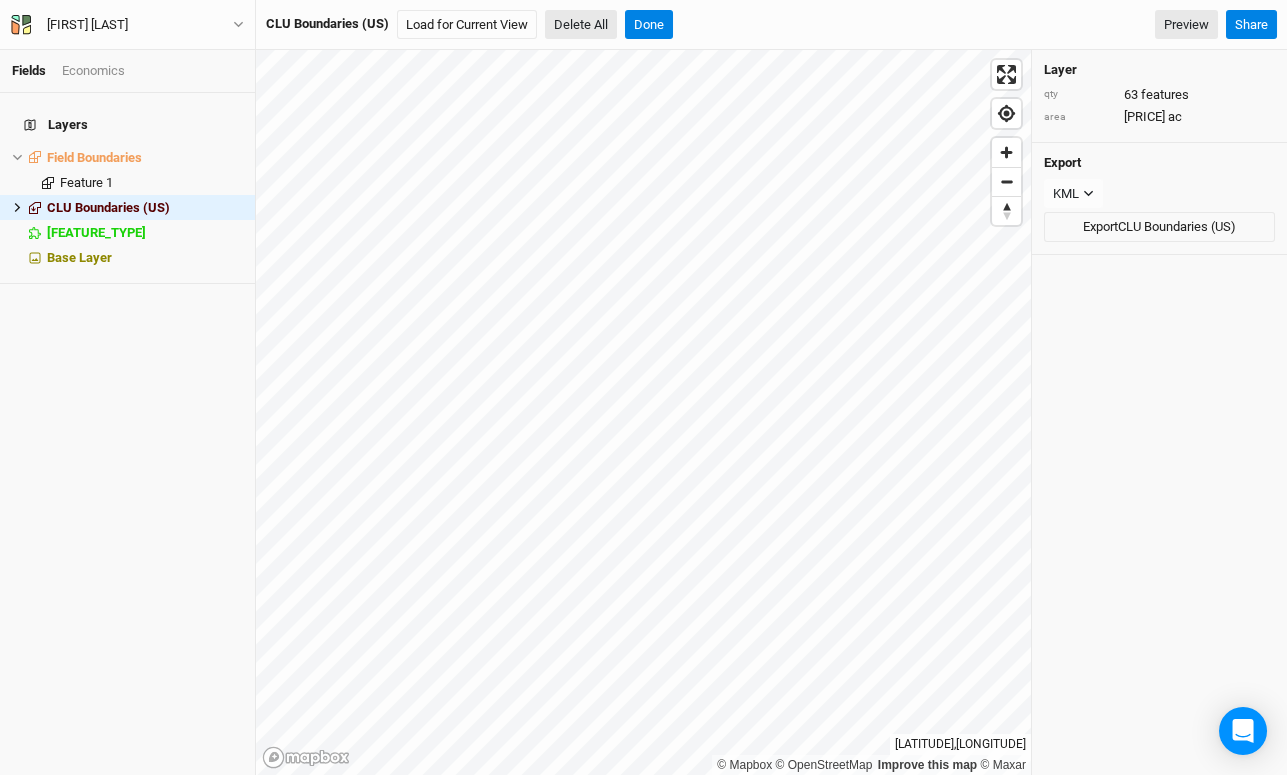 click on "Delete All" at bounding box center [581, 25] 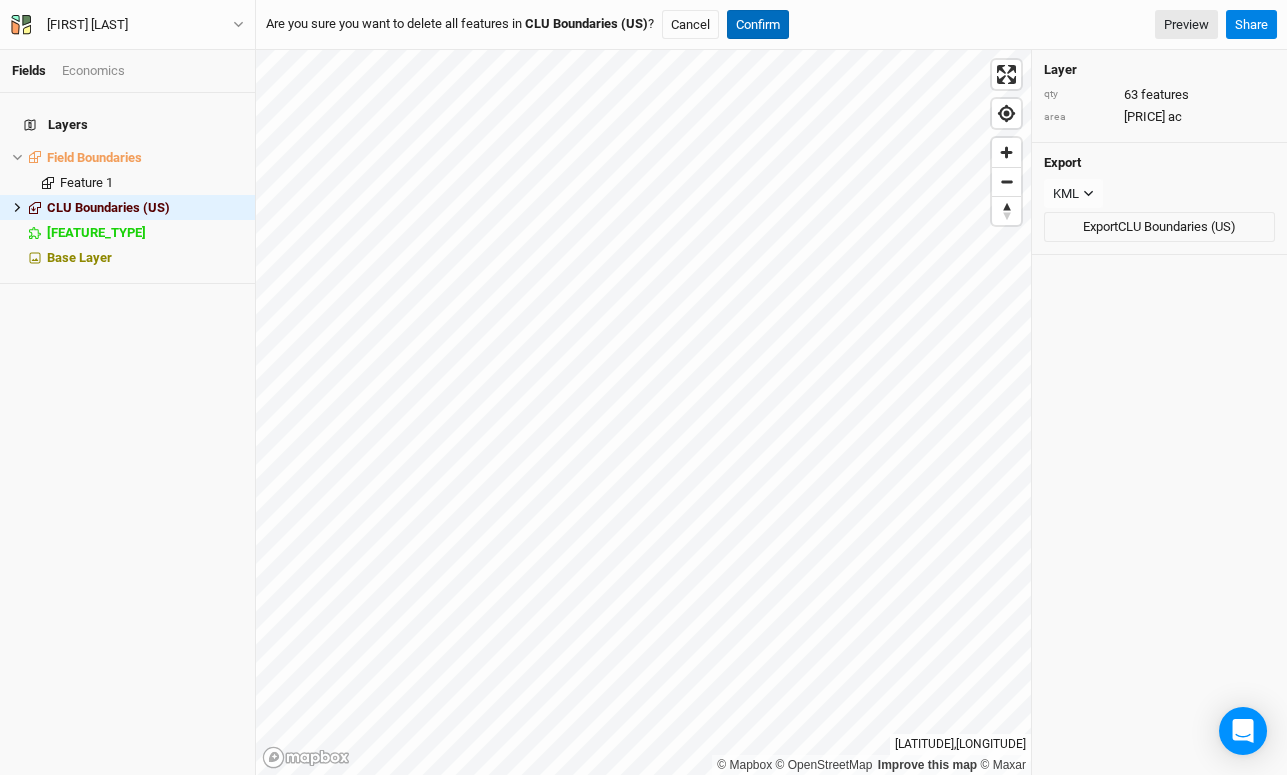 click on "Confirm" at bounding box center [758, 25] 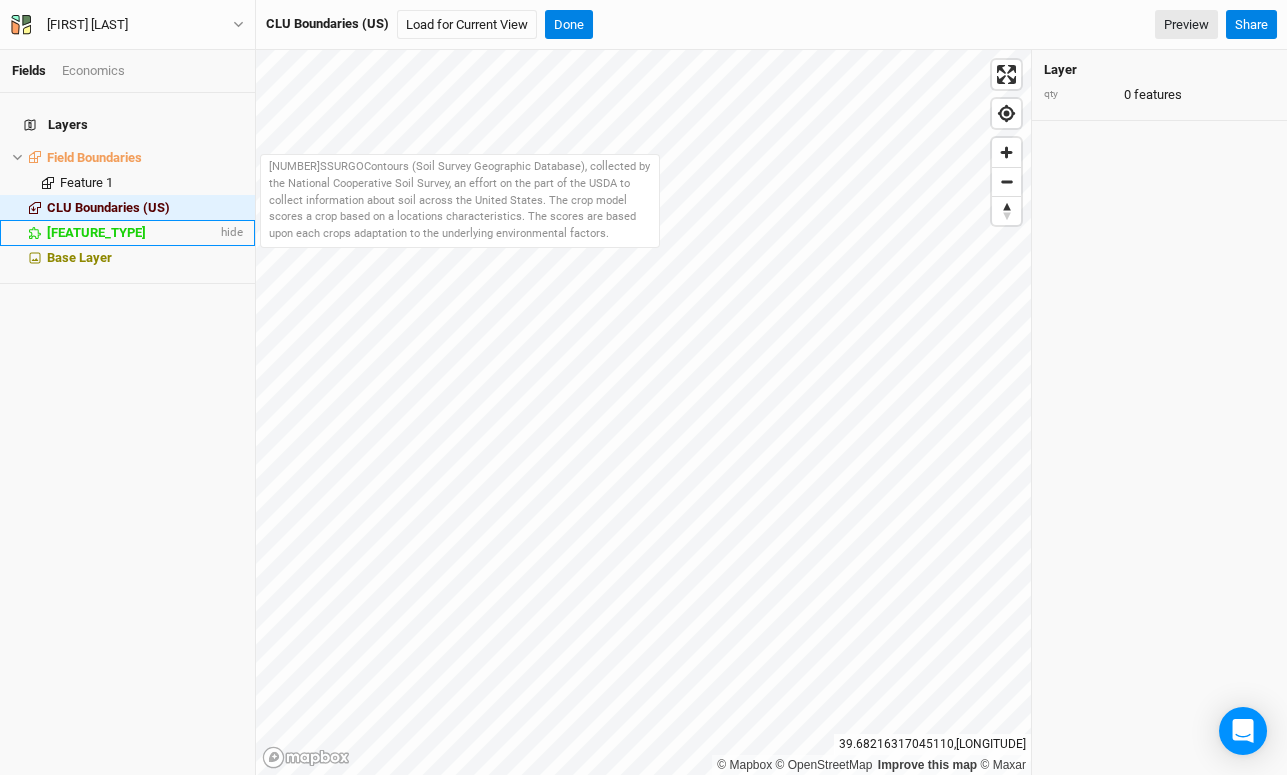 click on "[FEATURE_TYPE]" at bounding box center [96, 232] 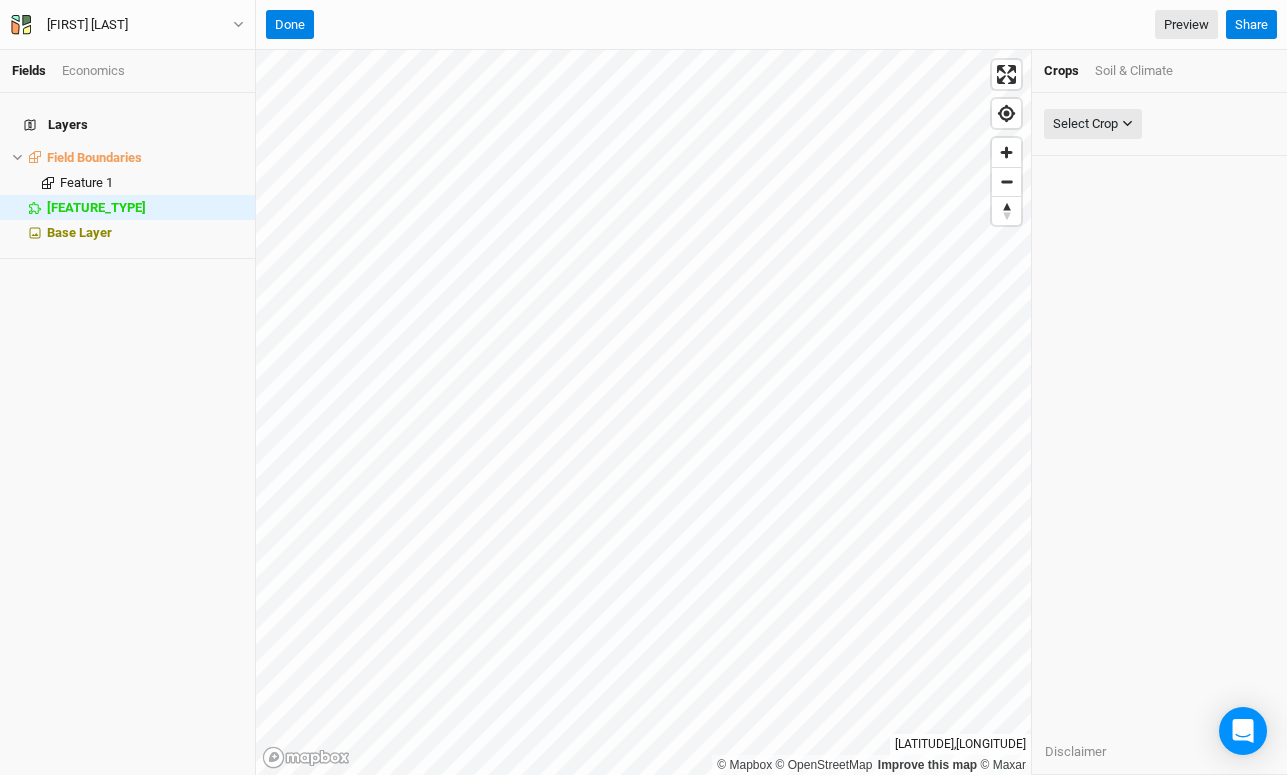 click on "Crops Soil & Climate" at bounding box center (1159, 71) 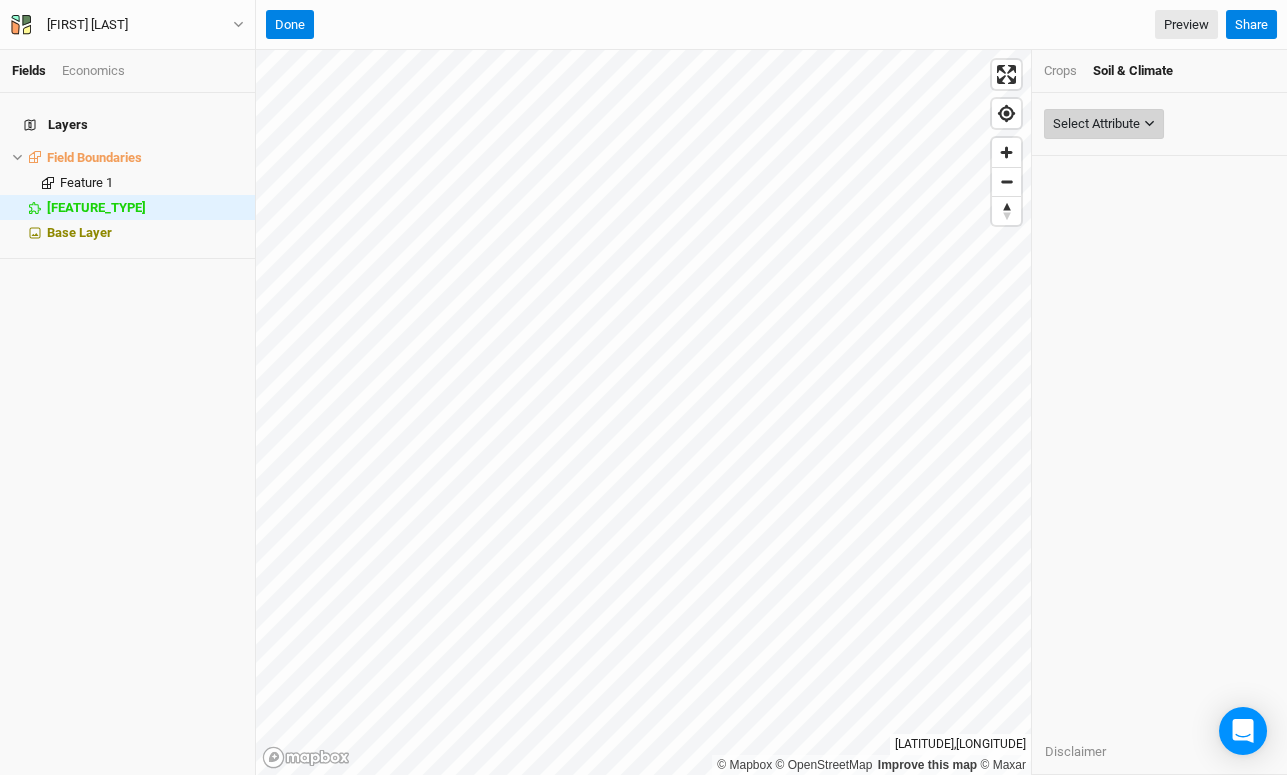 click on "Select Attribute" at bounding box center (1104, 124) 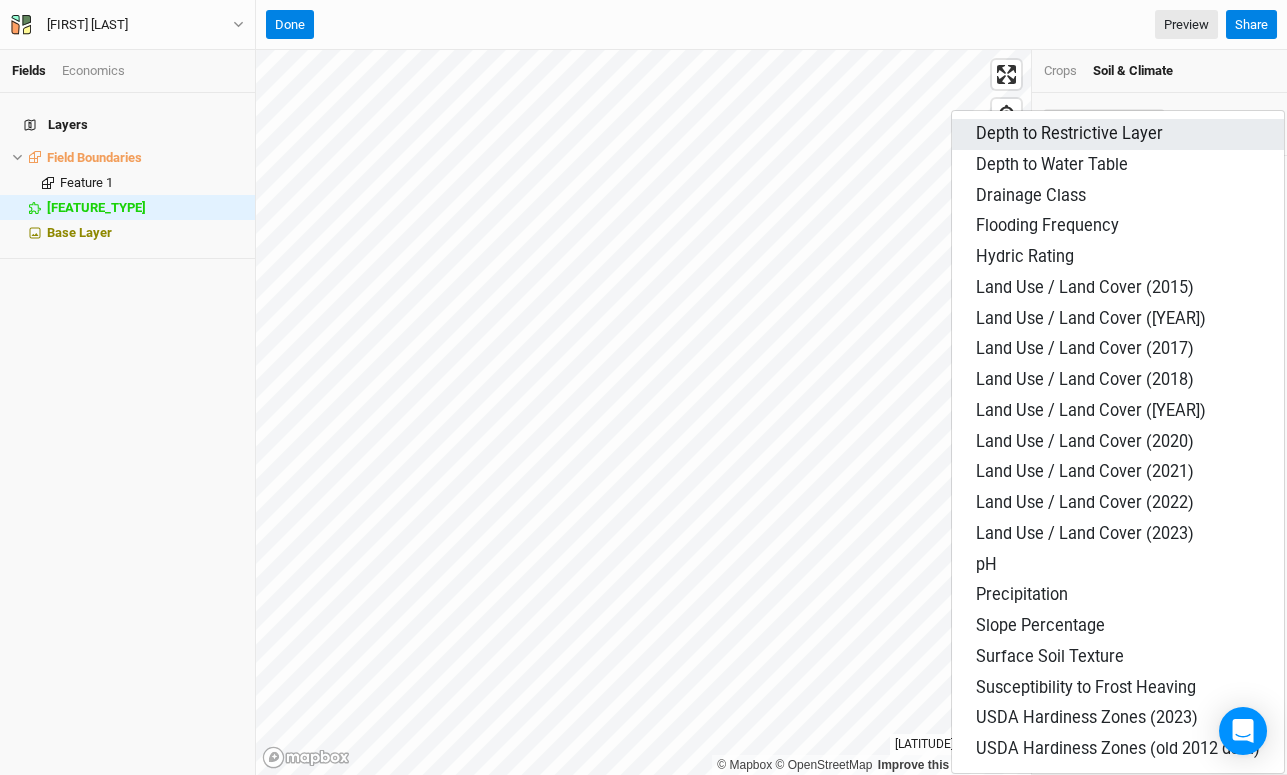 click on "Depth to Restrictive Layer" at bounding box center (1069, 133) 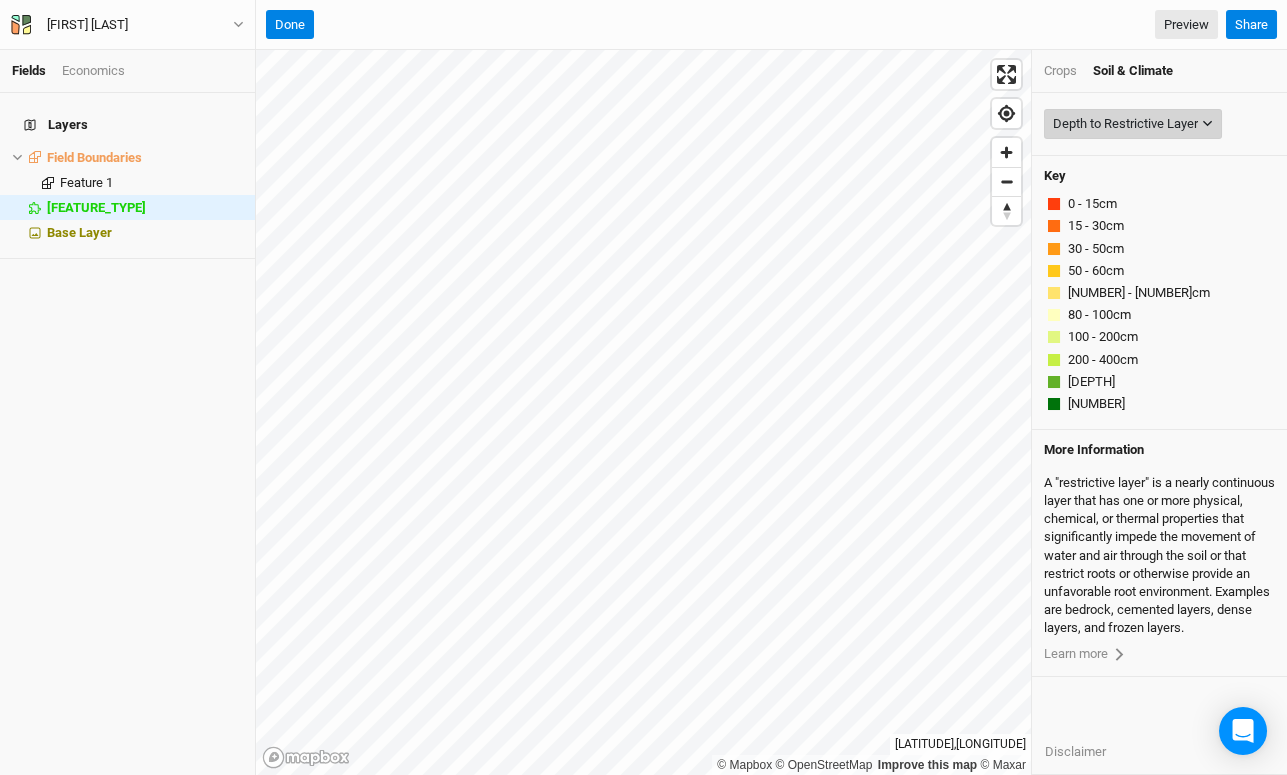 click on "Depth to Restrictive Layer" at bounding box center [1125, 124] 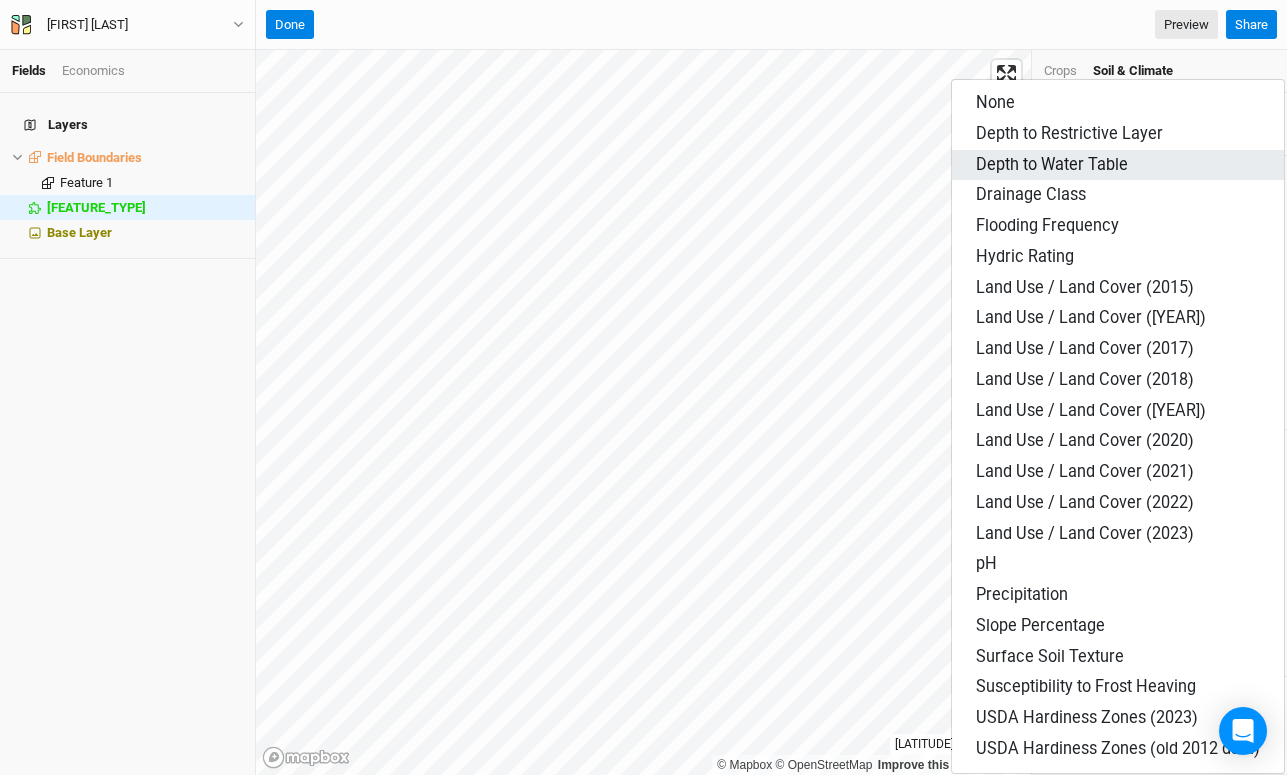 click on "Depth to Water Table" at bounding box center [995, 102] 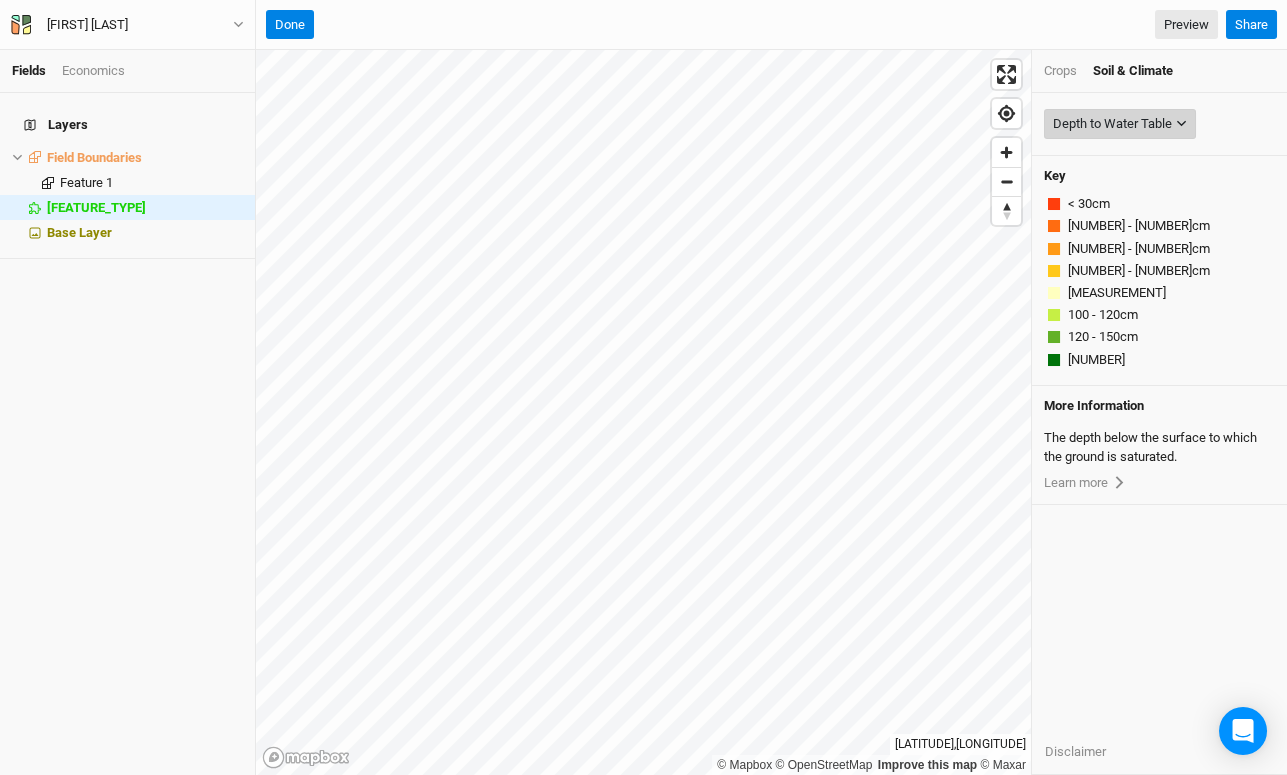 click on "Depth to Water Table" at bounding box center (1120, 124) 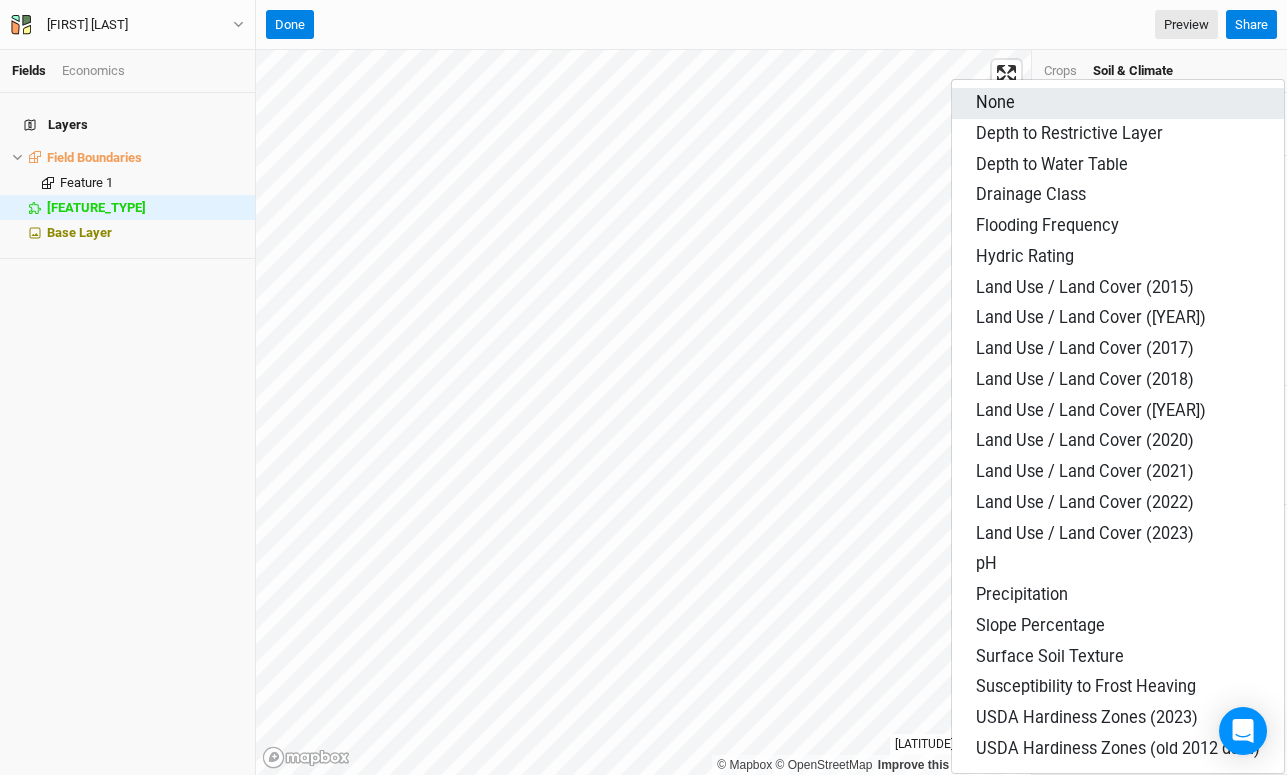 click on "None" at bounding box center (1118, 103) 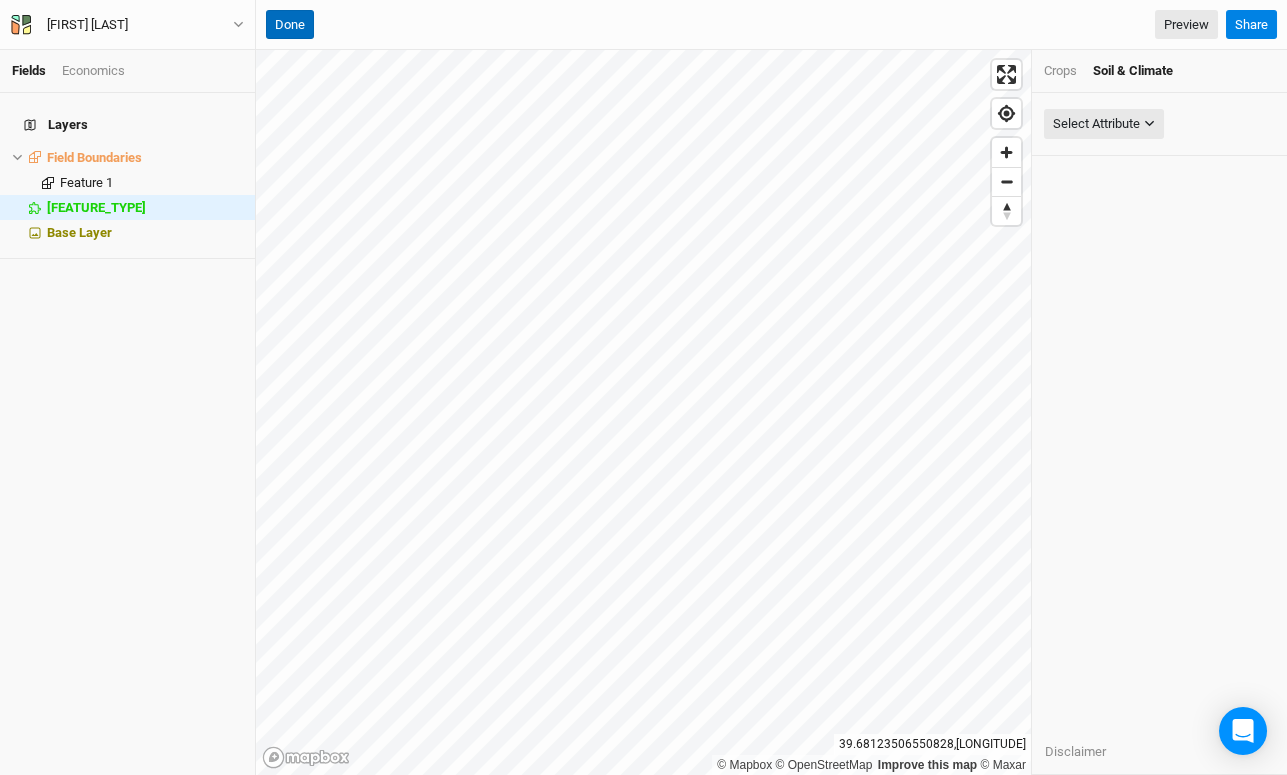 click on "Done" at bounding box center (290, 25) 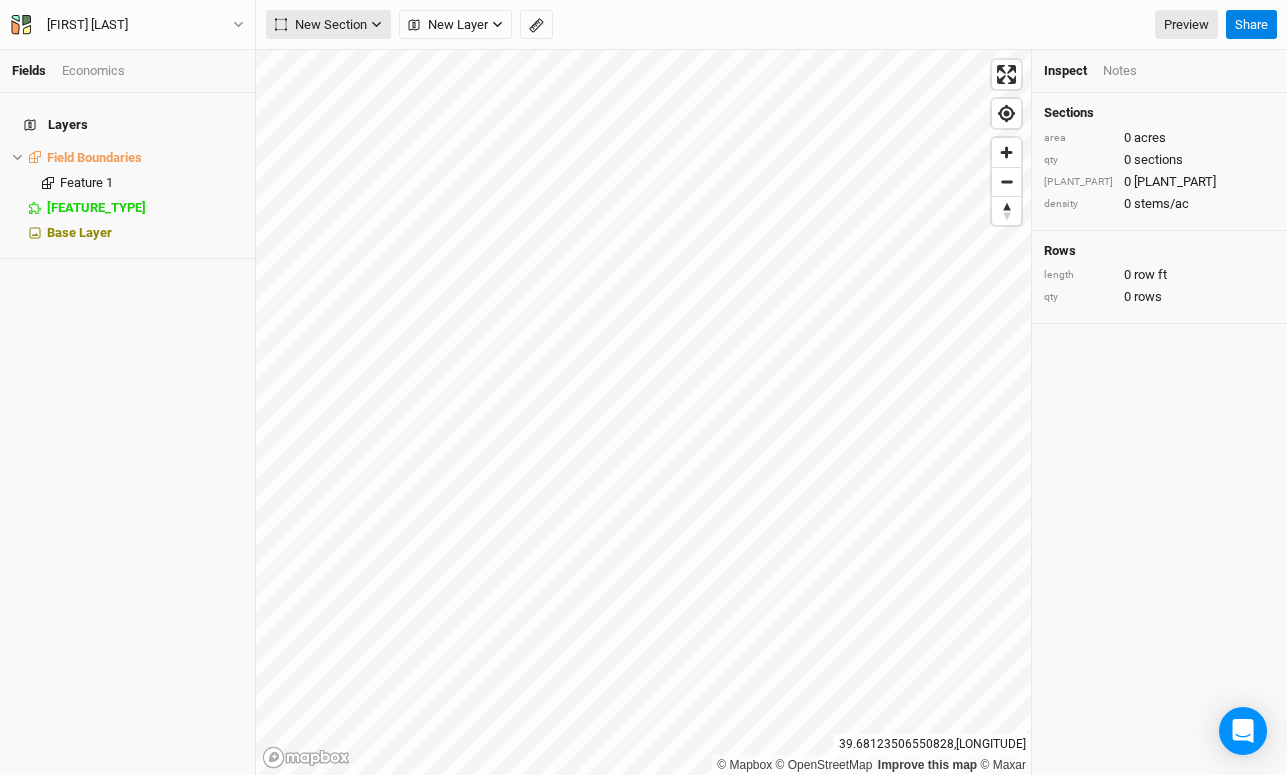 click on "New Section" at bounding box center (321, 25) 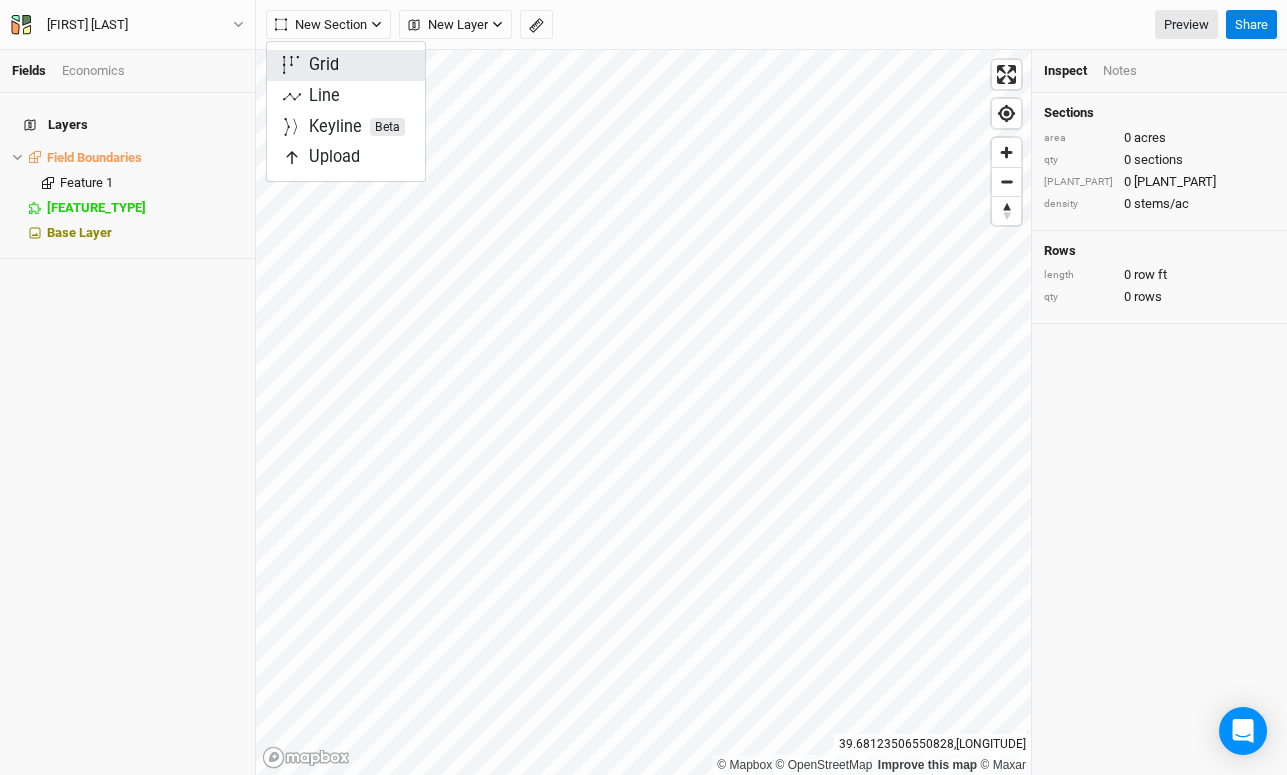 click on "Grid" at bounding box center (324, 65) 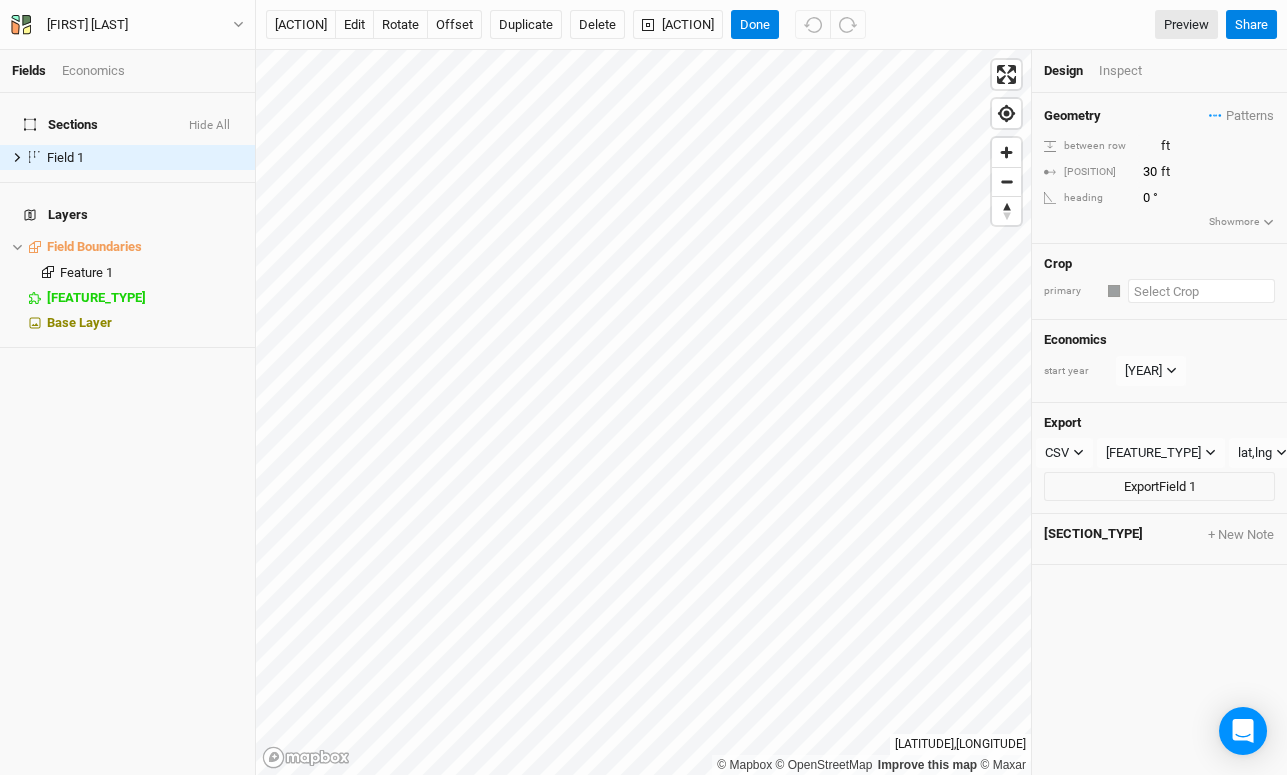 click at bounding box center (1201, 291) 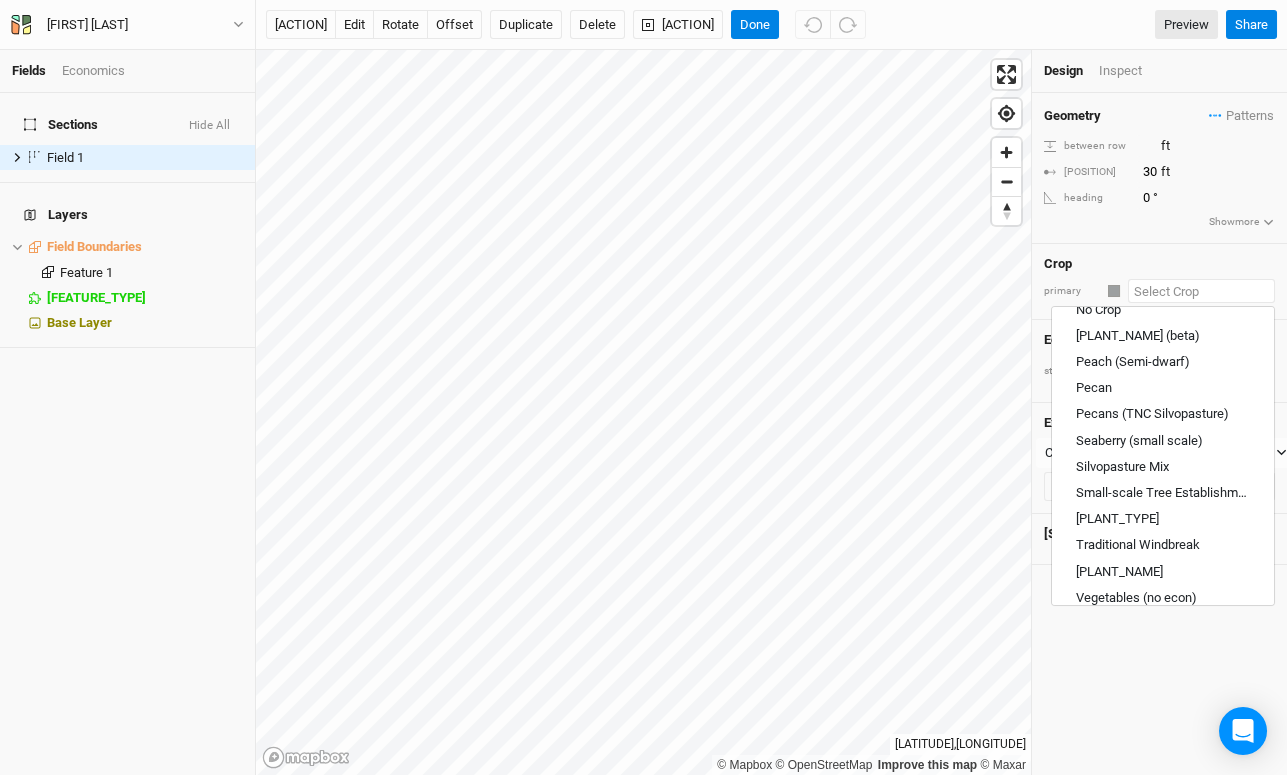 scroll, scrollTop: 1065, scrollLeft: 0, axis: vertical 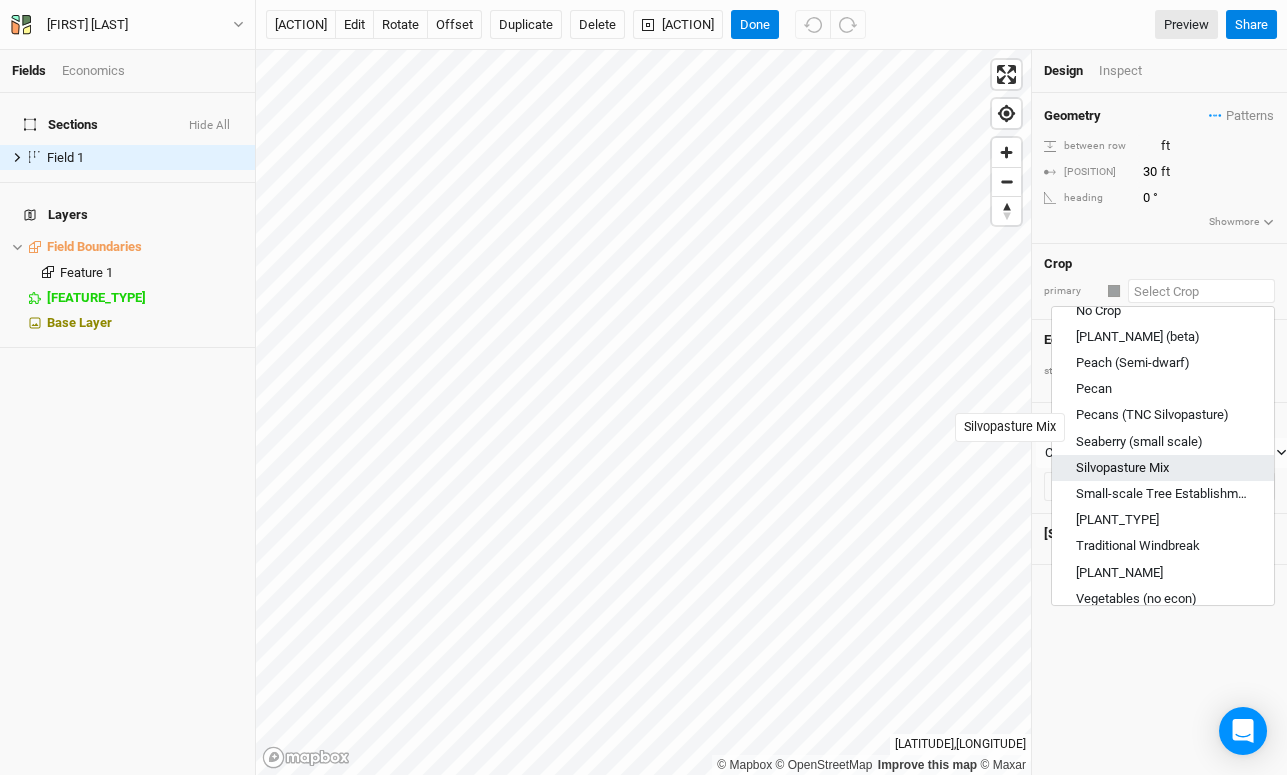 click on "Silvopasture Mix" at bounding box center [1122, 468] 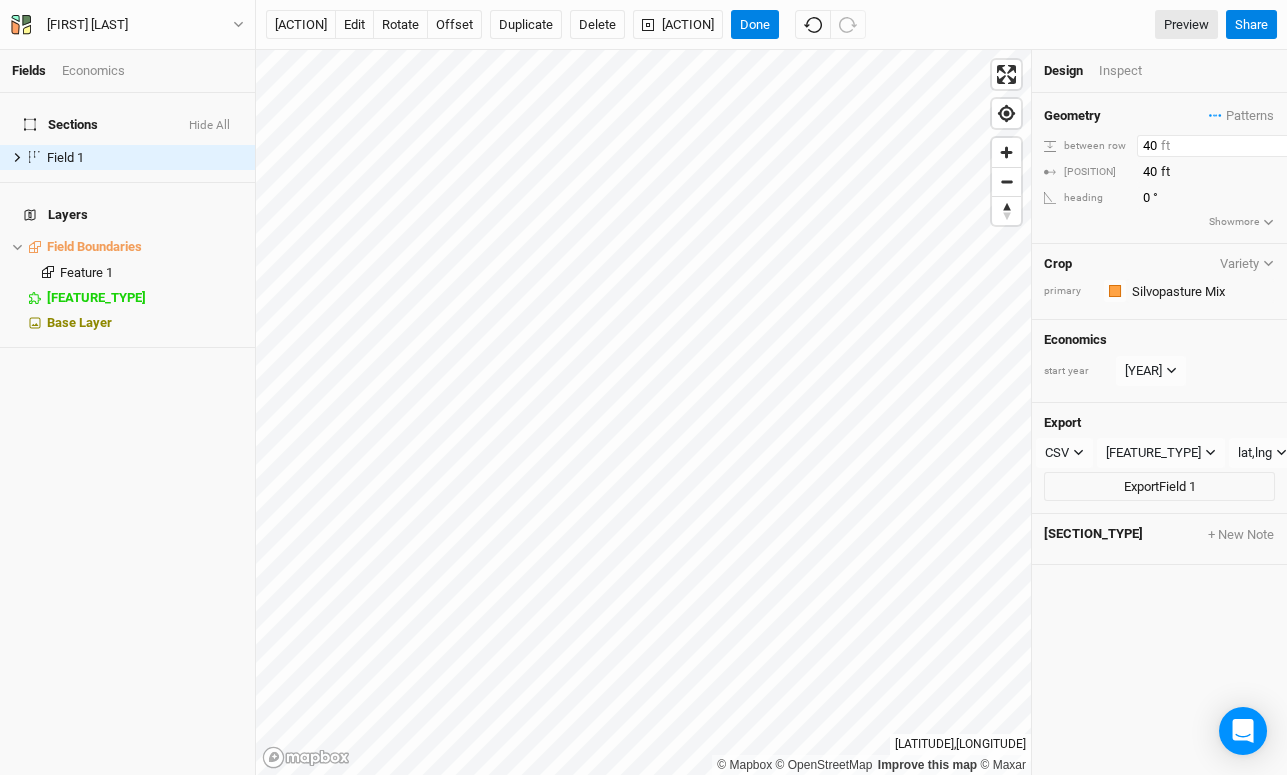 click on "40" at bounding box center [1224, 146] 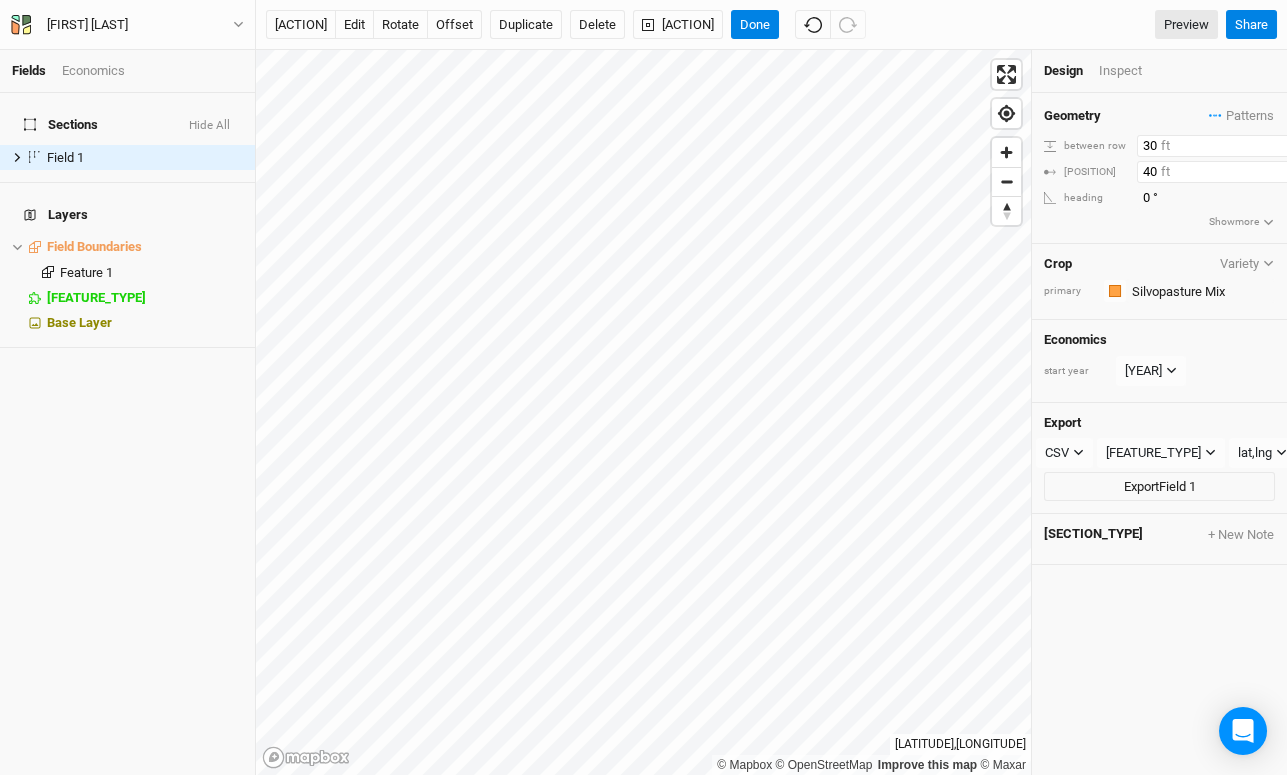 type on "30" 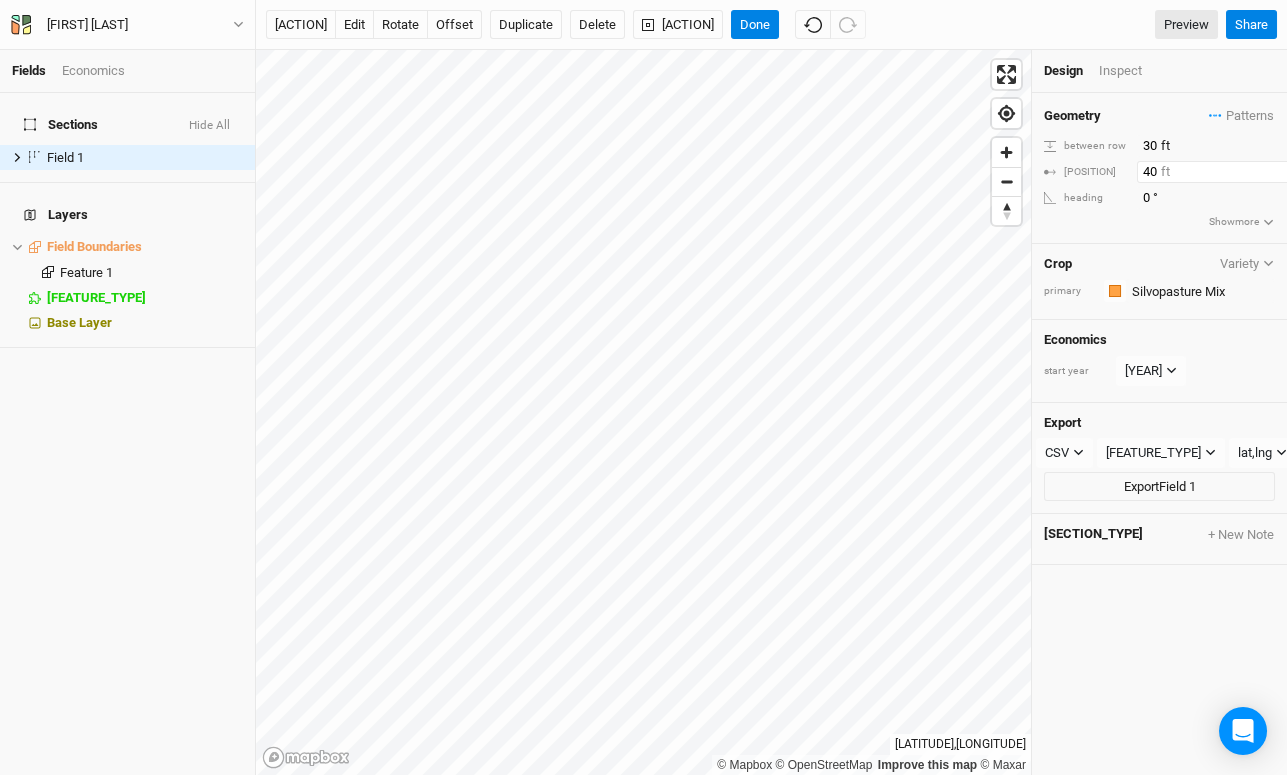 click on "40" at bounding box center (1224, 146) 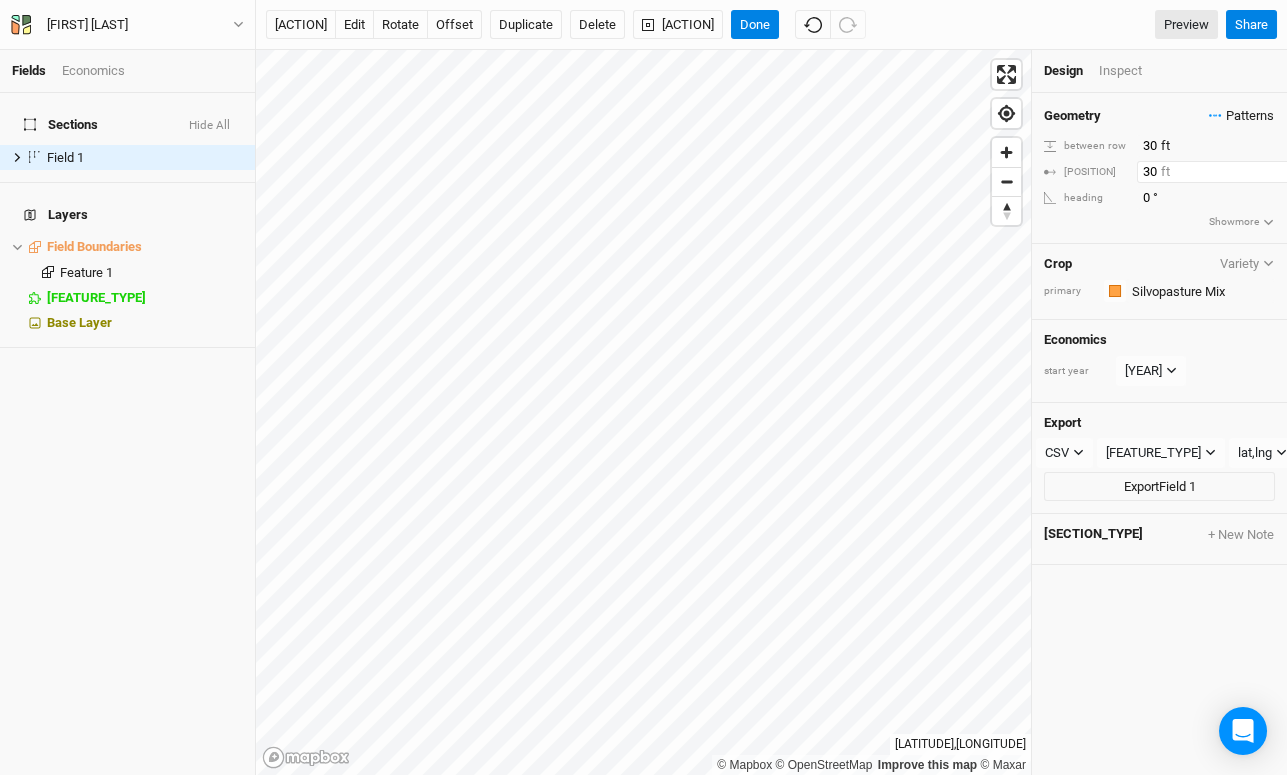 type on "30" 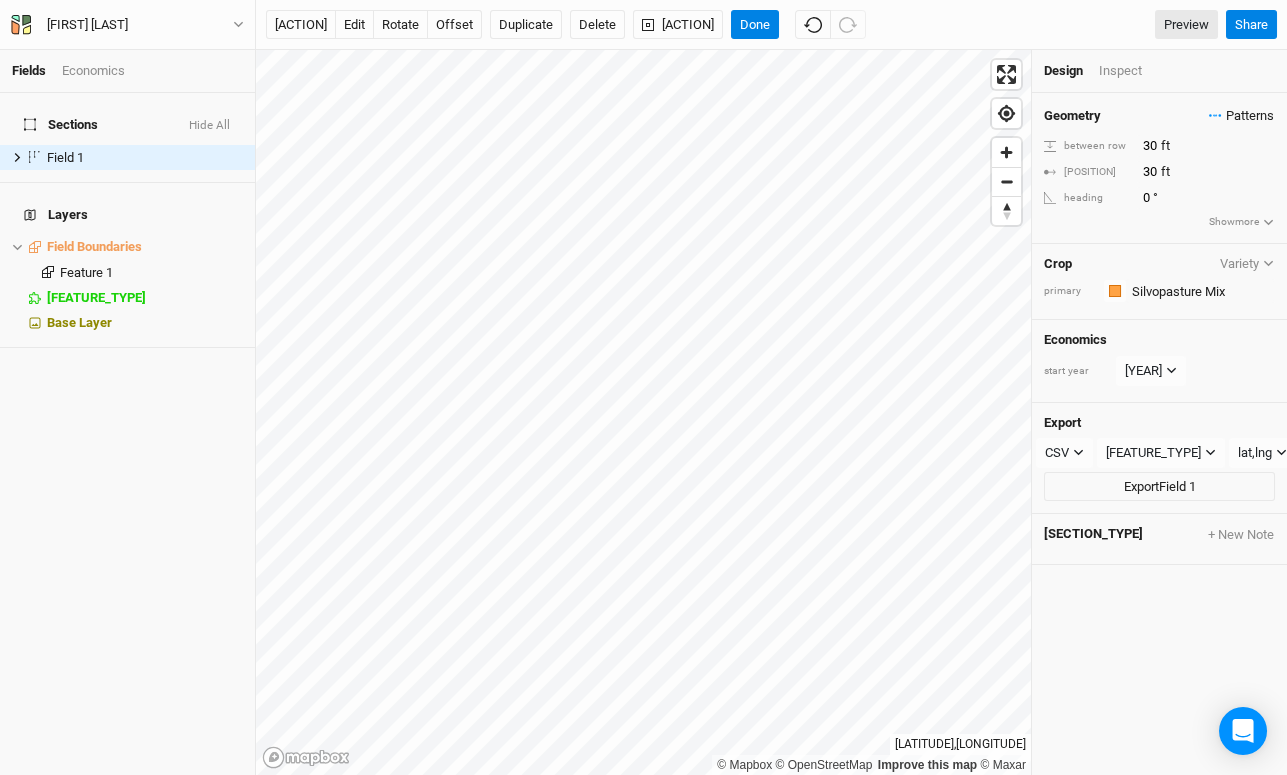click on "Patterns" at bounding box center [1241, 116] 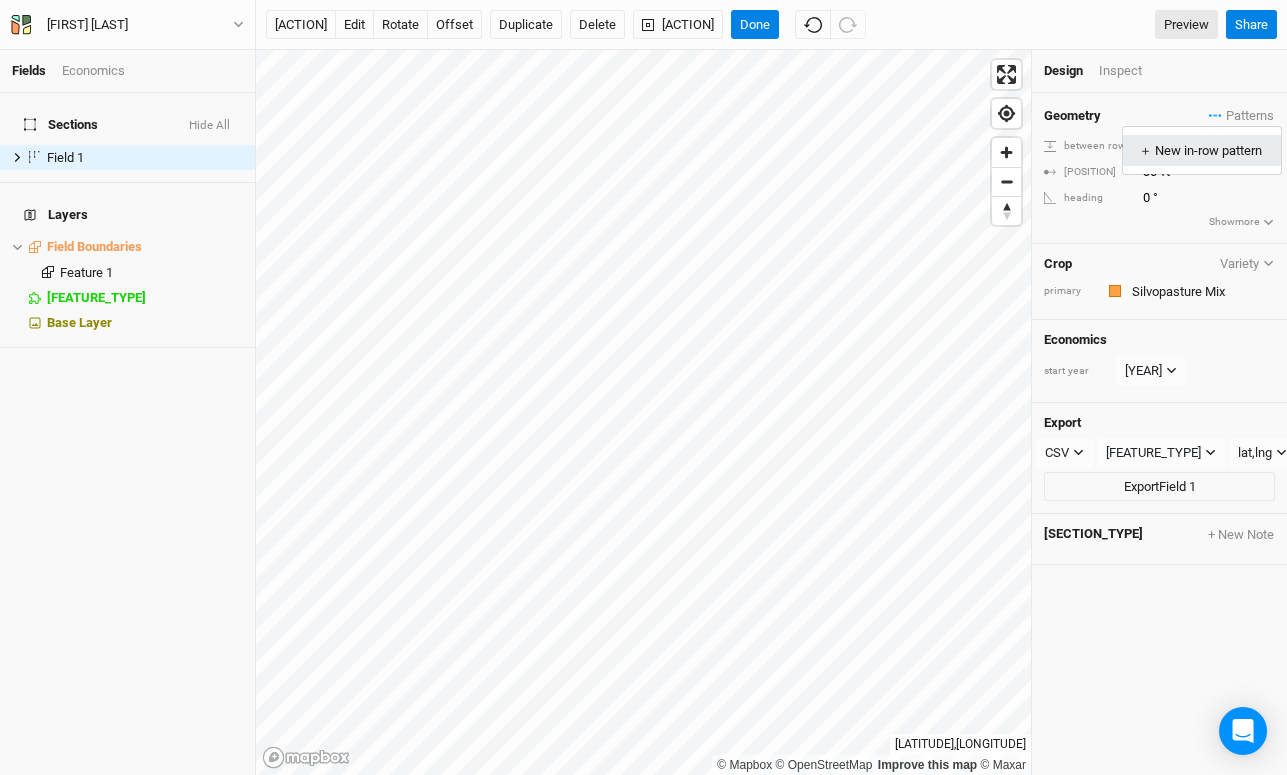 click on "＋ New in-row pattern" at bounding box center (1202, 151) 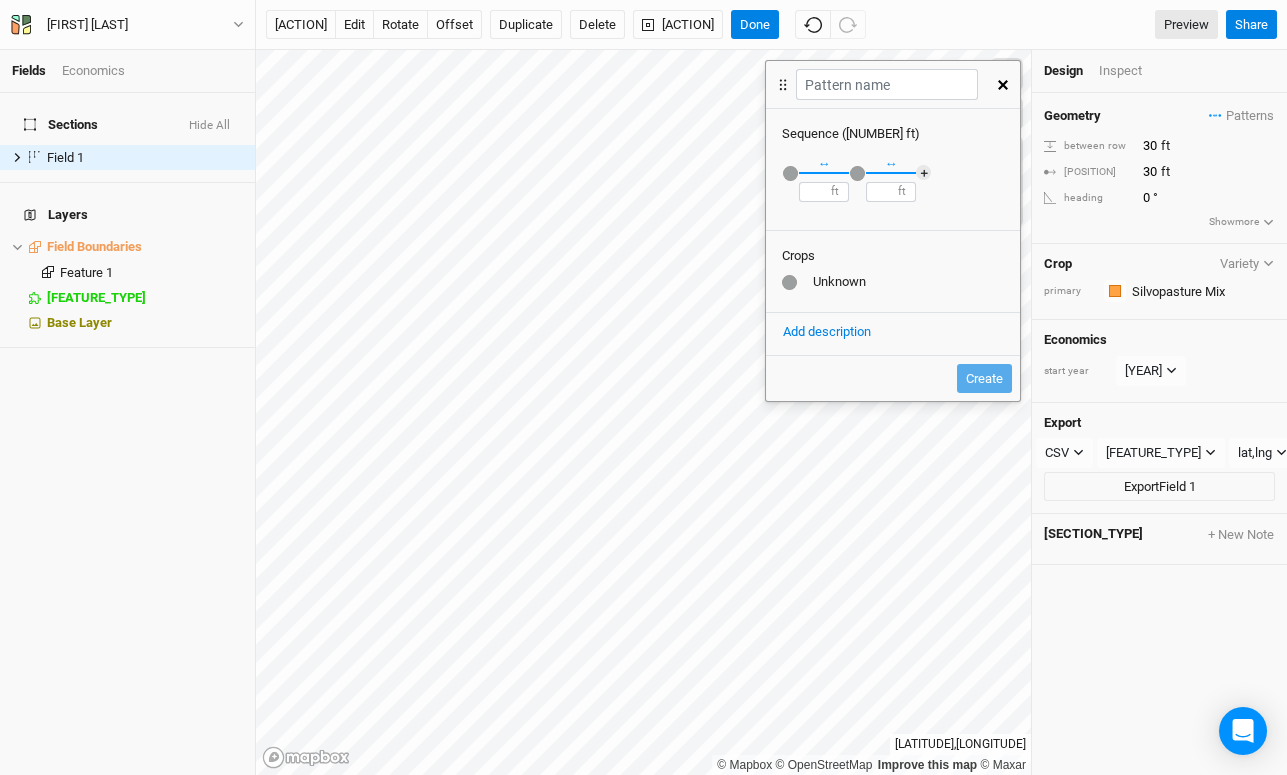 click at bounding box center [790, 173] 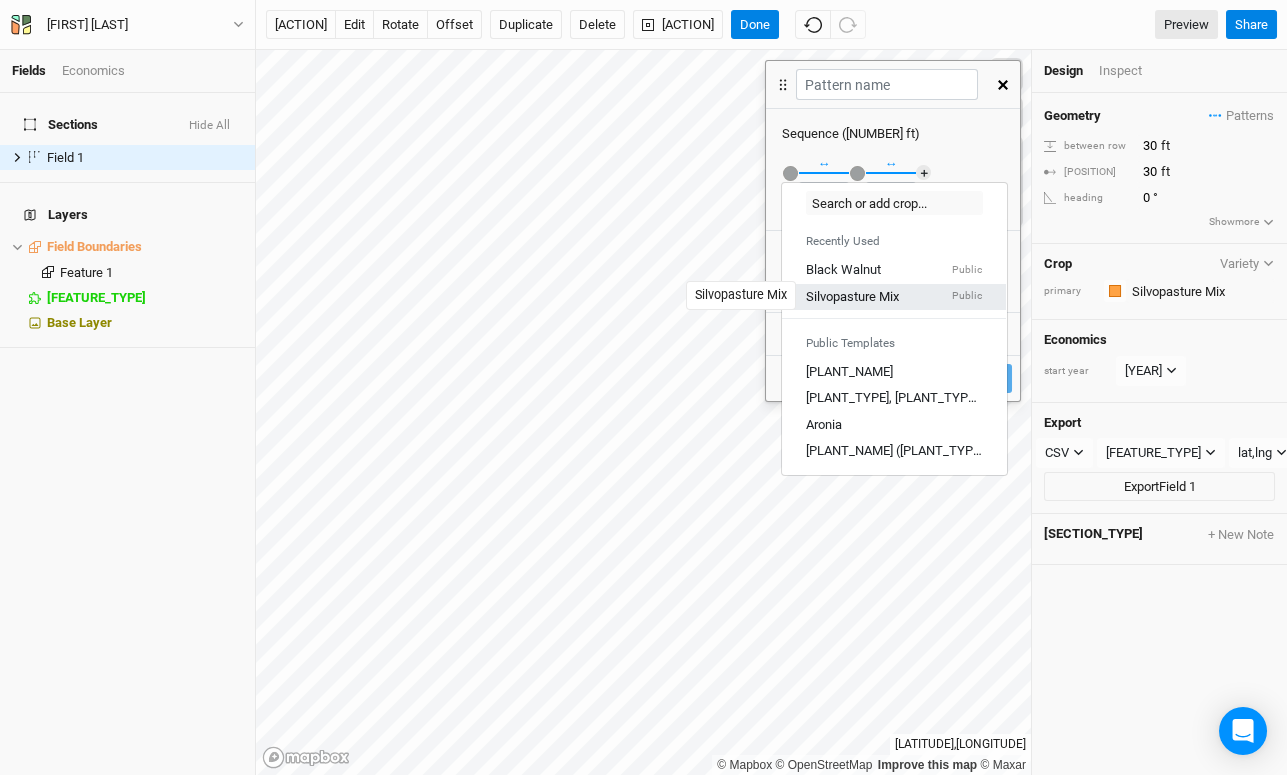 scroll, scrollTop: 0, scrollLeft: 0, axis: both 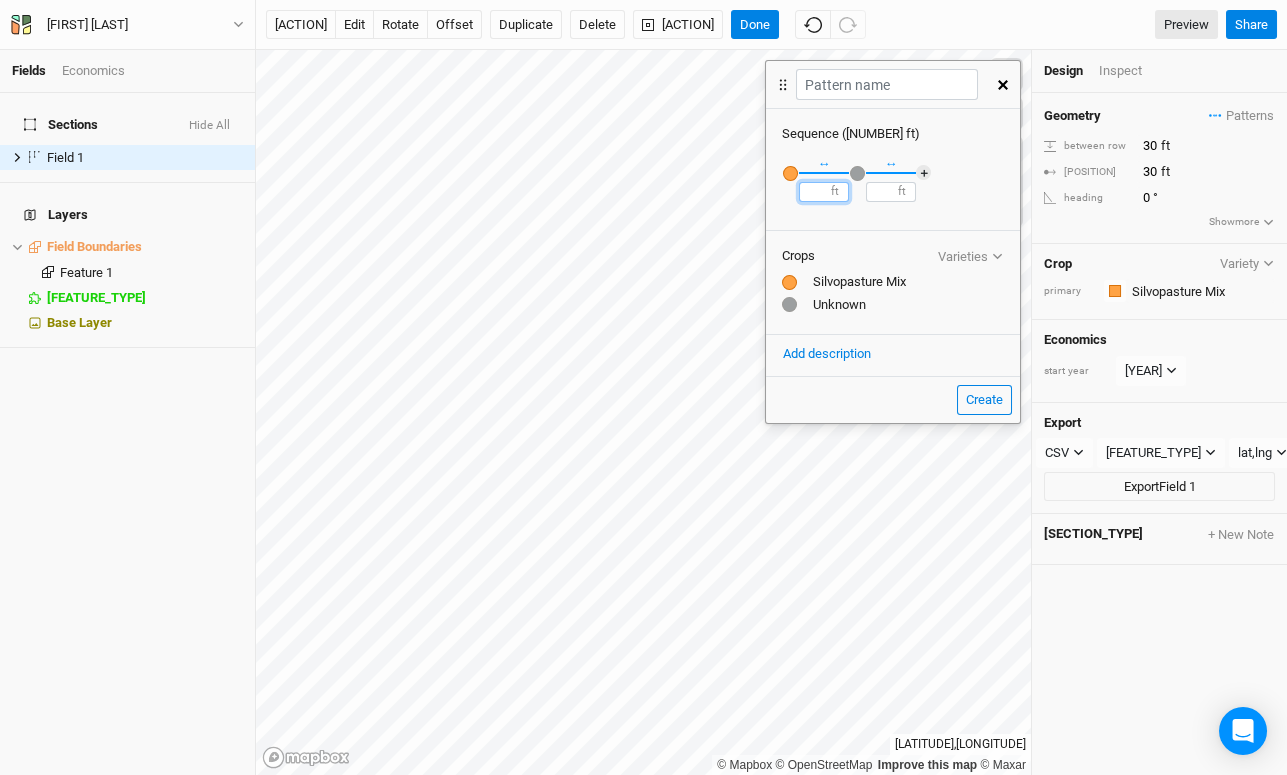 click on "Fields Economics Sections Hide All Field 1 hide Layers Field Boundaries hide Feature 1 hide Suitability hide Base Layer [FIRST] [LAST] Back Project Settings User settings Imperial Metric Keyboard Shortcuts Log out draw edit rotate offset Duplicate Delete Create Headland Done Preview Share © Mapbox   © OpenStreetMap   Improve this map   © Maxar 39.68149113722308 , -92.99215715244414 Design Inspect Geometry  Patterns ＋ New in-row pattern between row 30 ft in row 30 ft heading 0 ° Show  more   Crop Variety primary Colors Brown Orange Yellow Green Blue Purple Pink Red Economics start year 2025 Export CSV CSV JSON KML PDF SHP Points Points Rows Sections lat,lng lat,lng lng,lat Export  Field 1 Section Notes + New Note Sequence ( 20   ft ) Recently Used Black Walnut Public Silvopasture Mix Public Public Templates Apple (Dwarf) Apples, Cider, Low-input Aronia Austree Willow (Windbreak or Screen) Biodiversity Biodiversity Hedge (EU) Biomass Willow (Windbreak or Screen) Bitternut Hickory Black Locust (CG)  10" at bounding box center [643, 387] 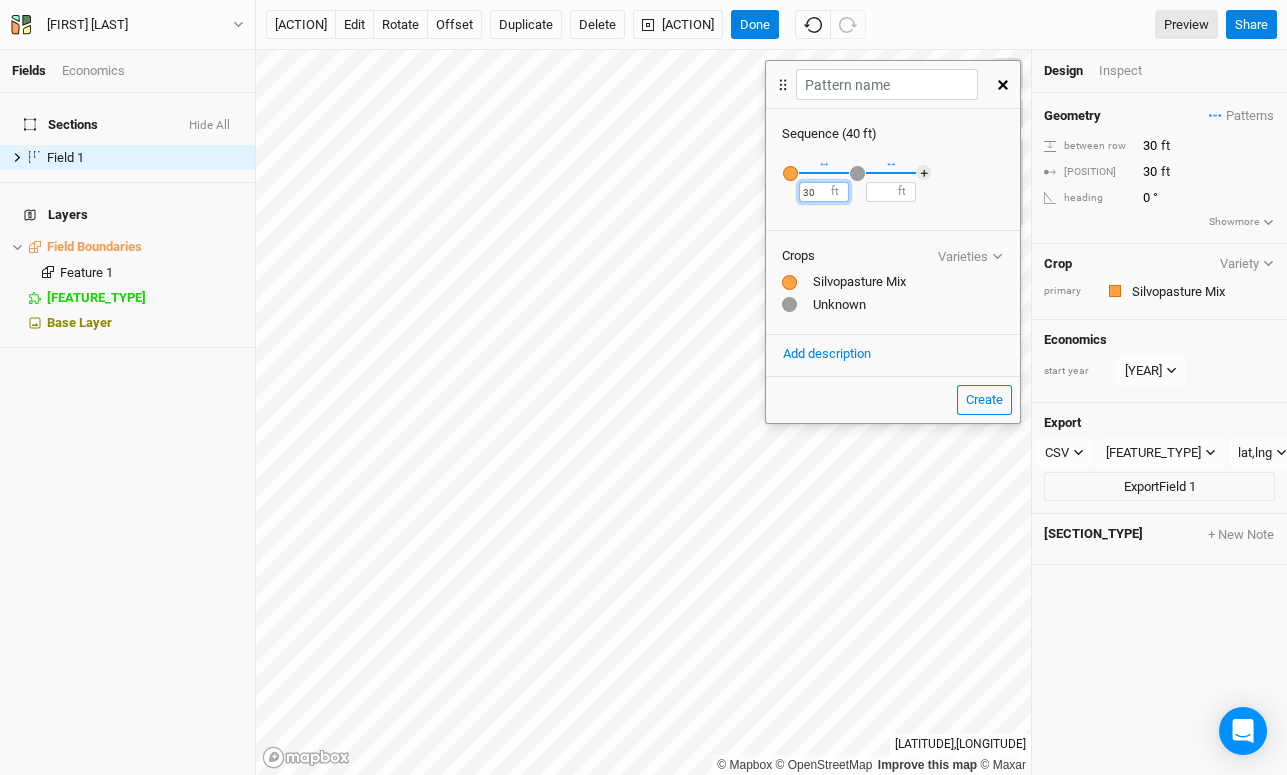 type on "30" 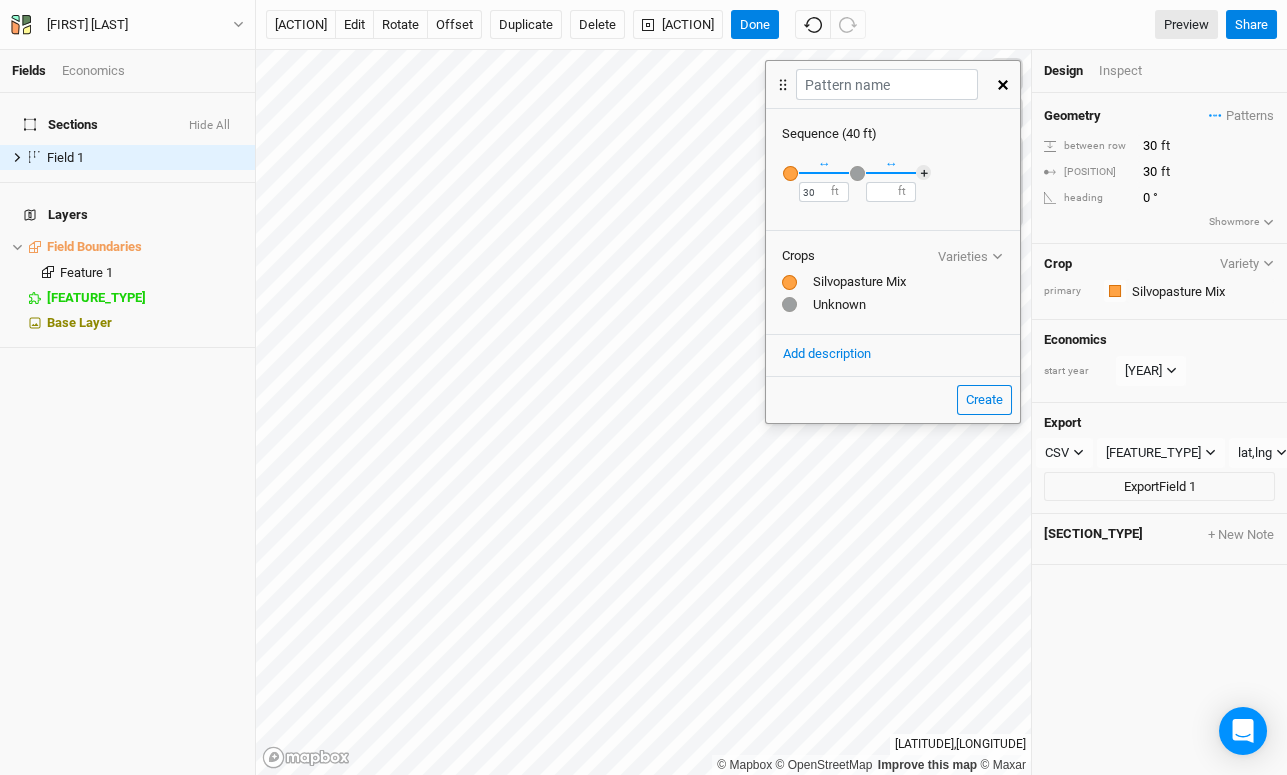 click at bounding box center [857, 173] 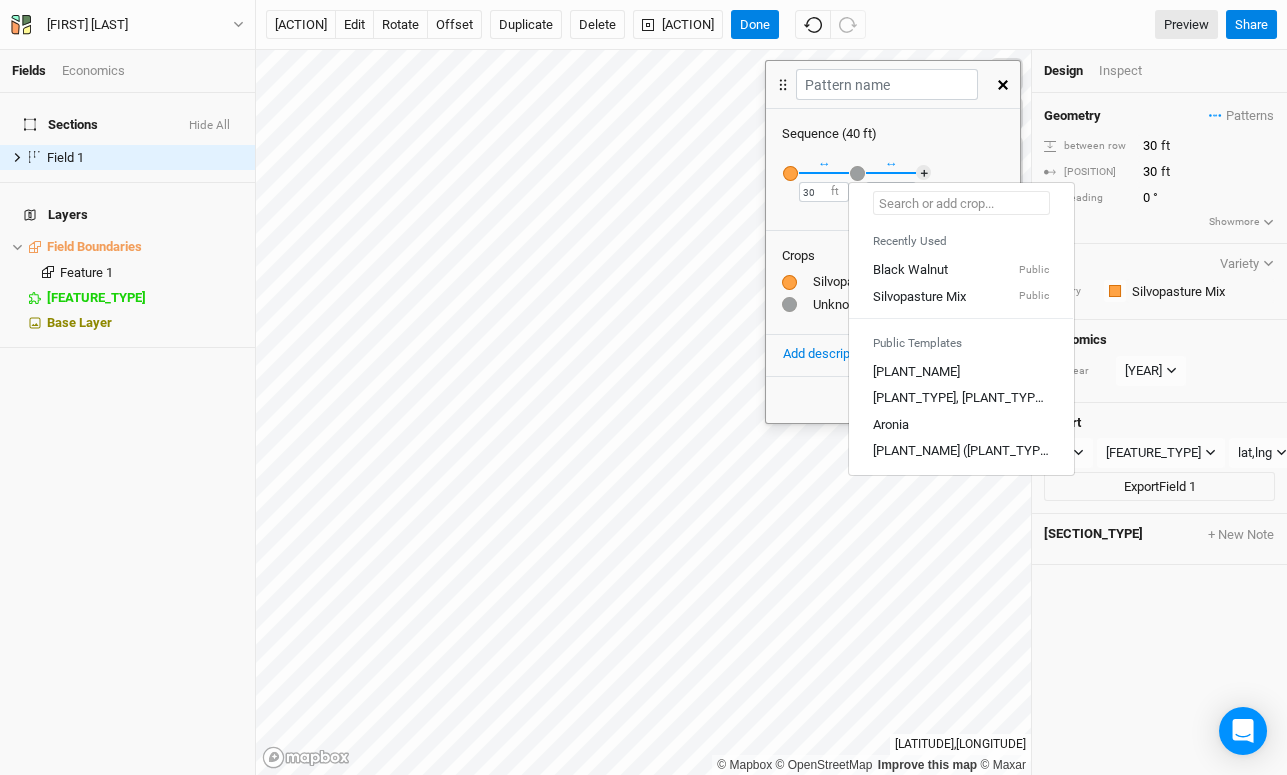 click at bounding box center (961, 203) 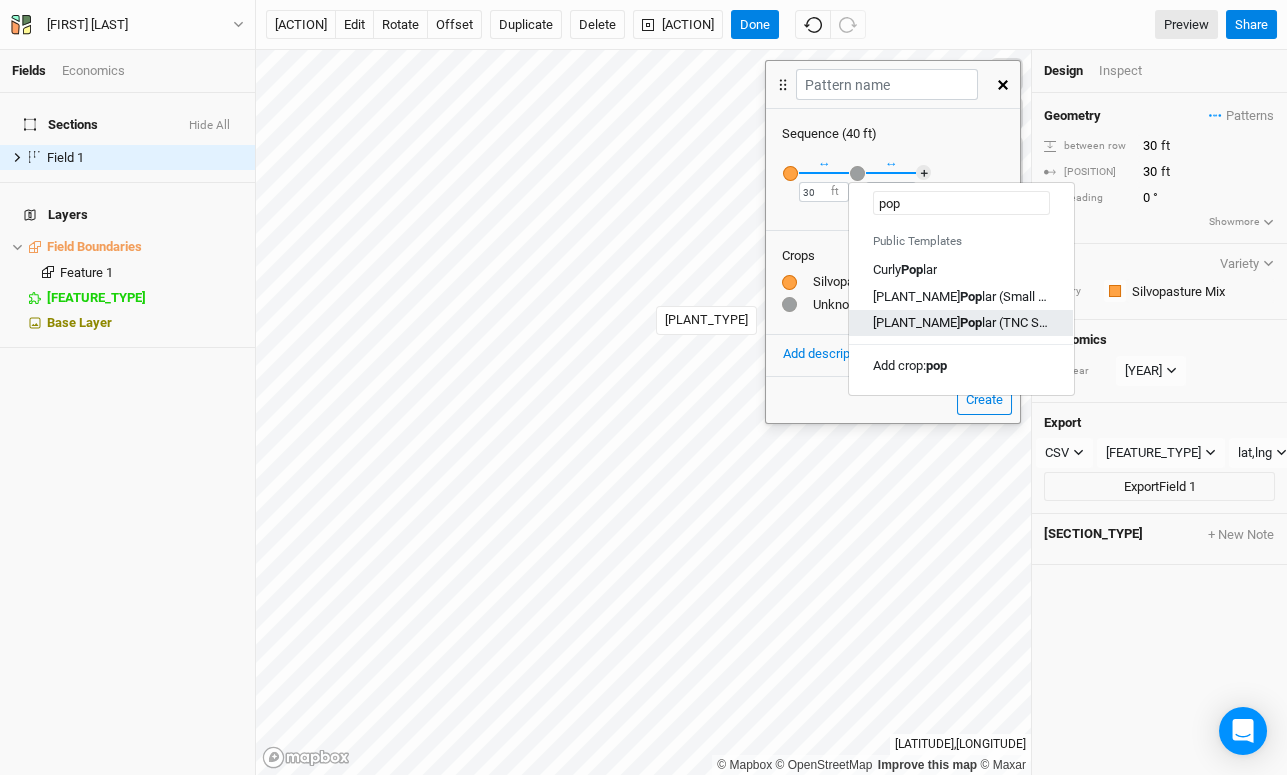 click on "[PLANT_TYPE]" at bounding box center (961, 323) 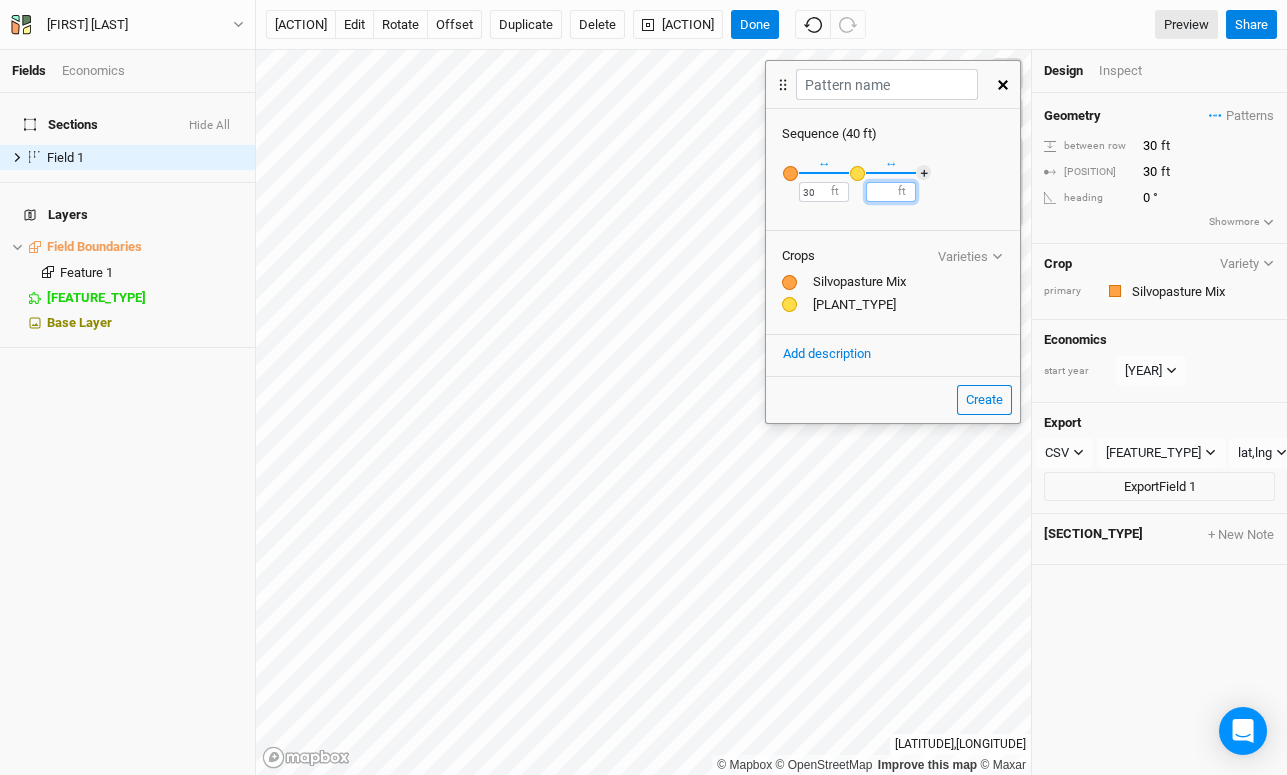 drag, startPoint x: 882, startPoint y: 191, endPoint x: 820, endPoint y: 178, distance: 63.348244 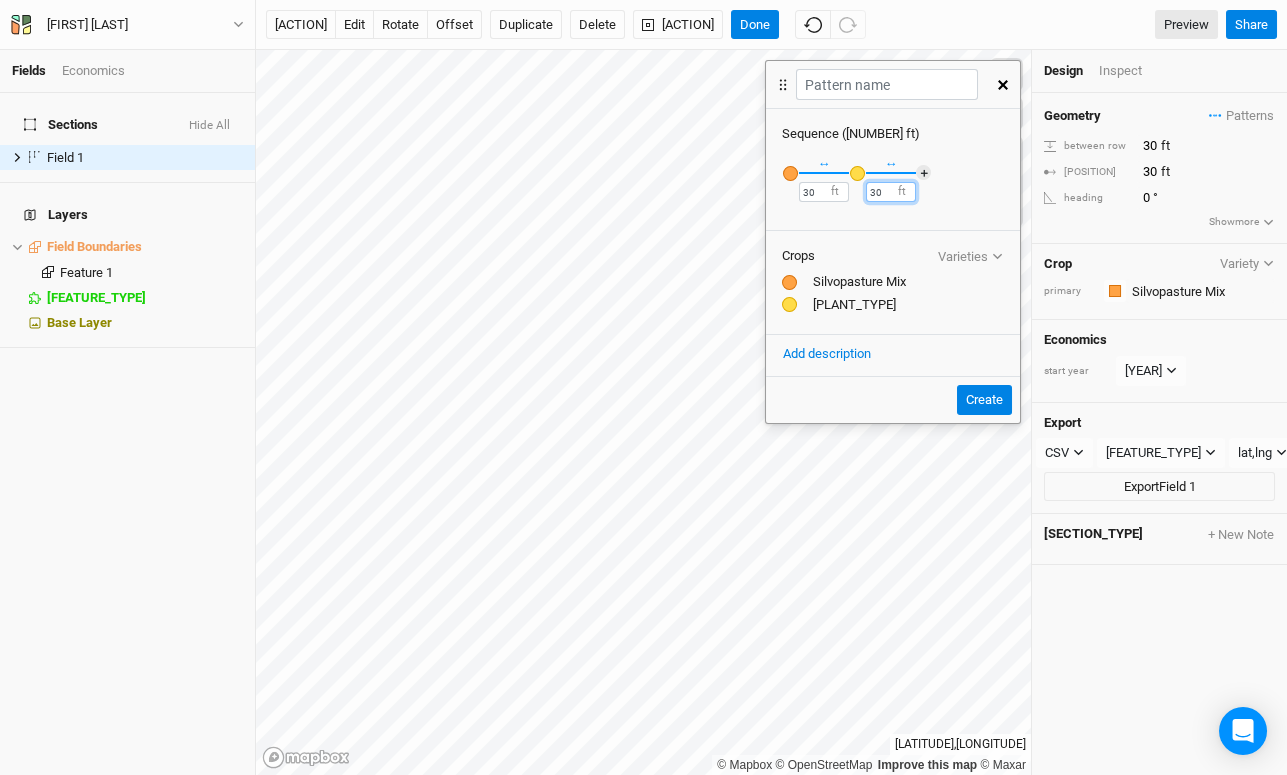 type on "30" 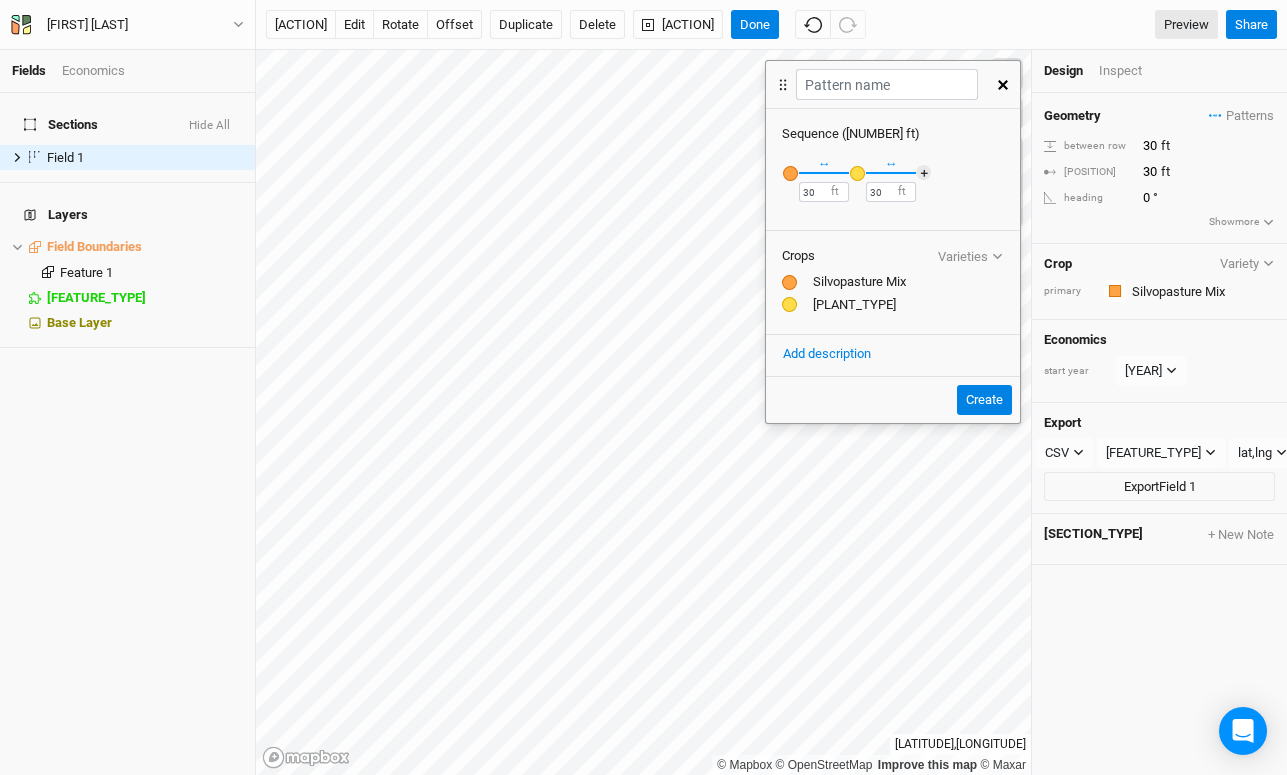 click on "Create" at bounding box center (984, 400) 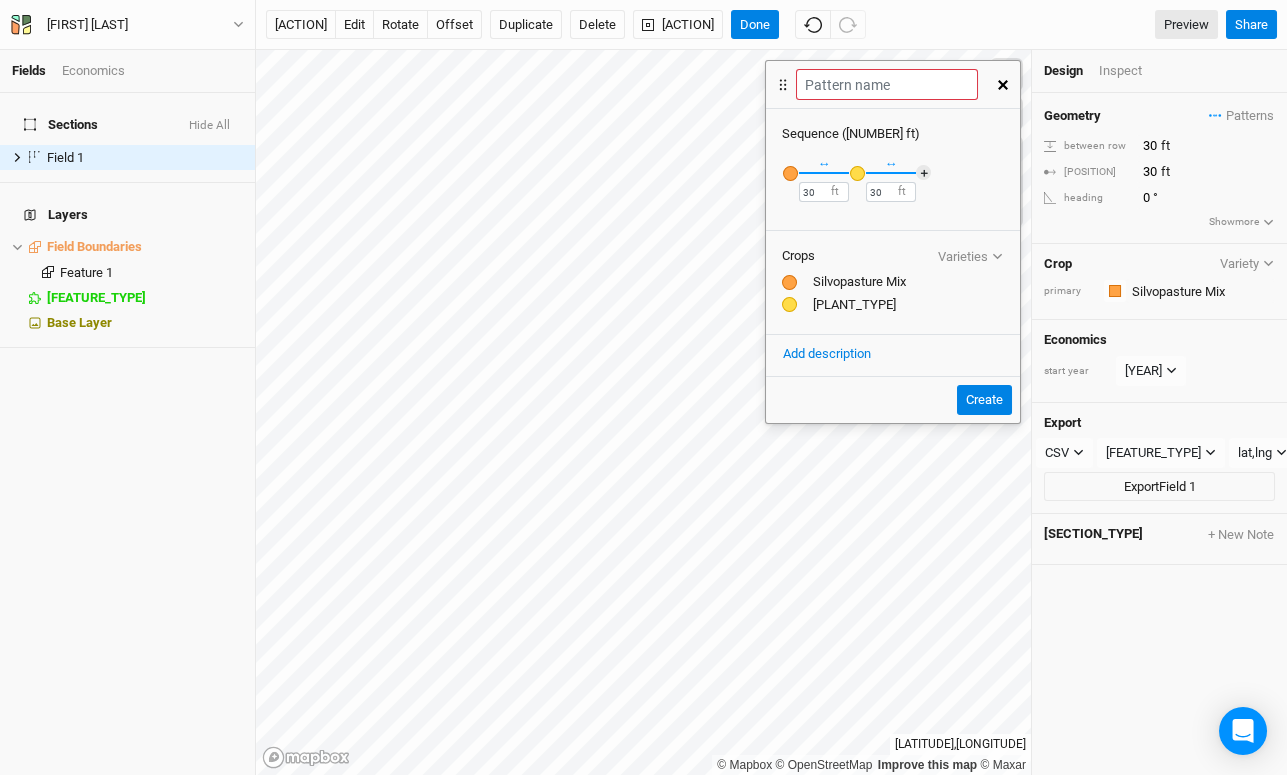 click on "Create" at bounding box center [984, 400] 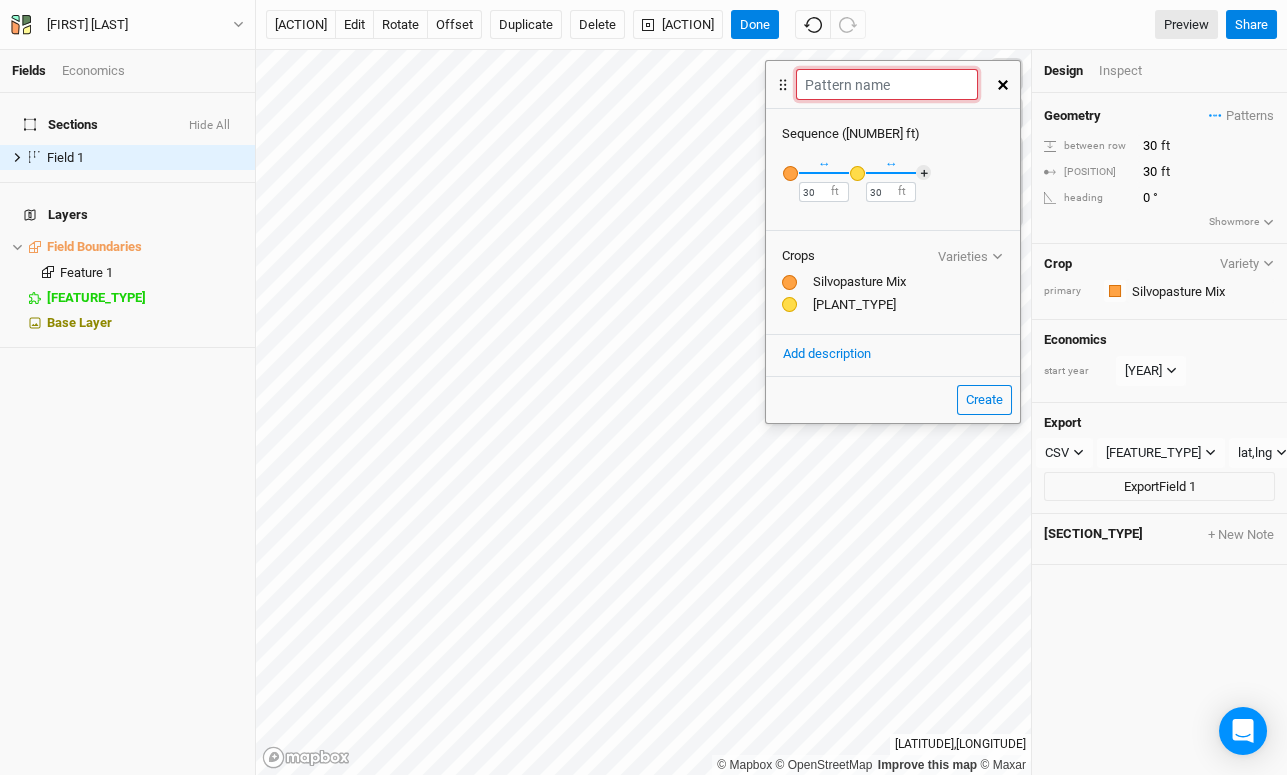 click at bounding box center [886, 84] 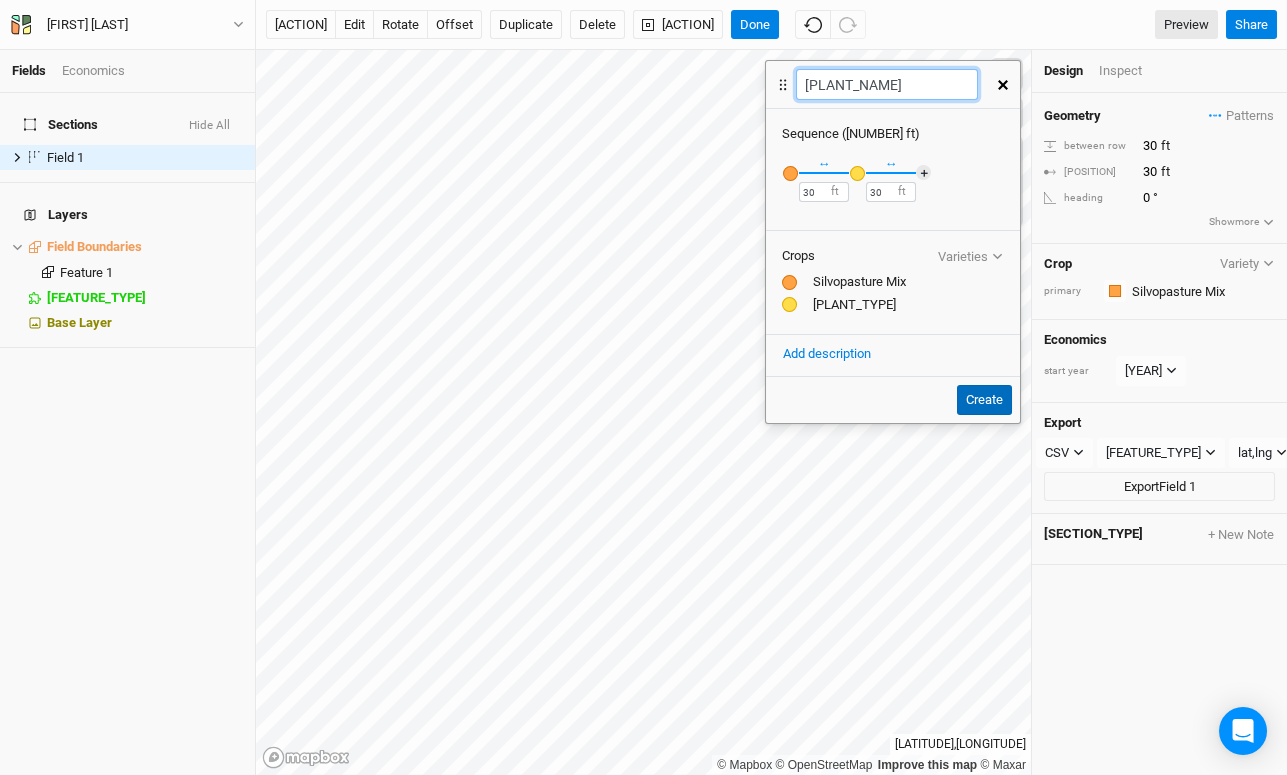 type on "[PLANT_NAME]" 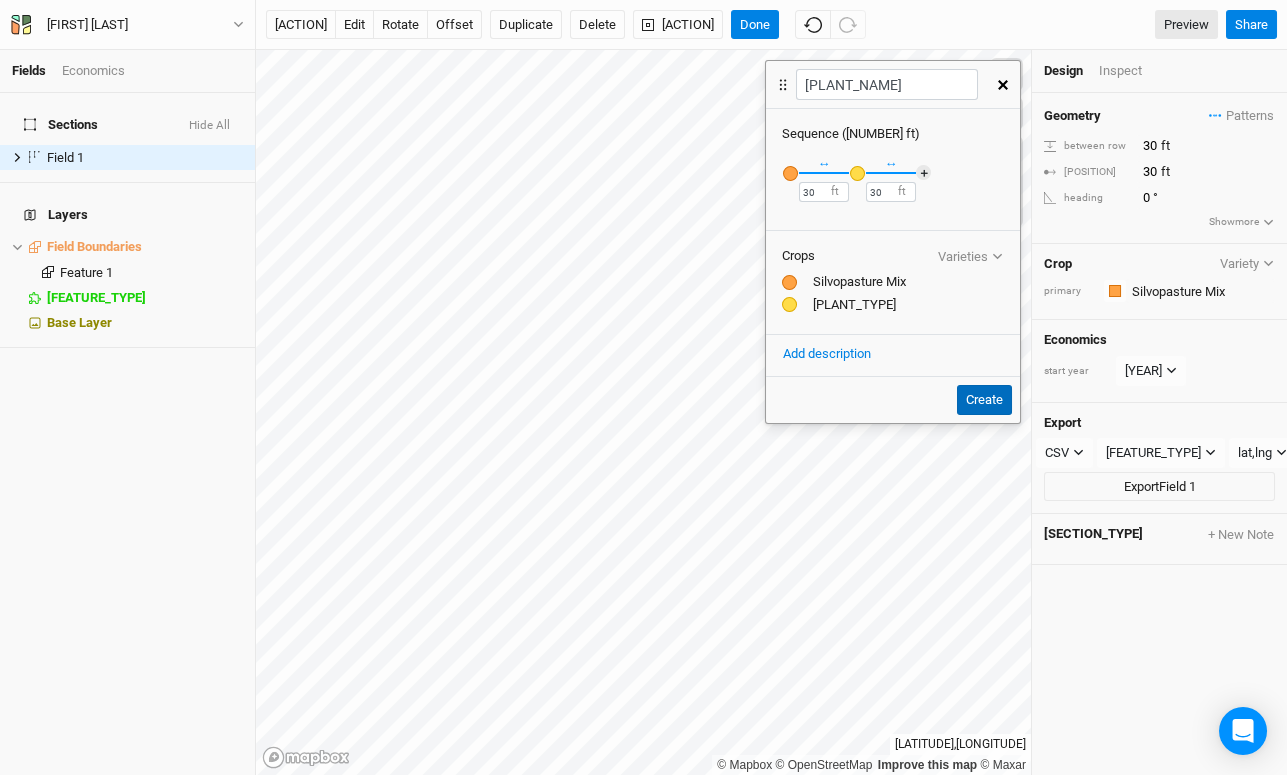 click on "Create" at bounding box center [984, 400] 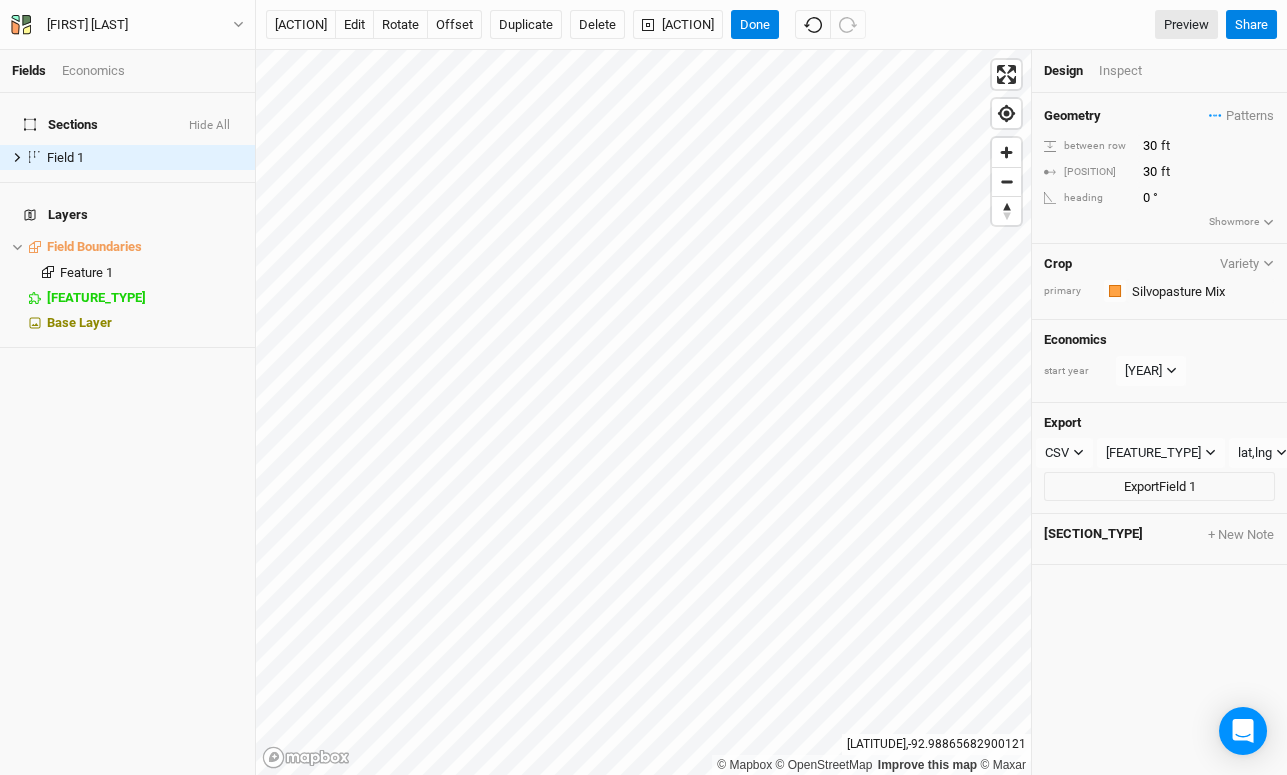 click on "Variety" at bounding box center [1247, 263] 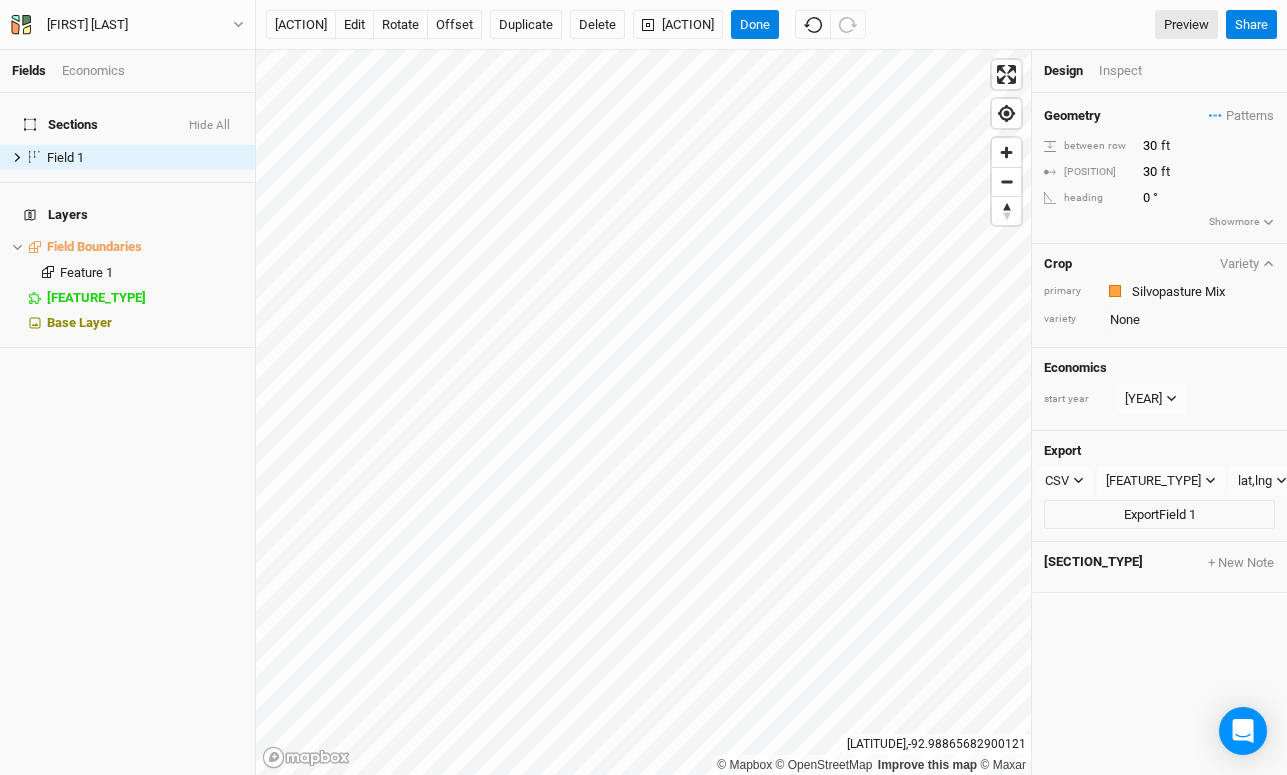click on "Variety" at bounding box center (1247, 263) 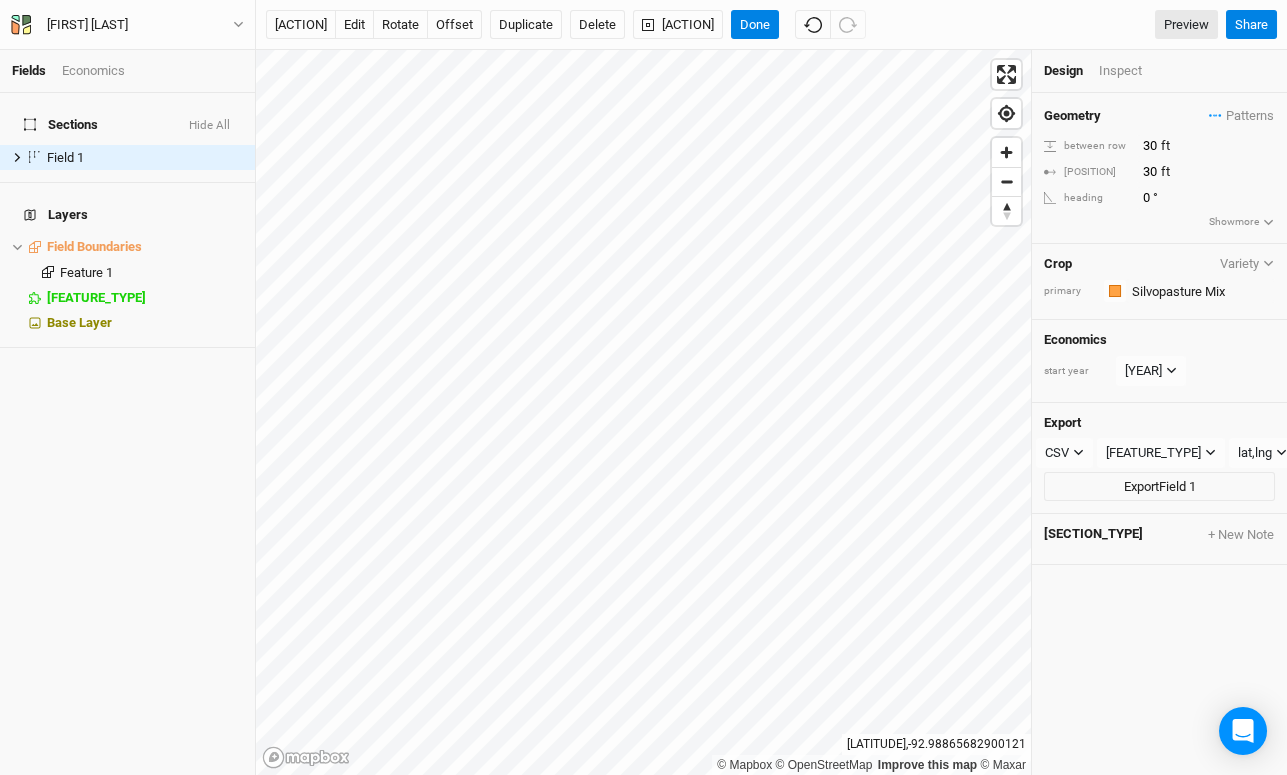 click on "Variety" at bounding box center [1247, 263] 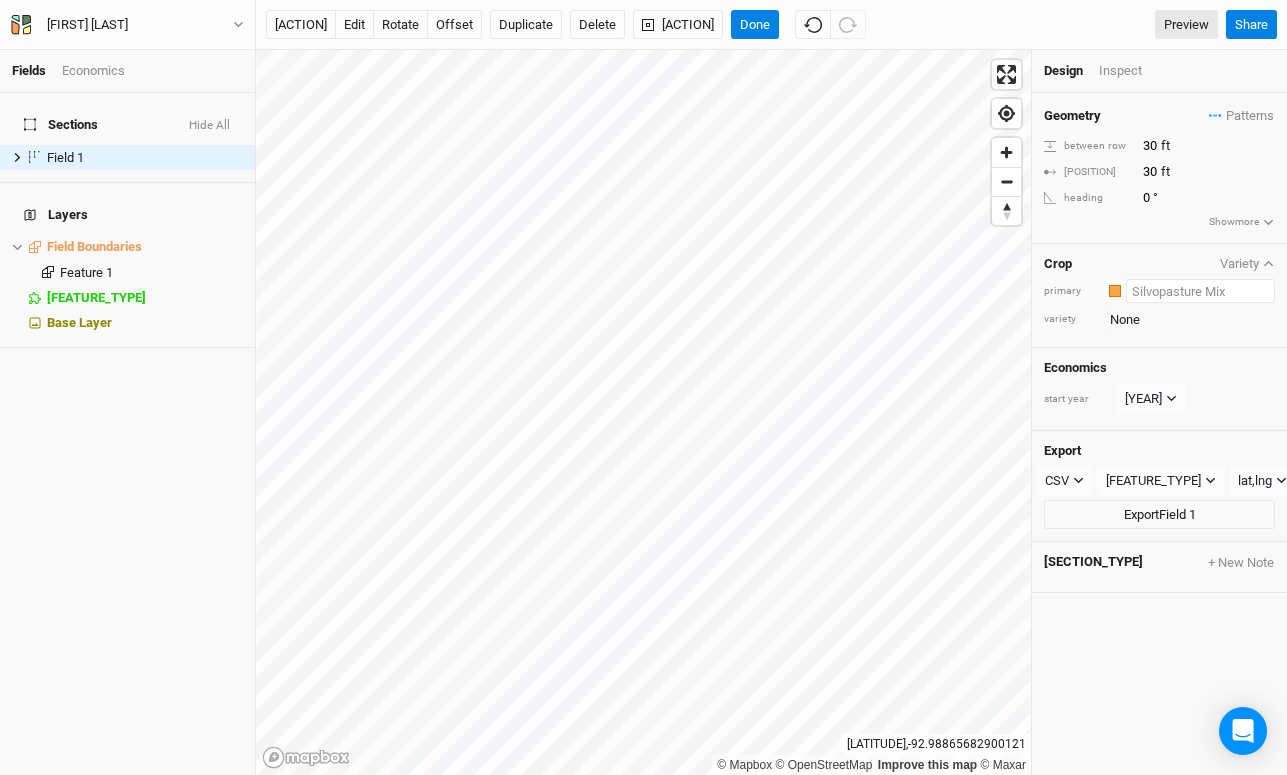 click at bounding box center (1200, 291) 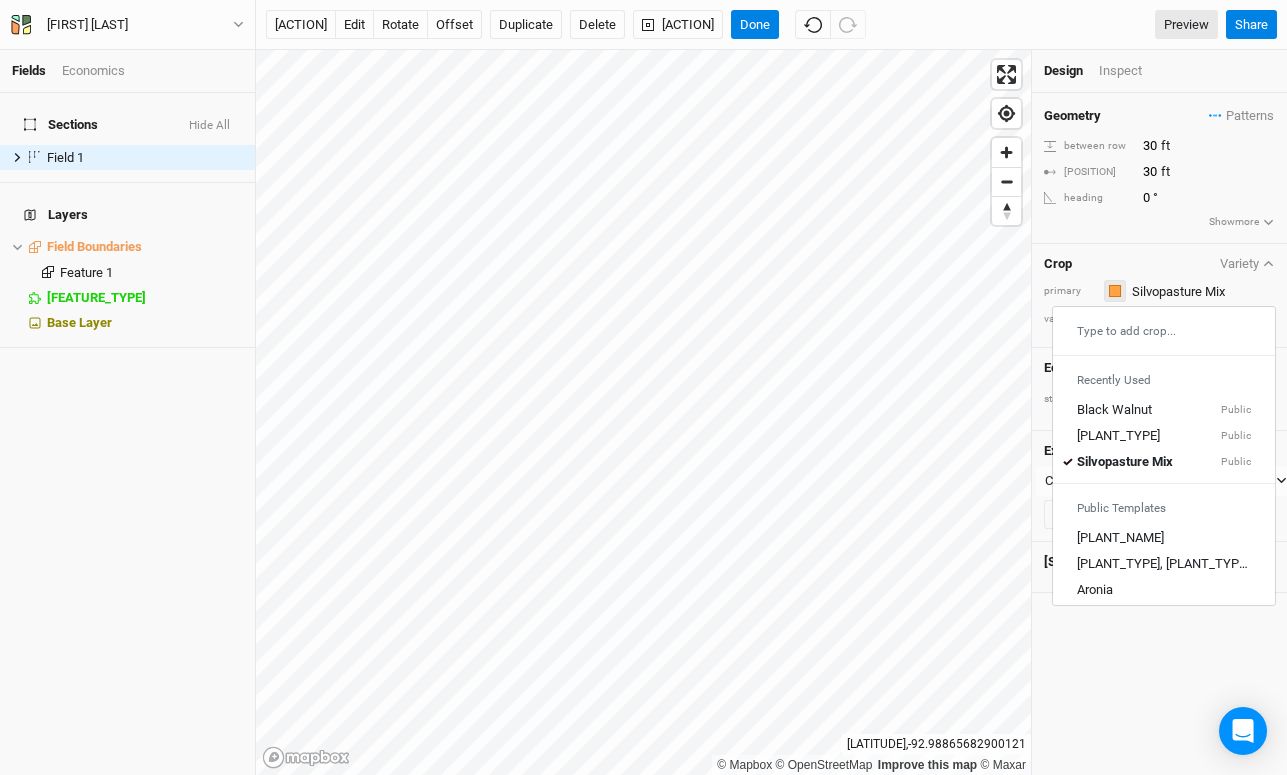click at bounding box center [1115, 291] 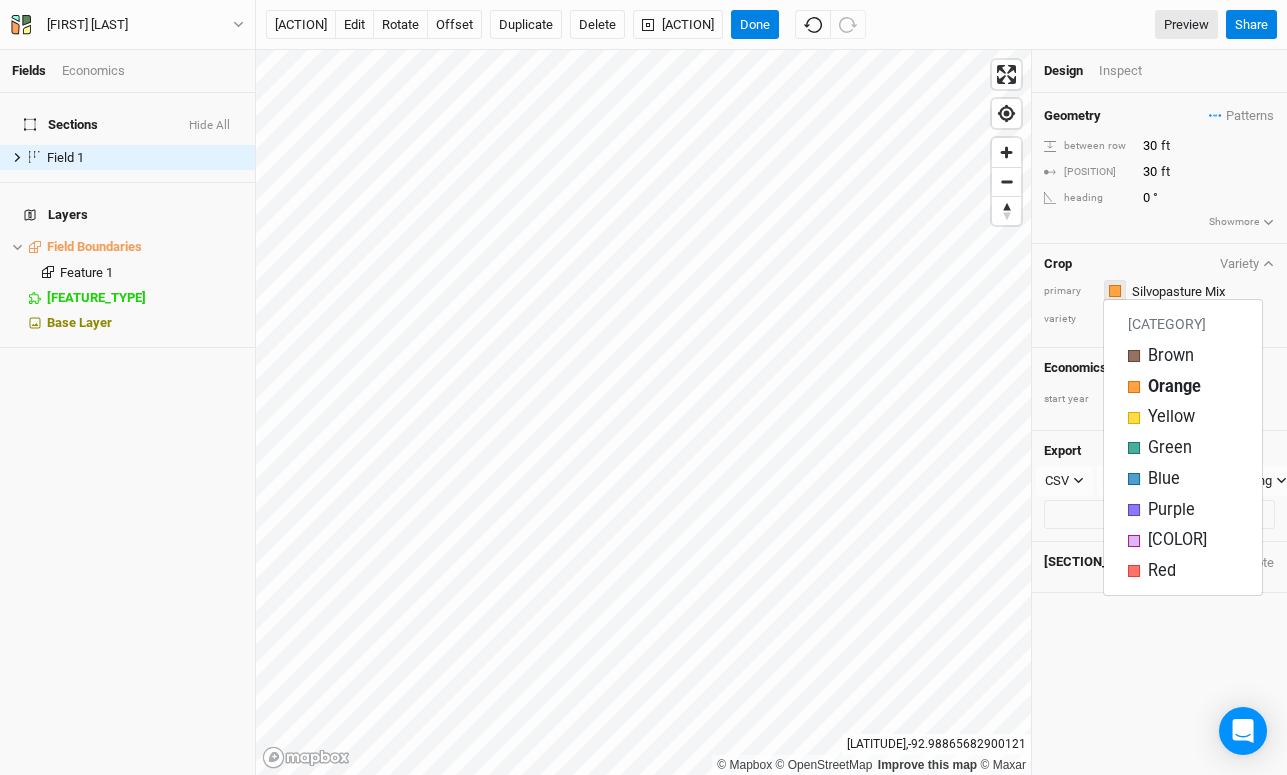 click at bounding box center [1115, 291] 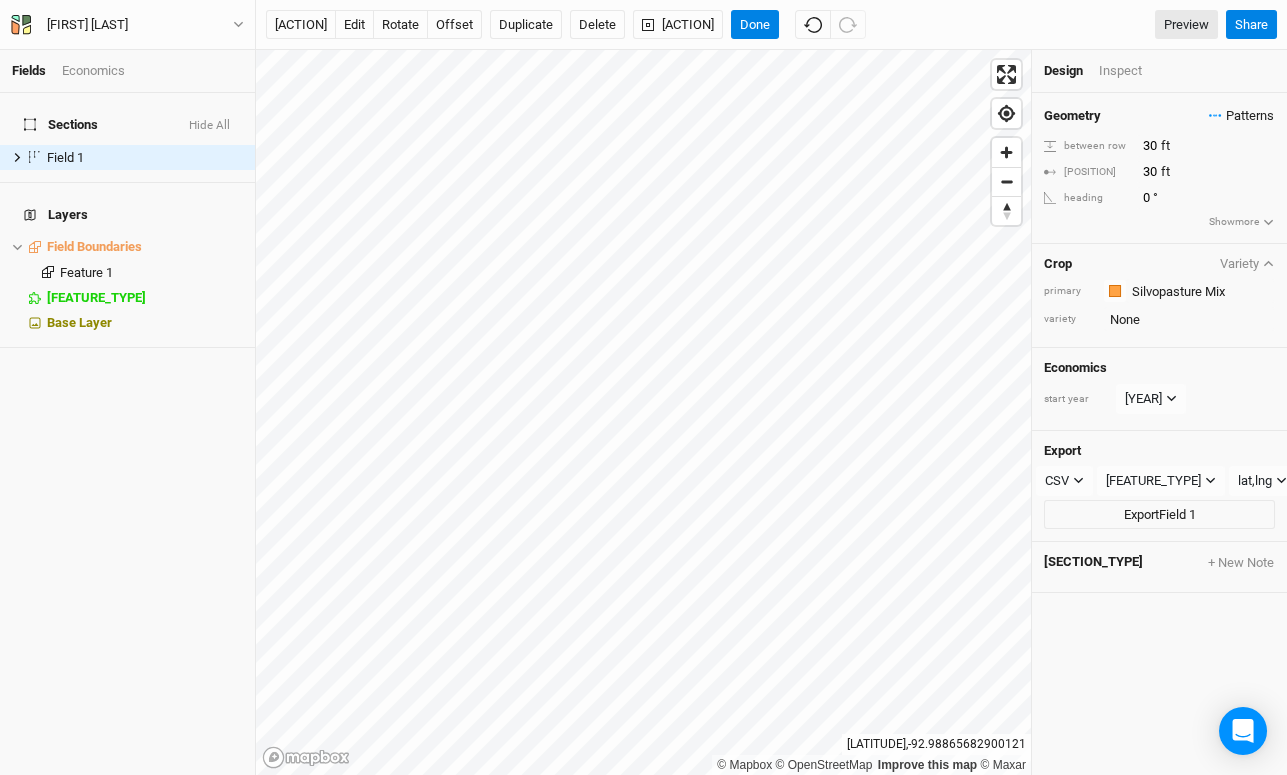 click on "Patterns" at bounding box center (1241, 116) 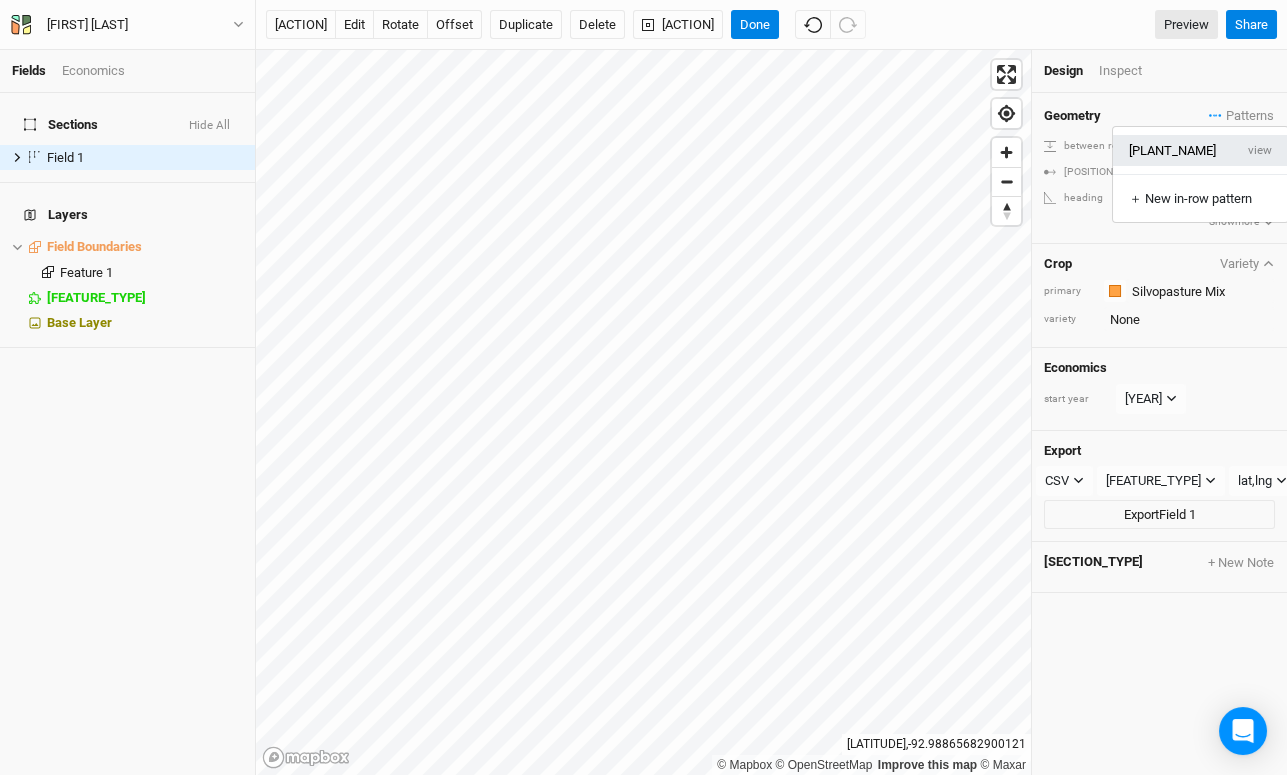 click on "[PLANT_NAME]" at bounding box center [1173, 150] 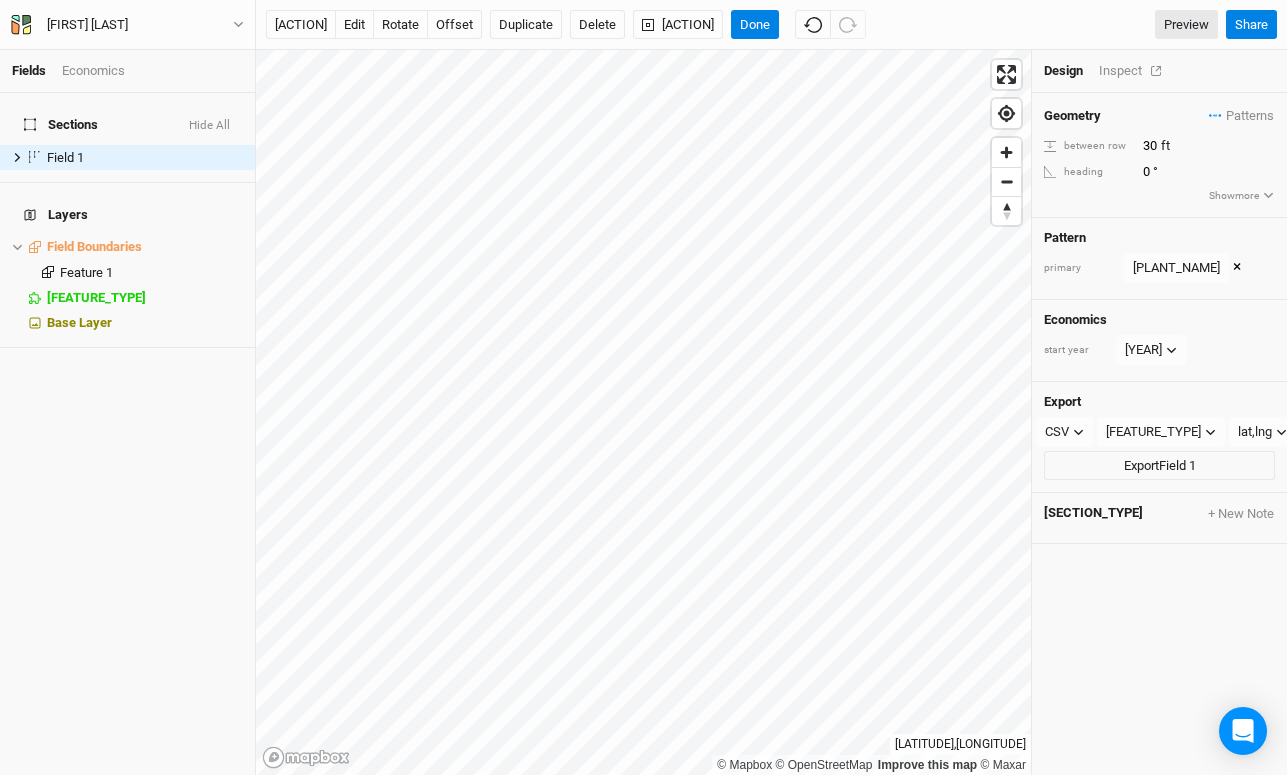 click on "Inspect" at bounding box center [1134, 71] 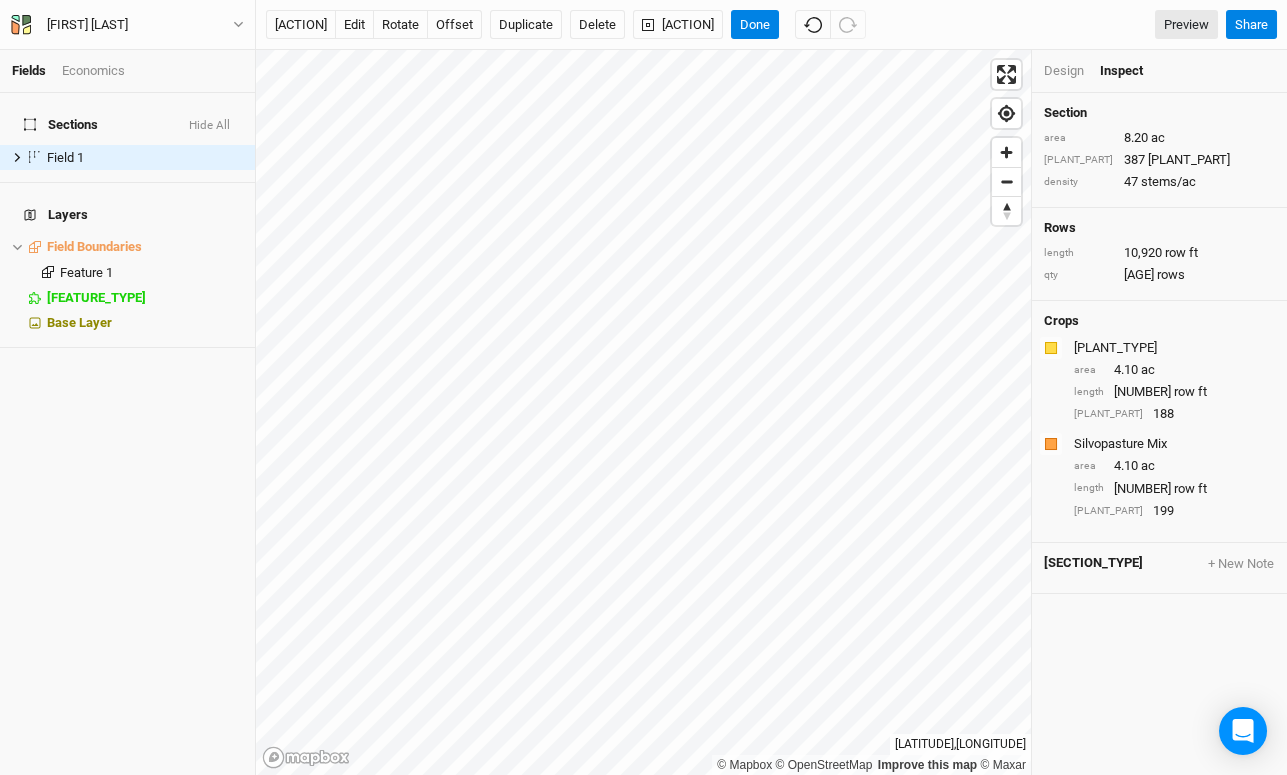 click on "Design" at bounding box center [1064, 71] 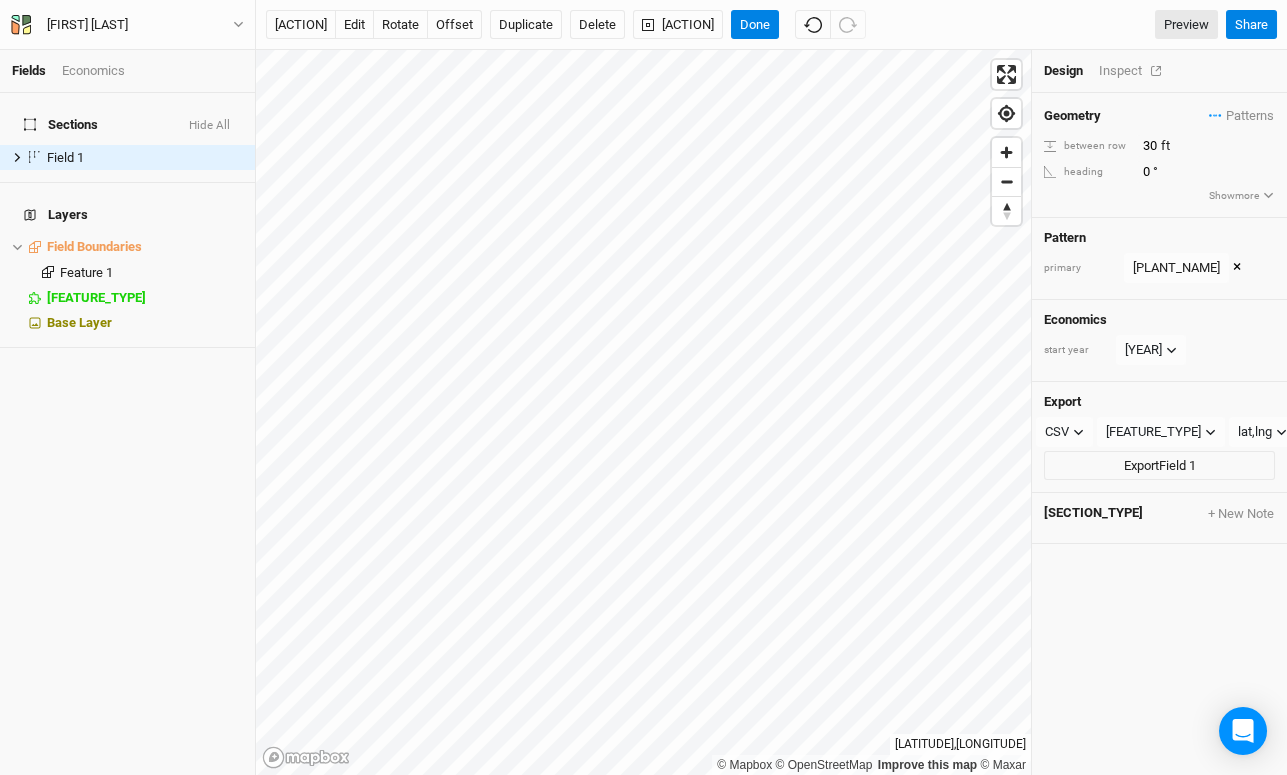 click on "Inspect" at bounding box center (1134, 71) 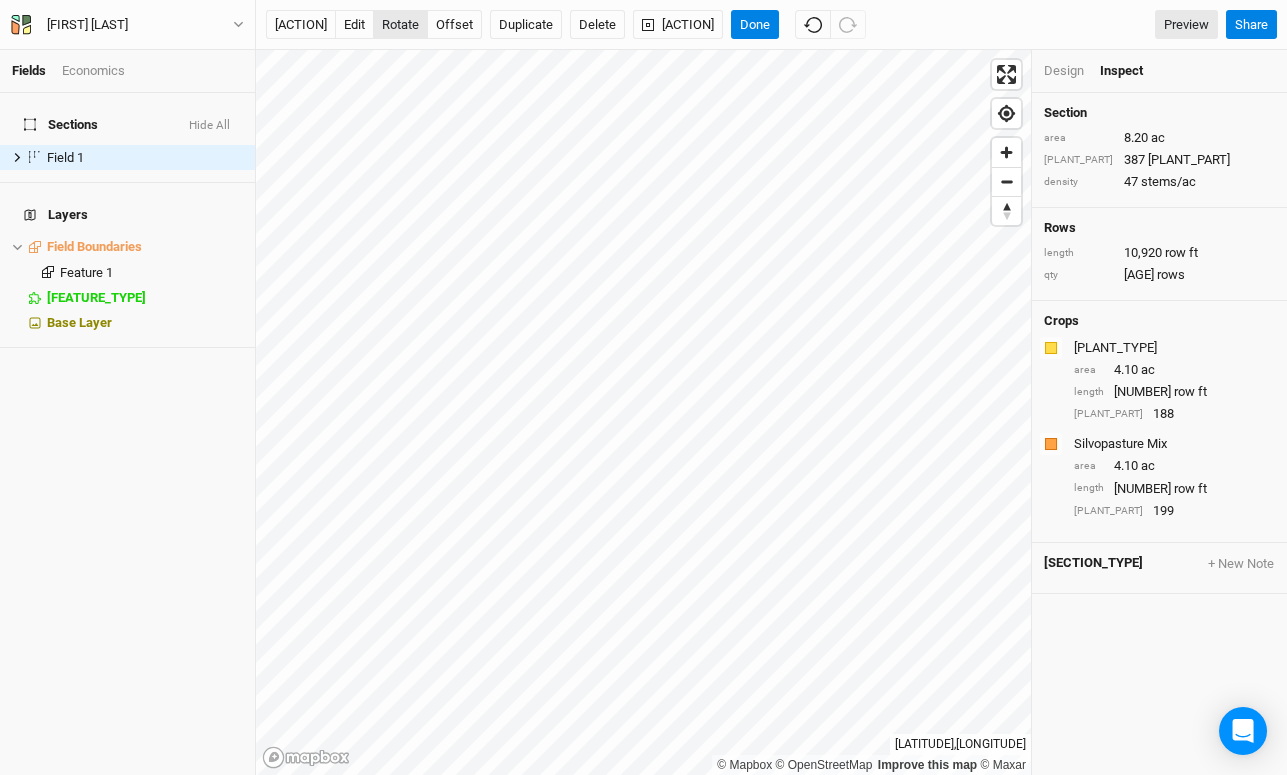 click on "rotate" at bounding box center [400, 25] 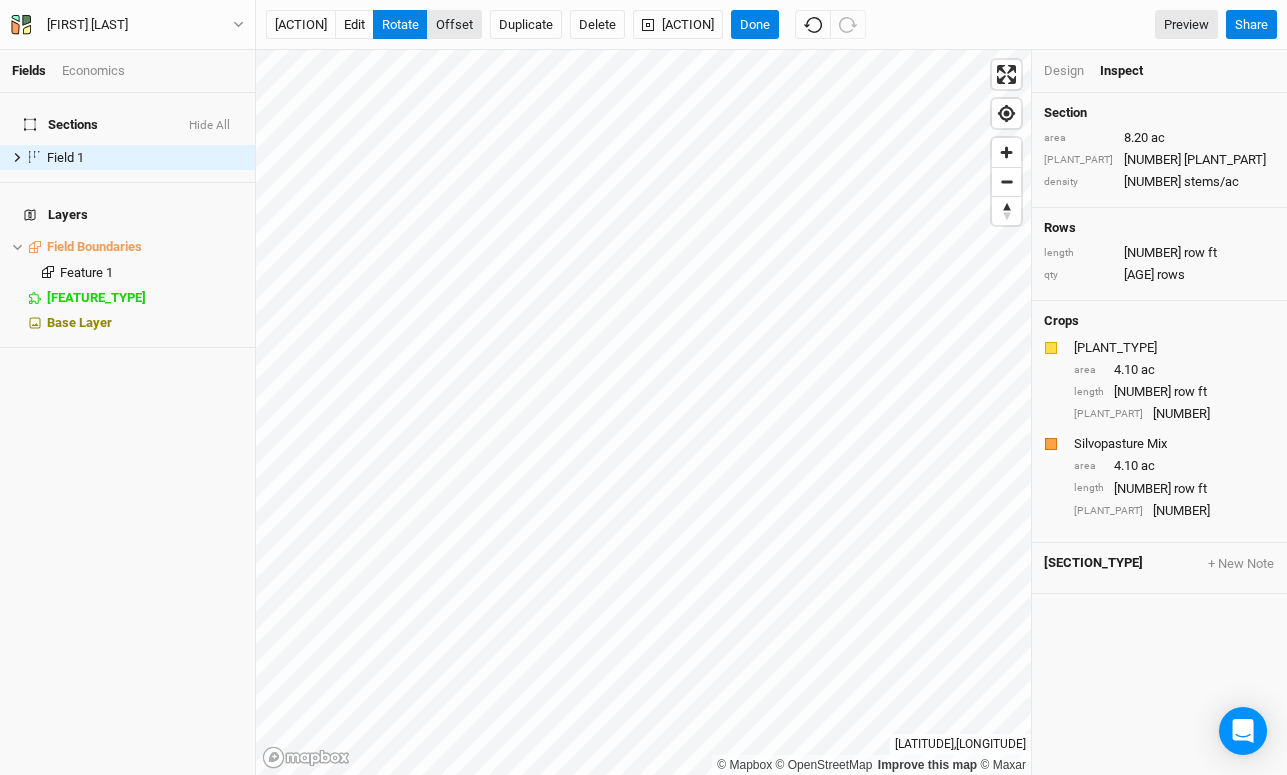 click on "offset" at bounding box center (454, 25) 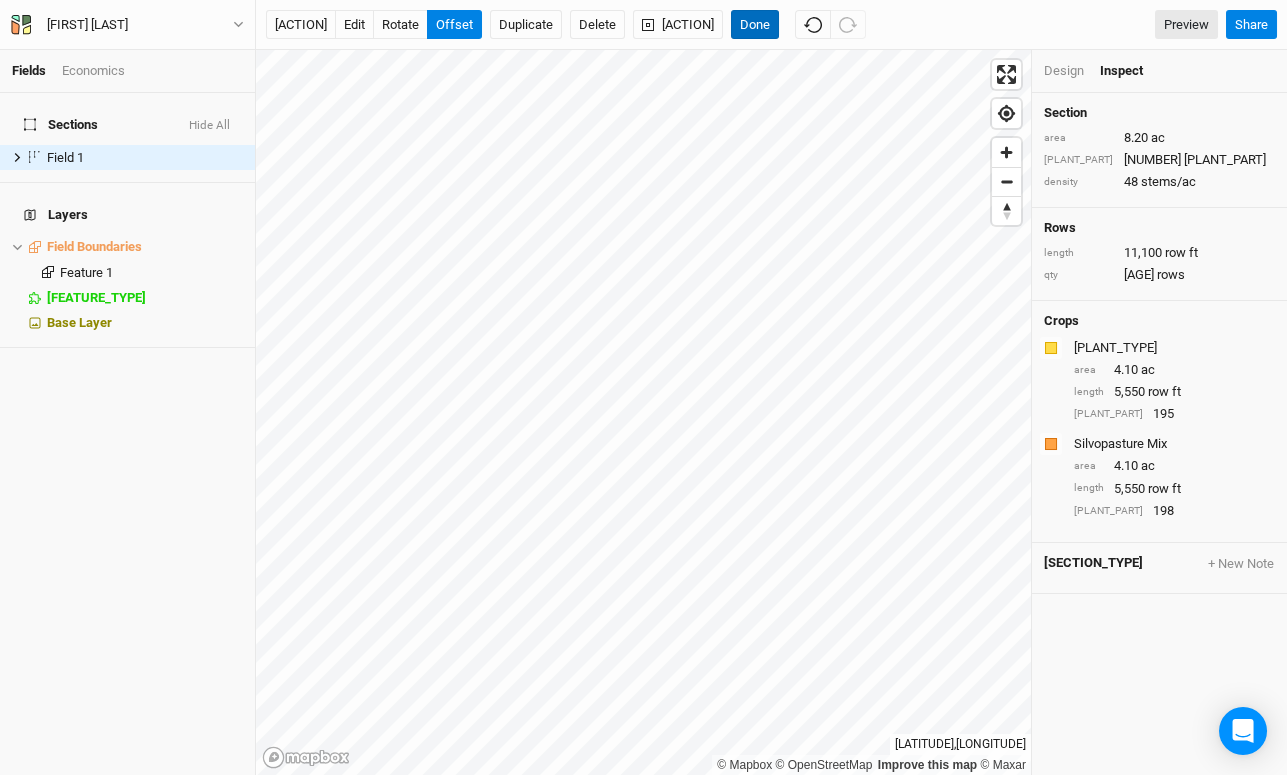 click on "Done" at bounding box center [755, 25] 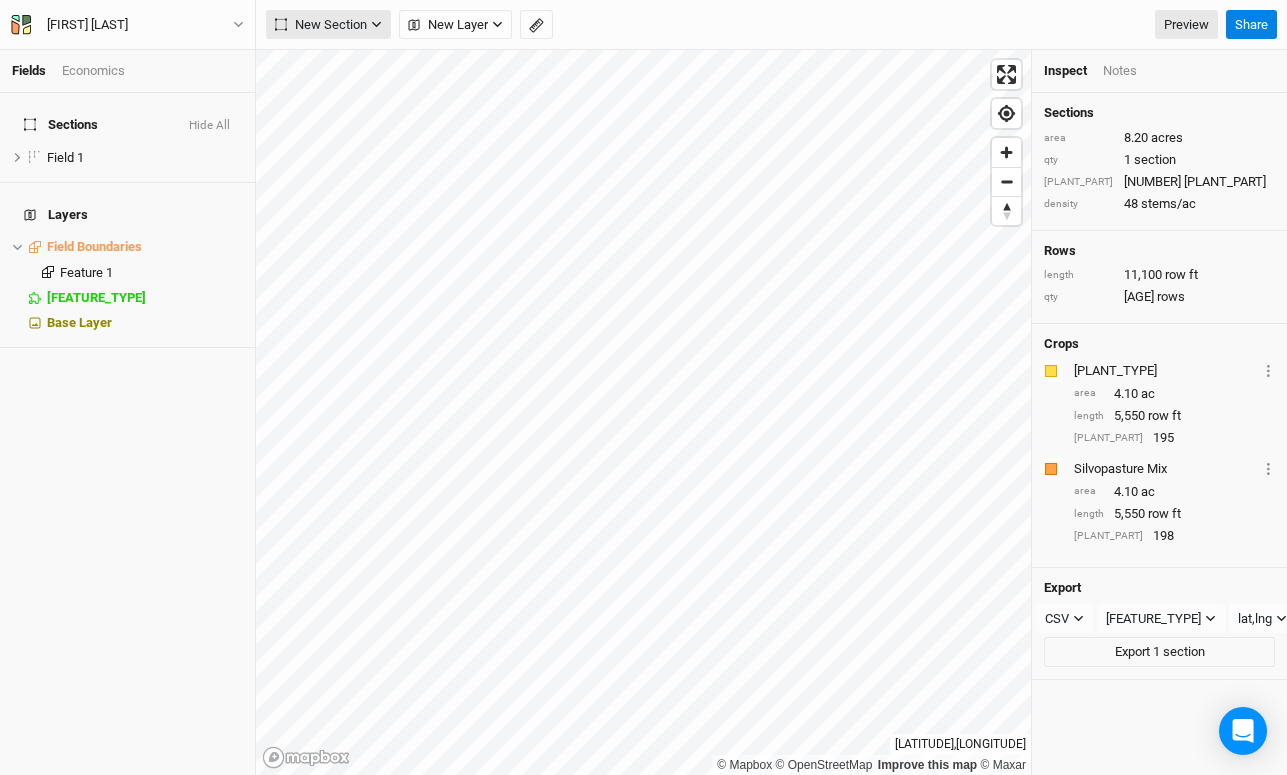 click on "New Section" at bounding box center (321, 25) 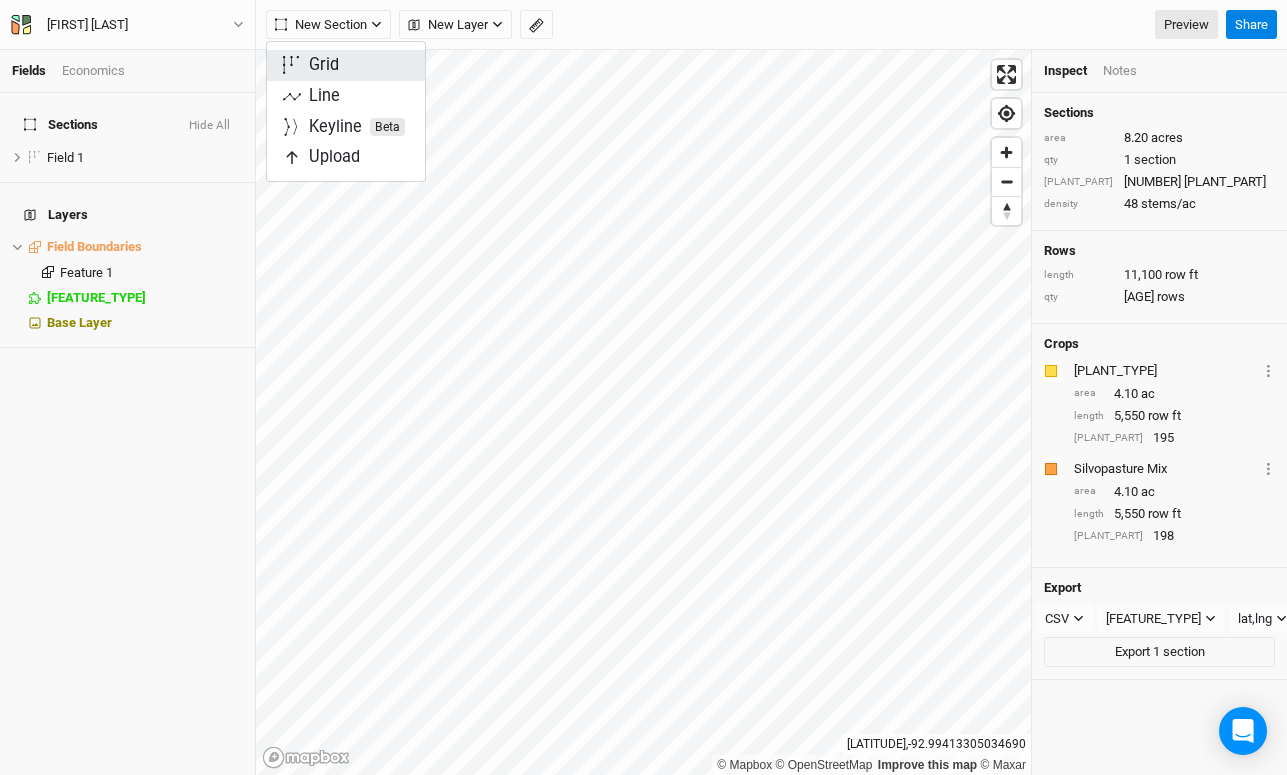 click on "Grid" at bounding box center [346, 65] 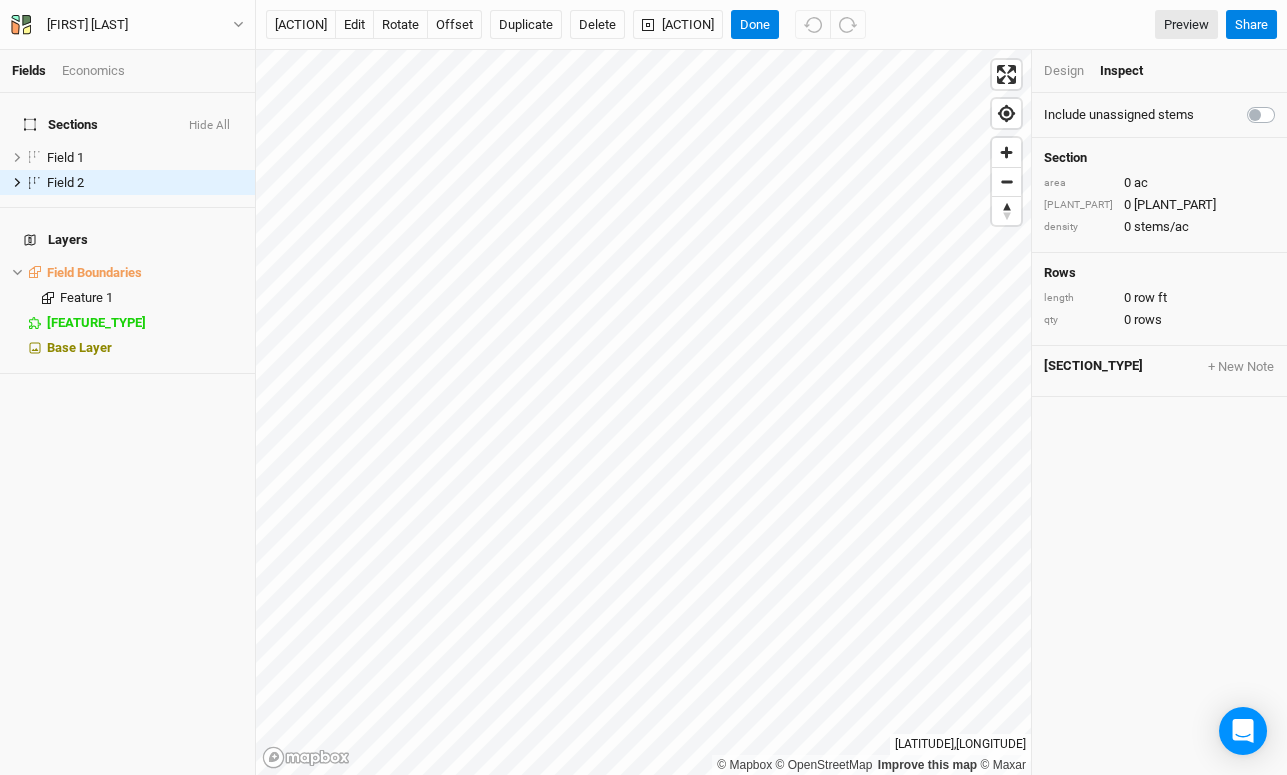 click on "Design" at bounding box center (1064, 71) 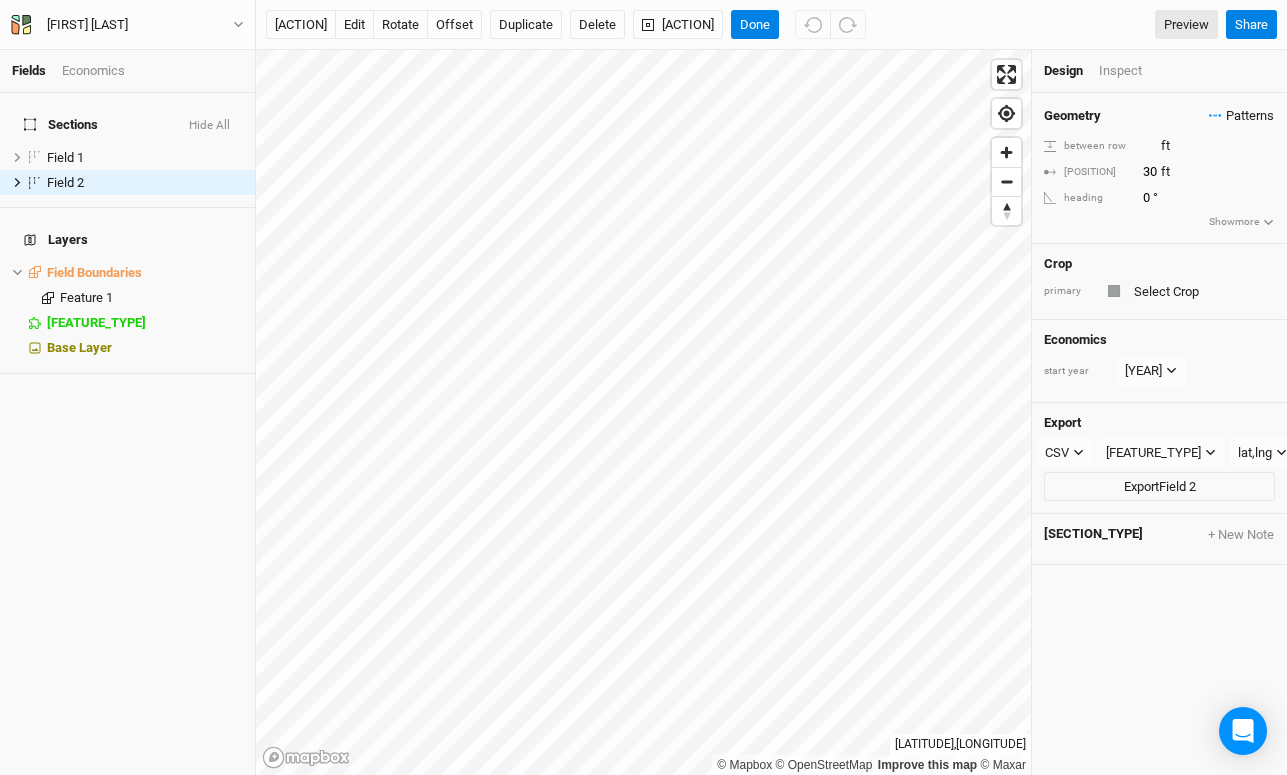 click on "Patterns" at bounding box center (1241, 116) 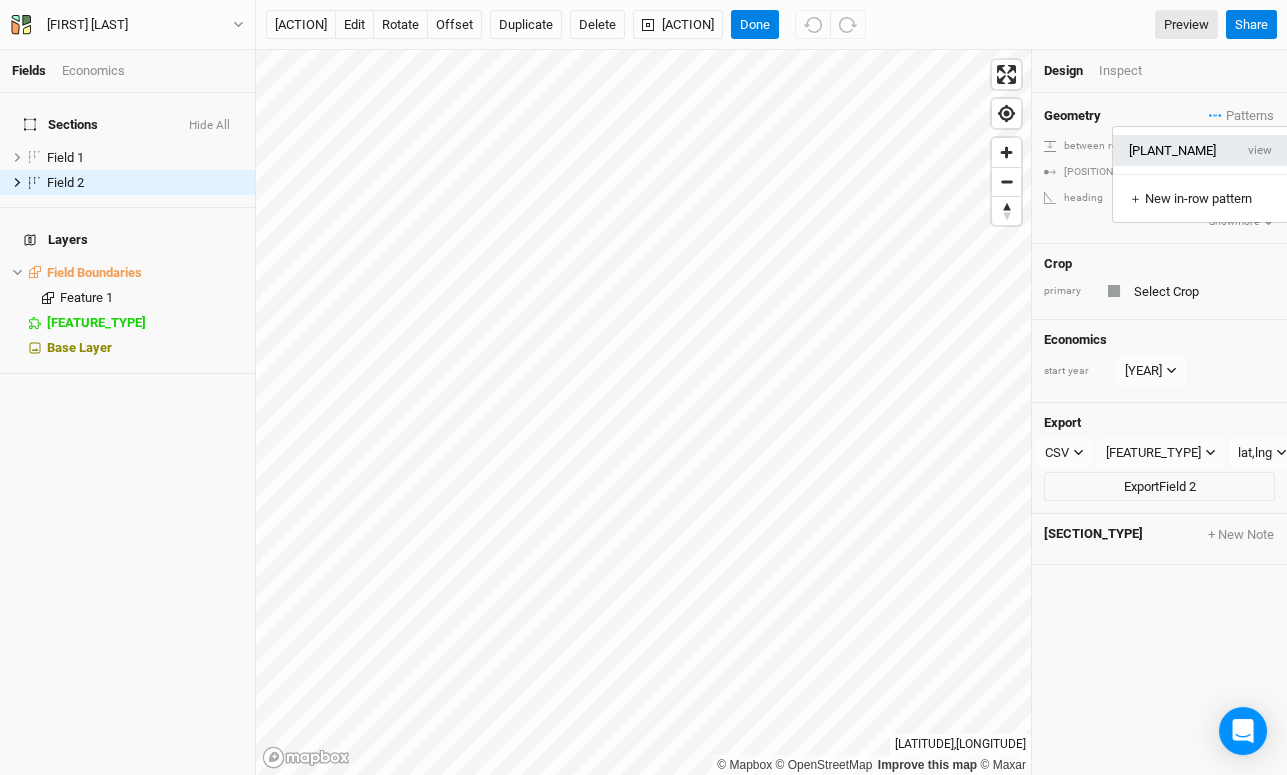 click on "[PLANT_NAME]" at bounding box center [1173, 150] 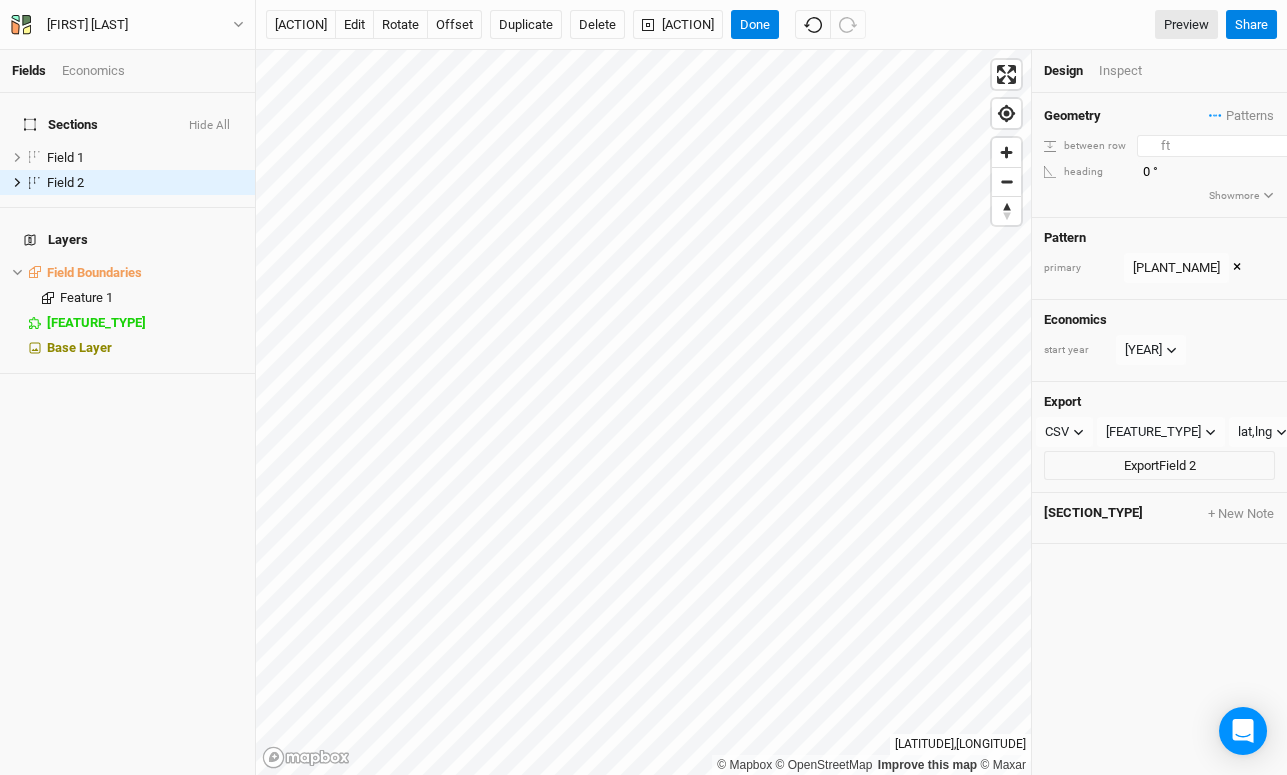 drag, startPoint x: 1160, startPoint y: 145, endPoint x: 1112, endPoint y: 129, distance: 50.596443 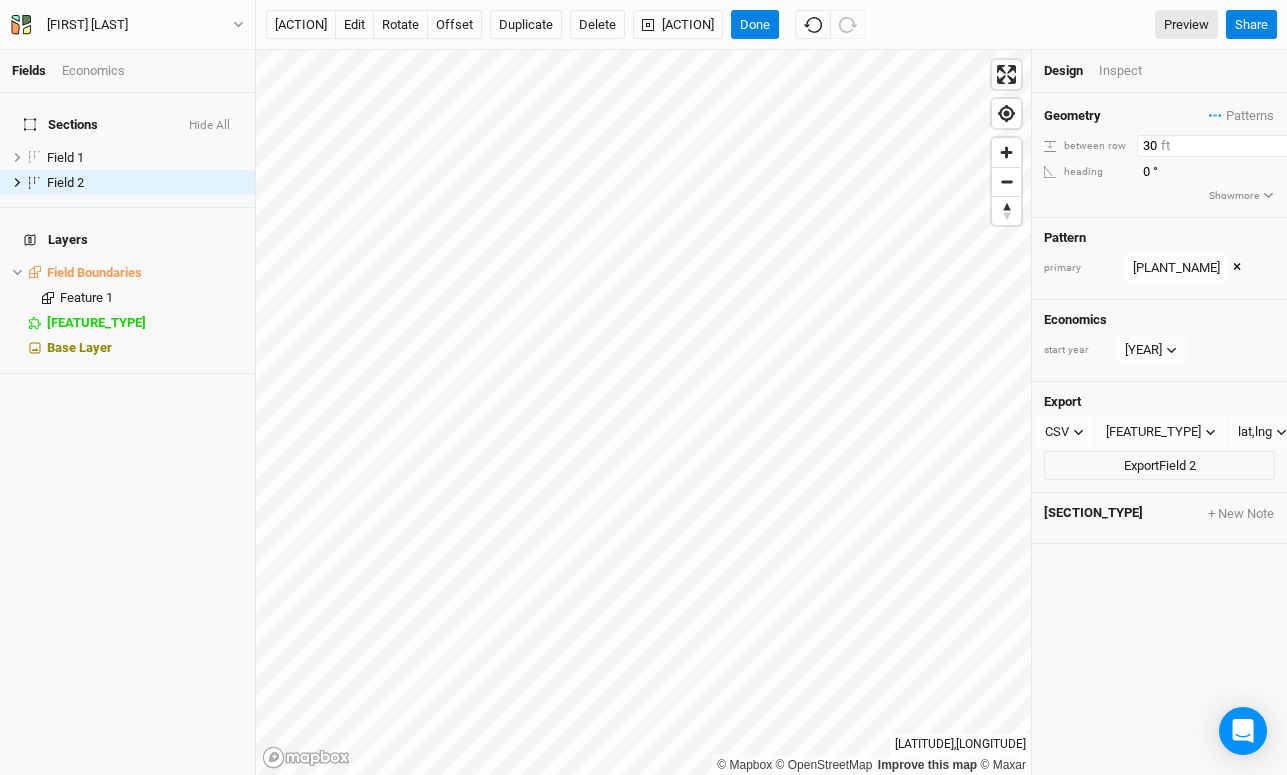 type on "30" 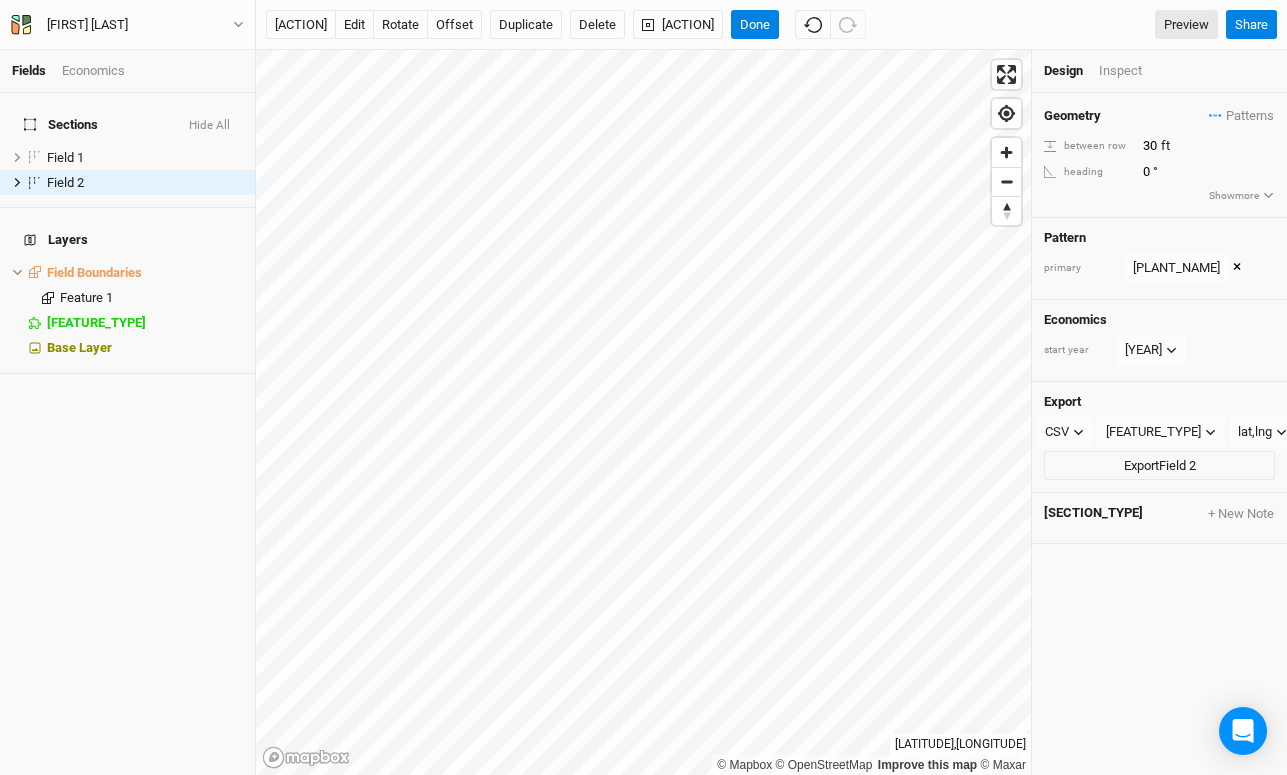 click on "[PLANT_TYPE]" at bounding box center [1159, 155] 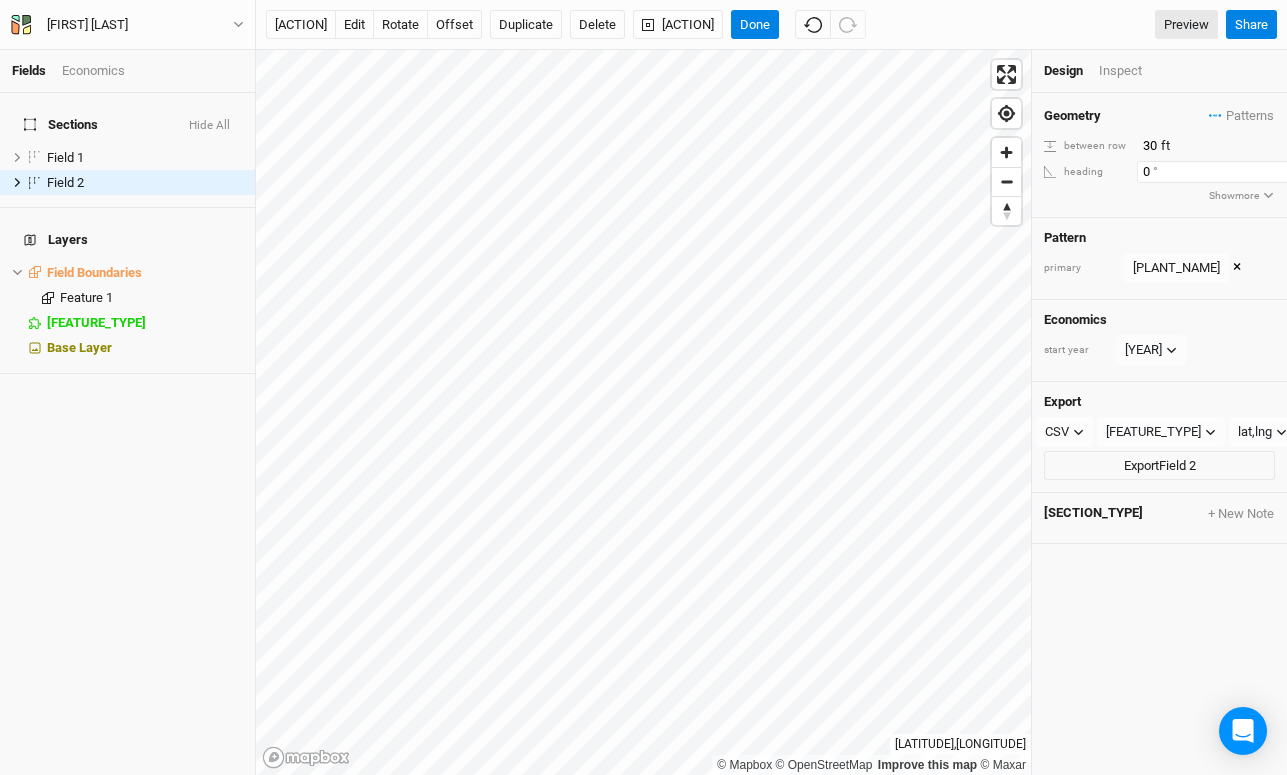 click on "0" at bounding box center (1224, 146) 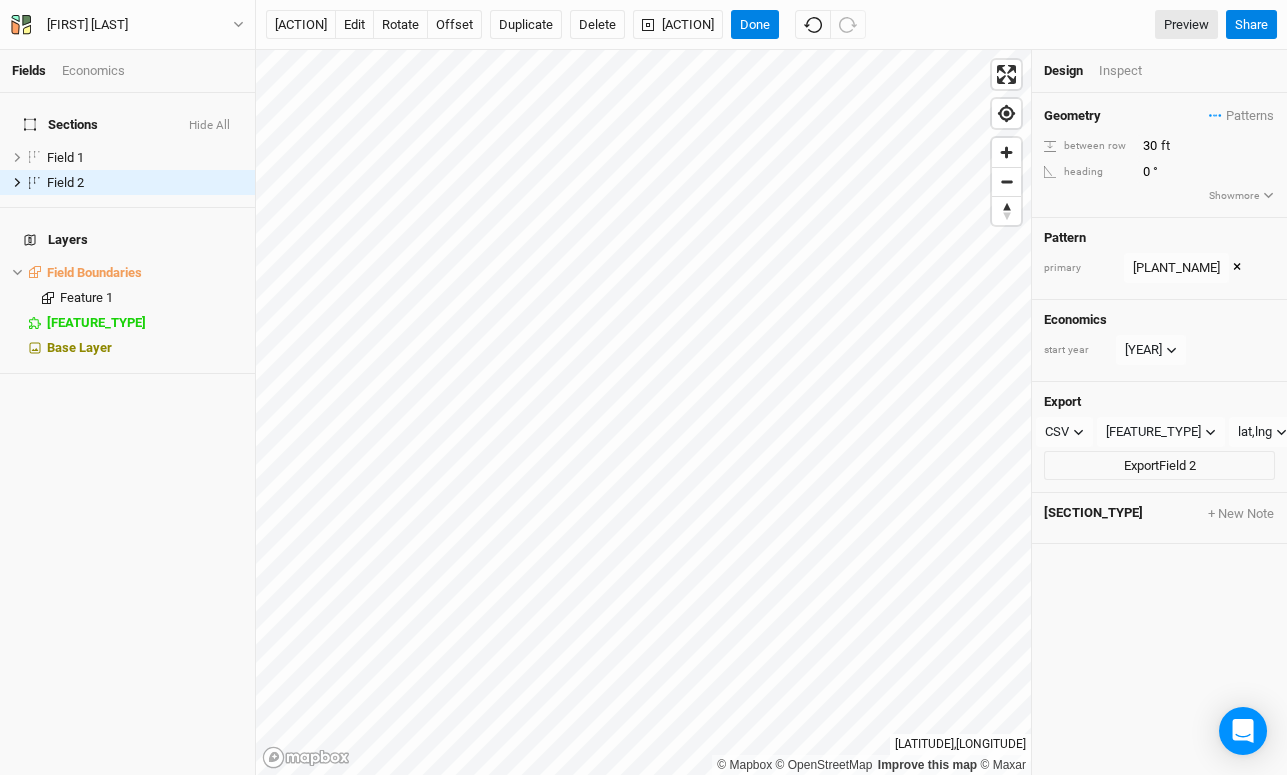 click on "between row" at bounding box center (1088, 146) 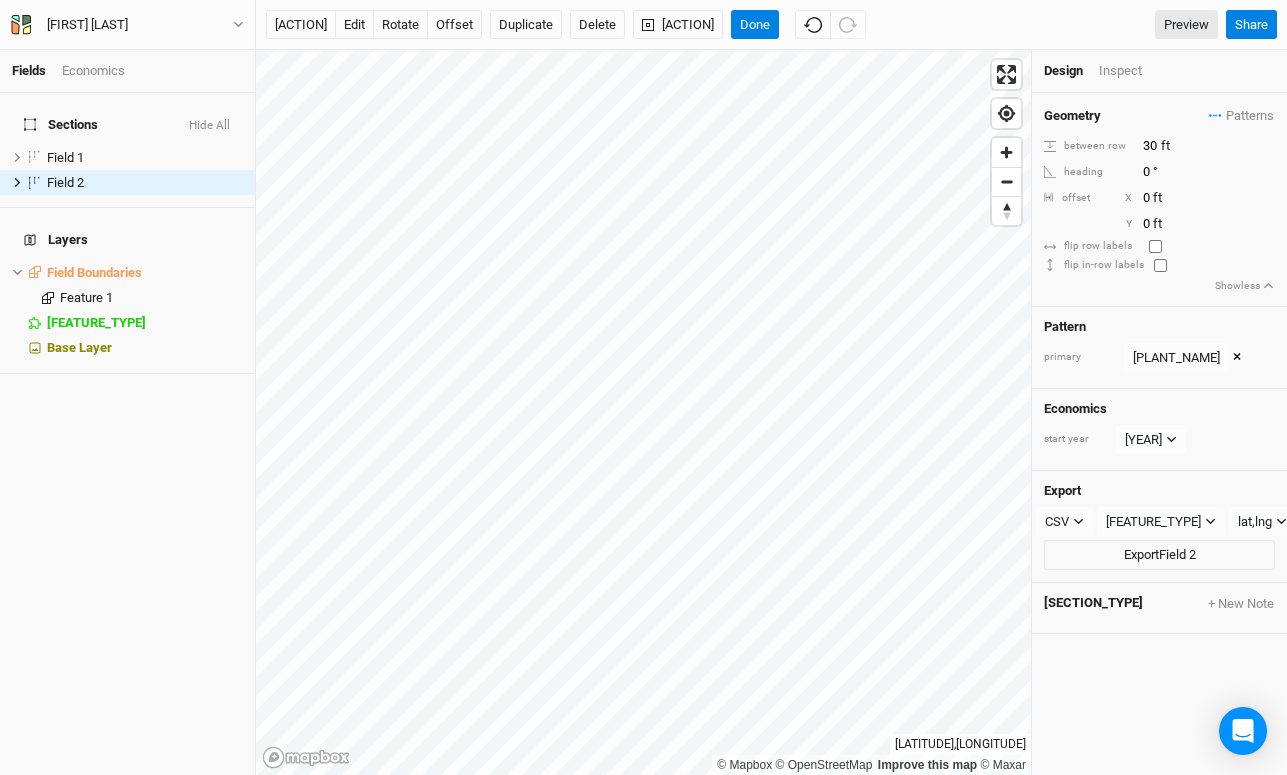 click on "between row" at bounding box center [1088, 146] 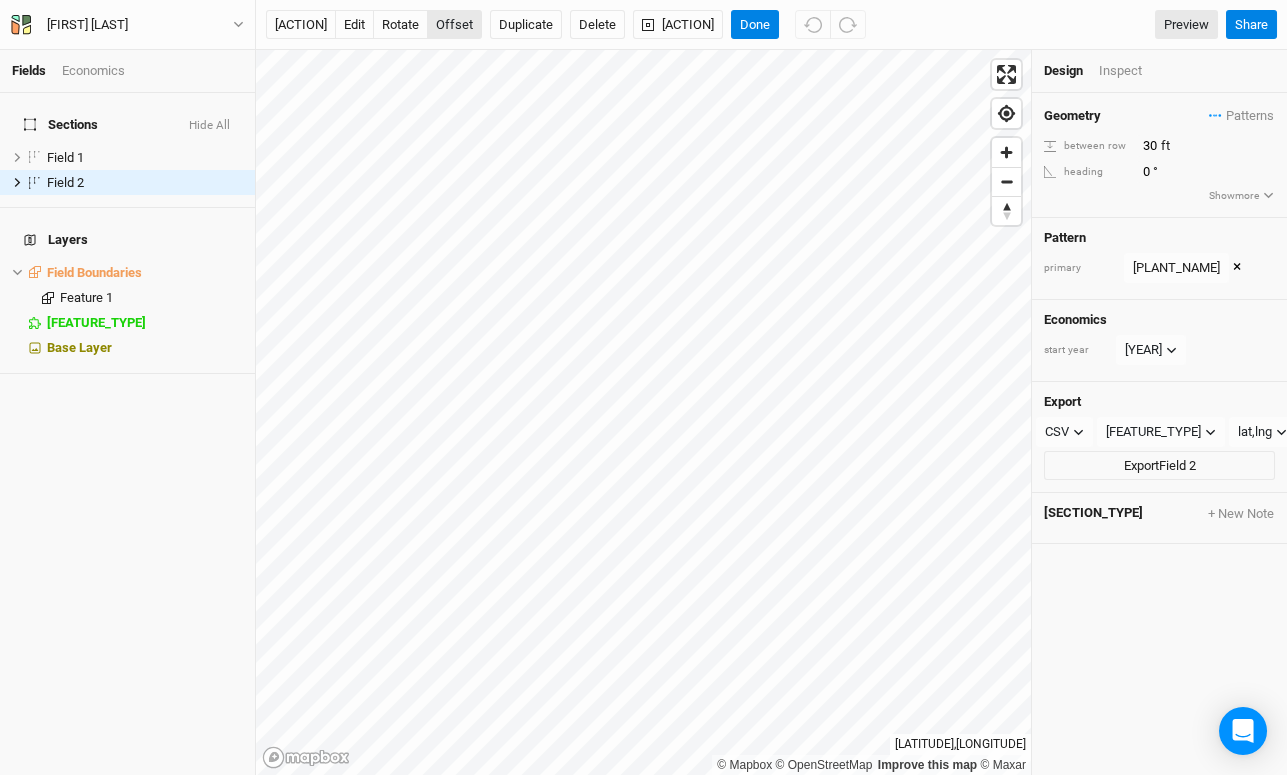 click on "offset" at bounding box center (454, 25) 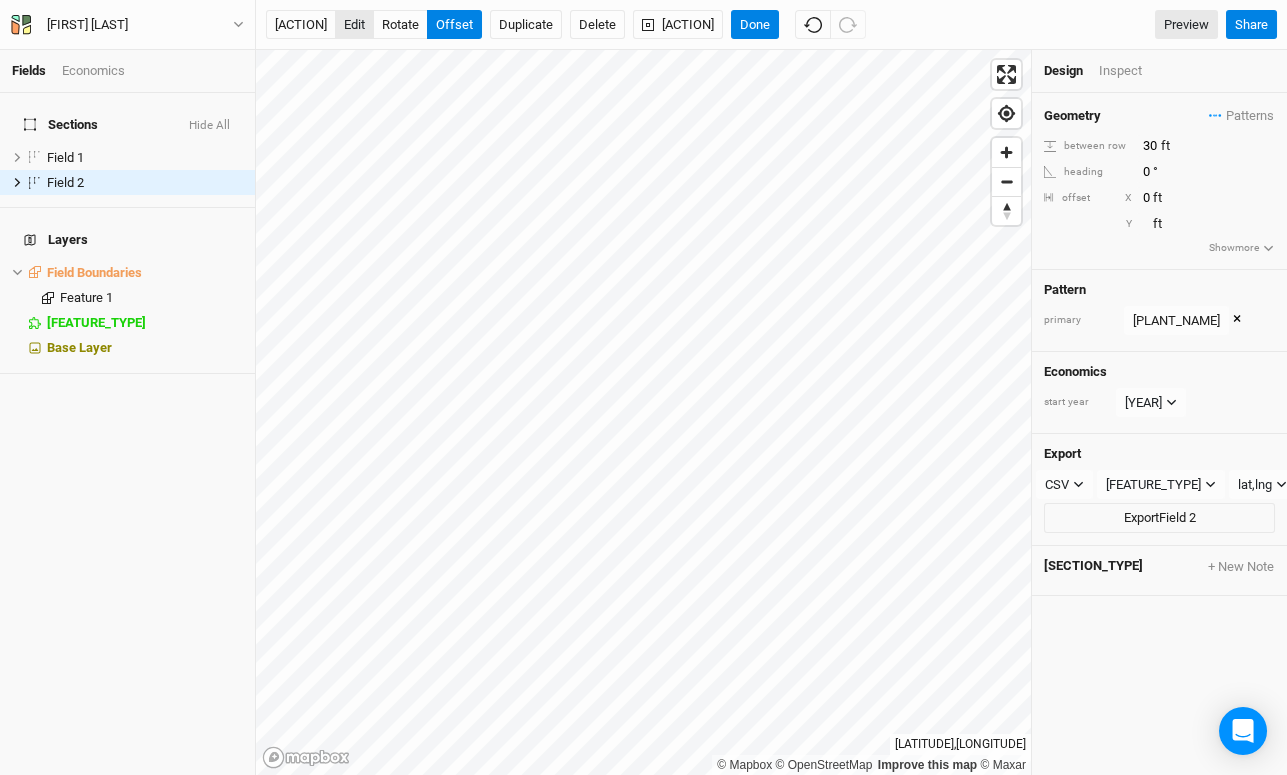 click on "edit" at bounding box center [354, 25] 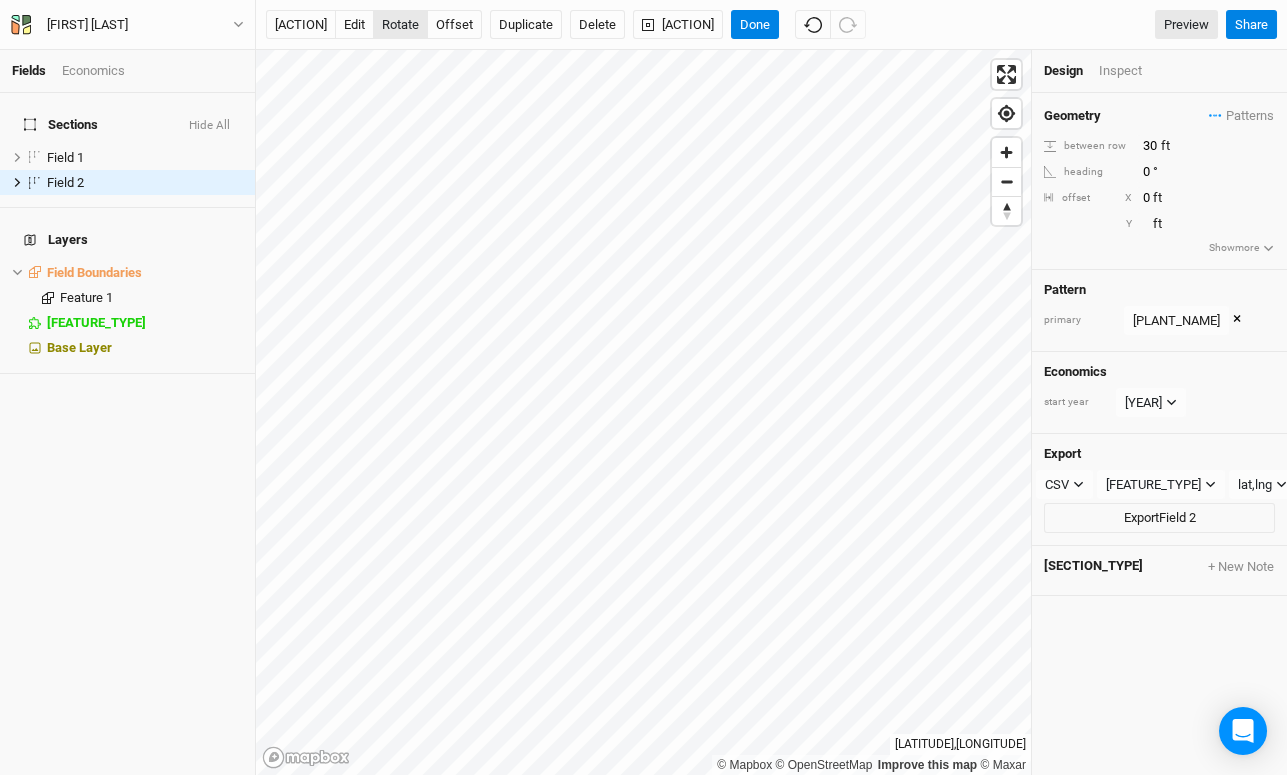 click on "rotate" at bounding box center (400, 25) 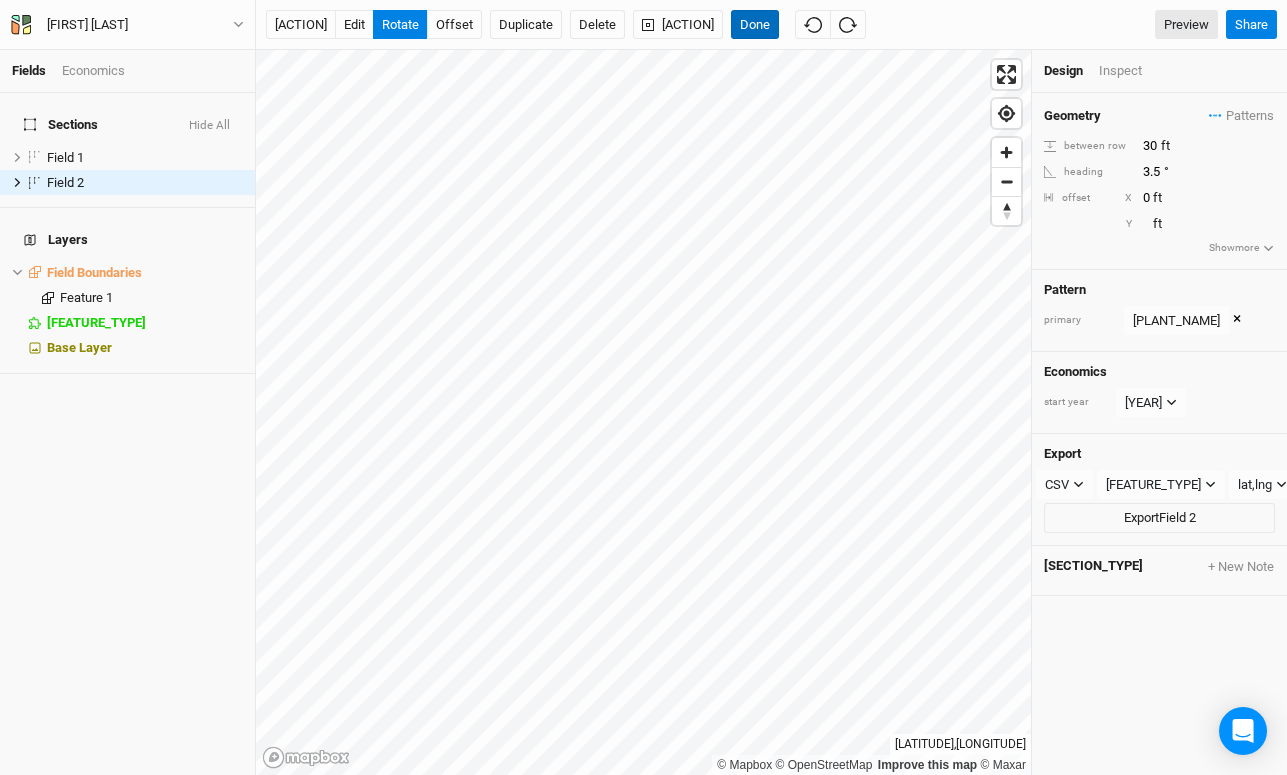 click on "Done" at bounding box center [755, 25] 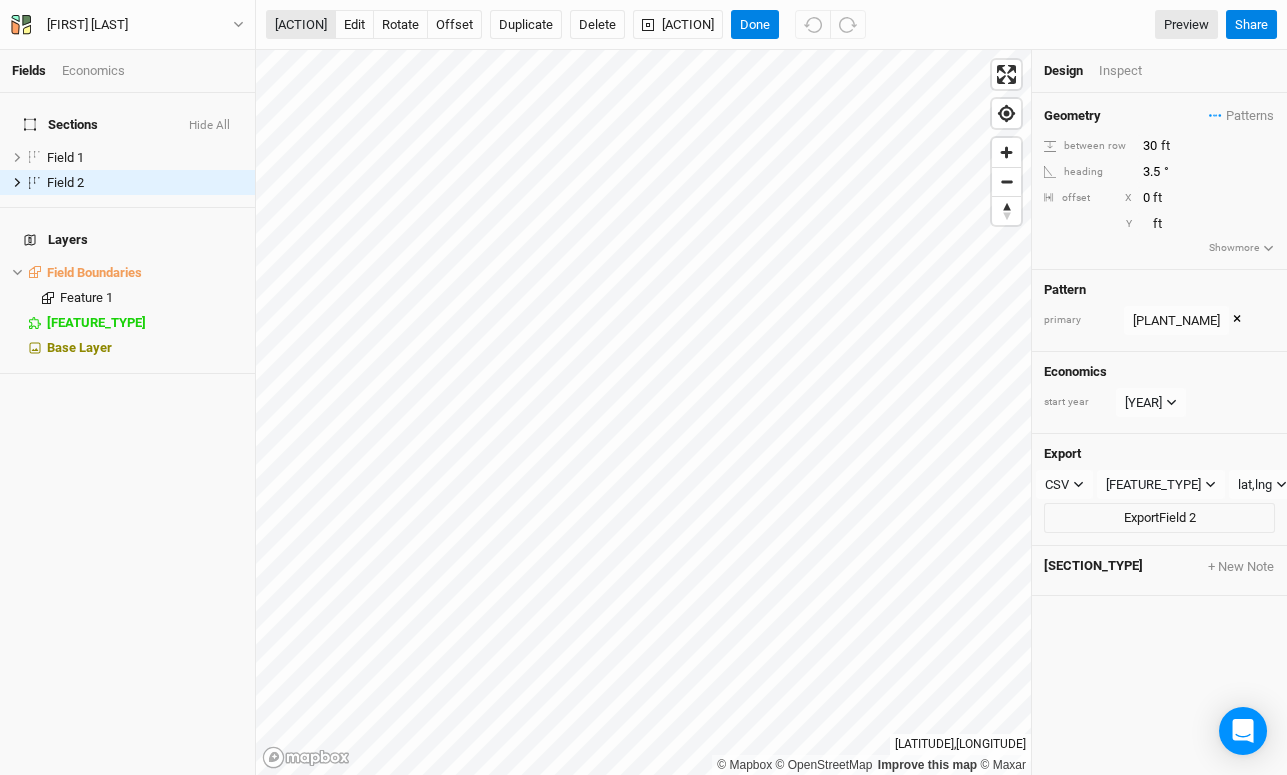 click on "[ACTION]" at bounding box center (301, 25) 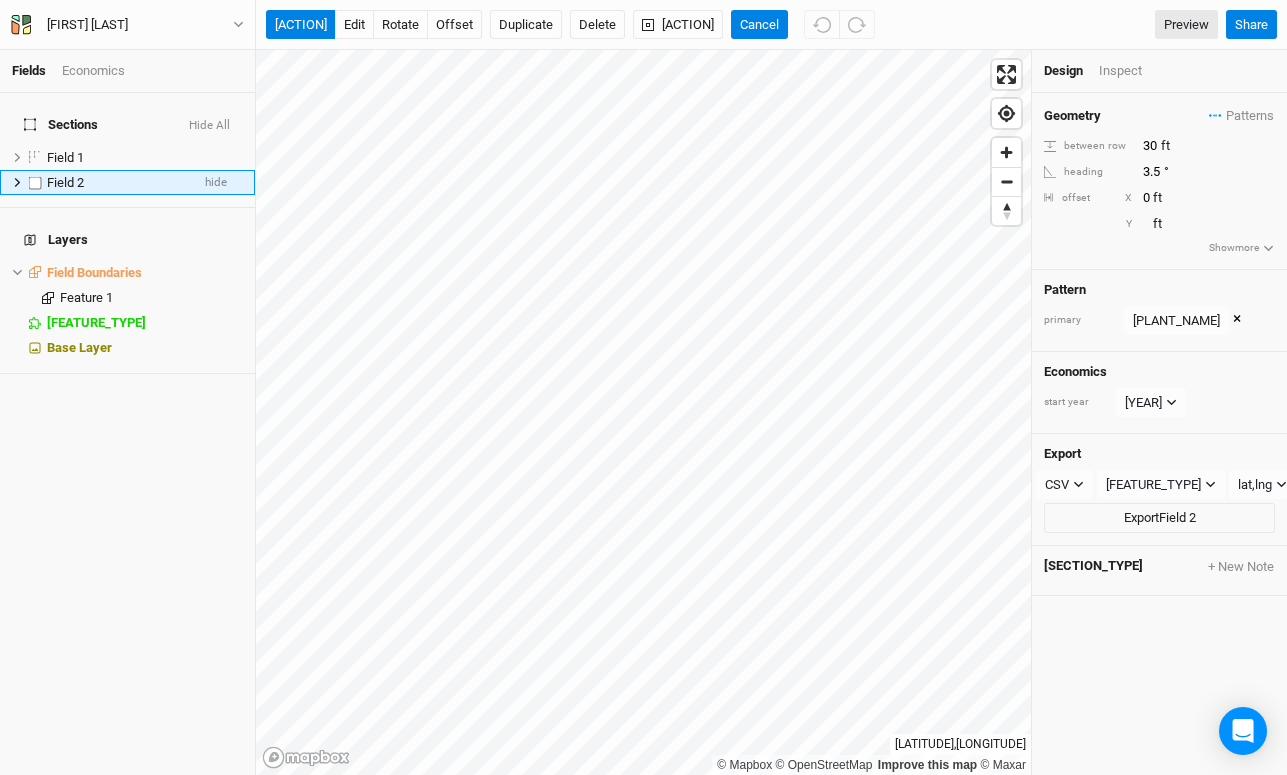 click on "Field 2" at bounding box center [65, 182] 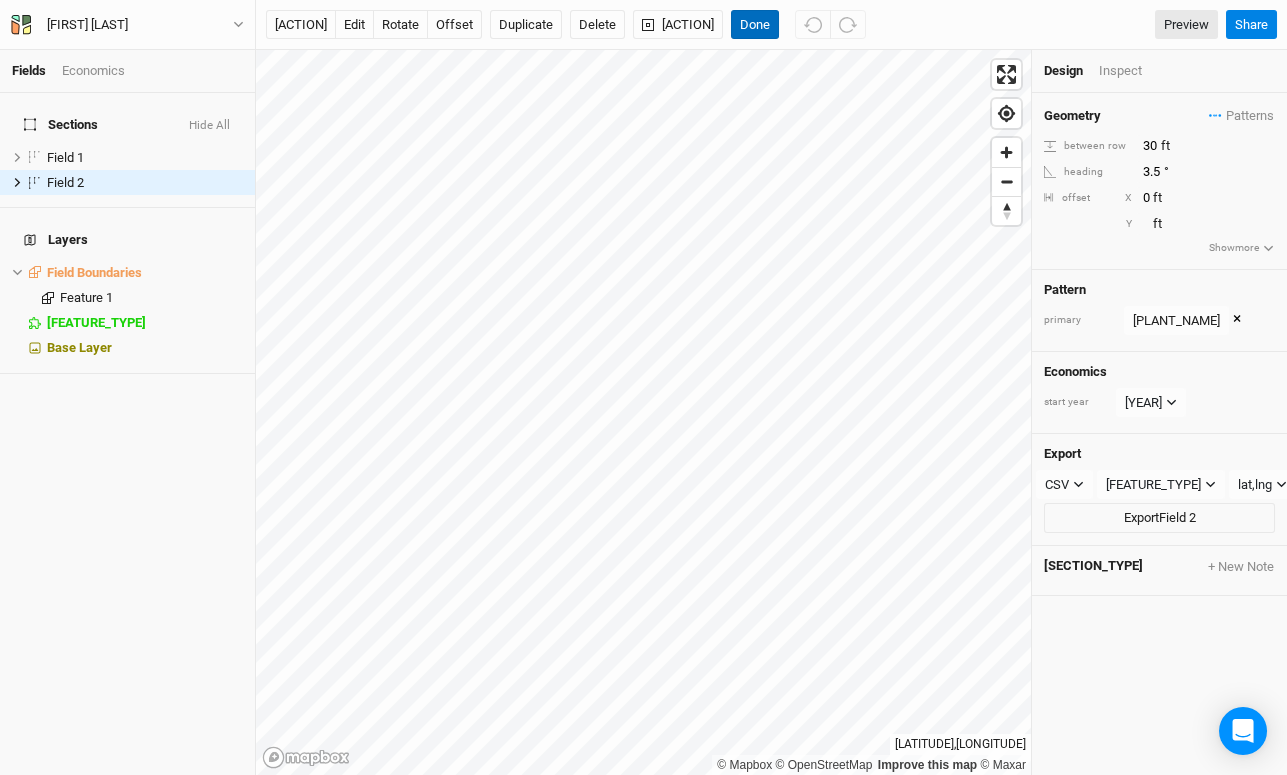 click on "Done" at bounding box center [755, 25] 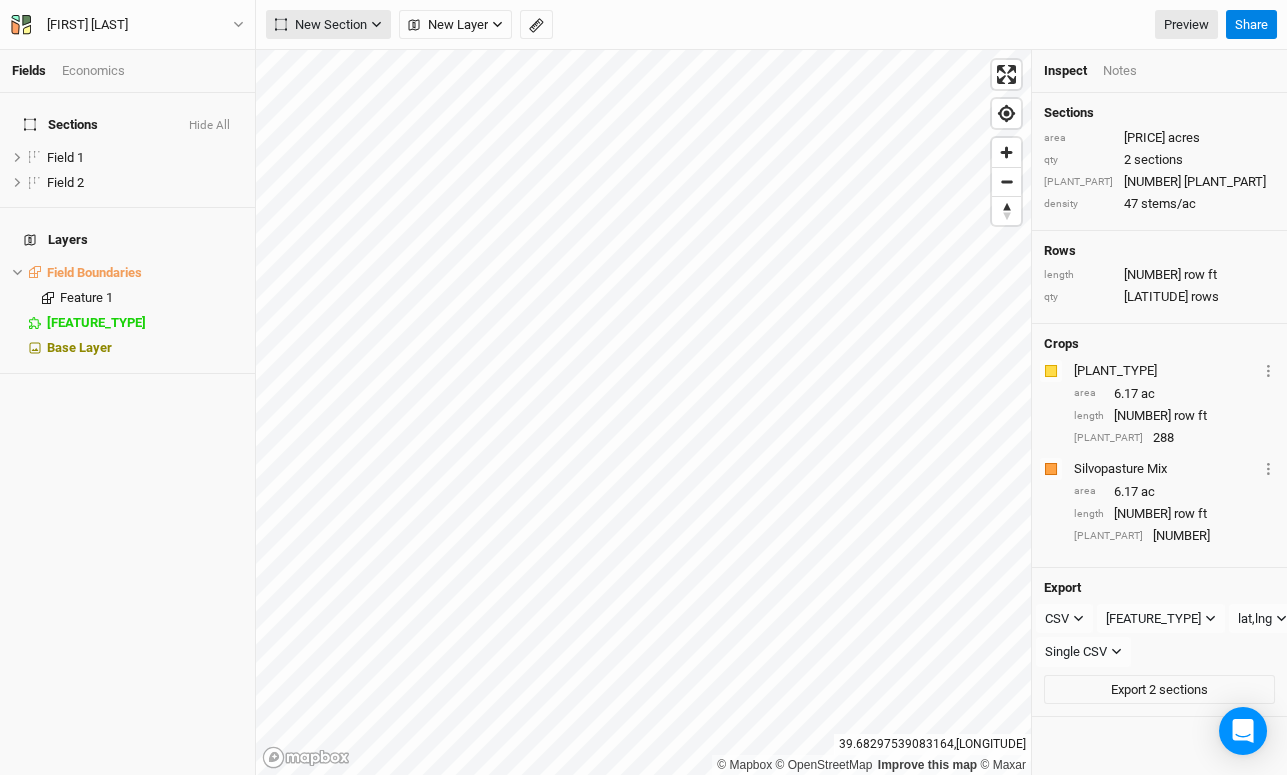 click on "New Section" at bounding box center (321, 25) 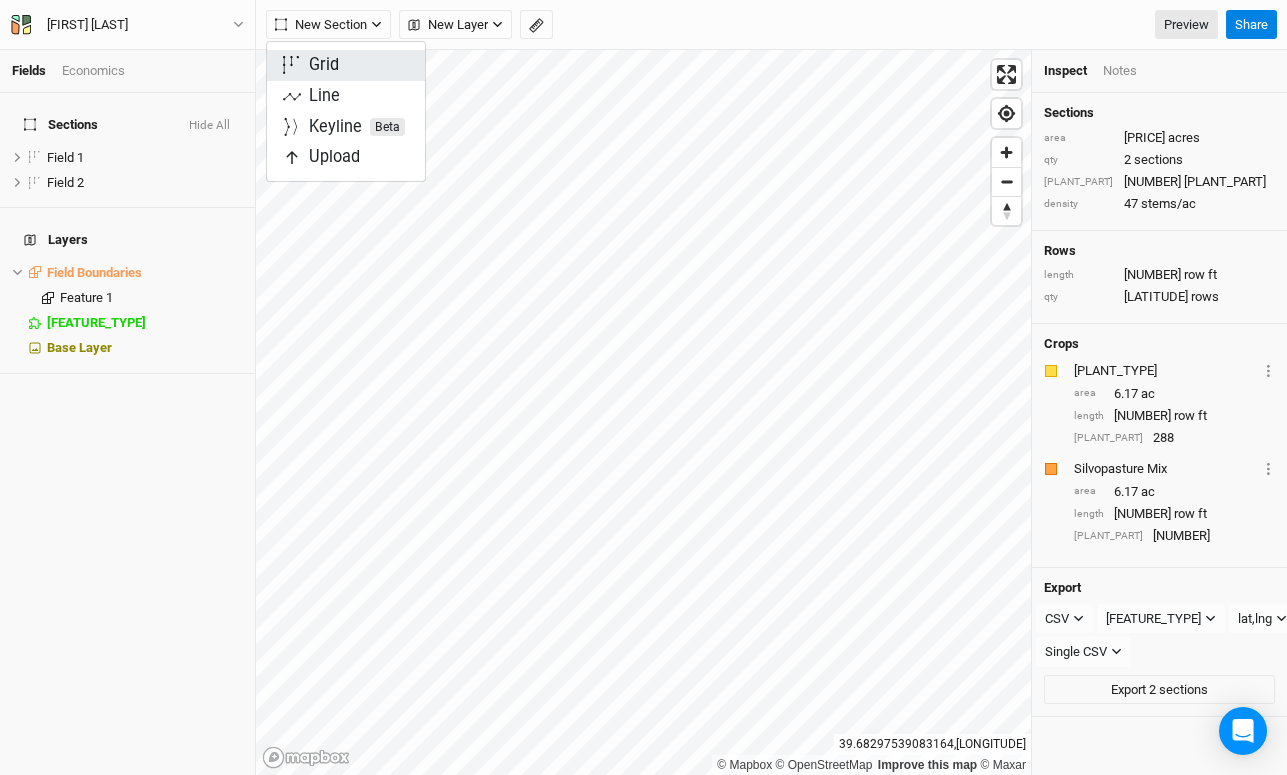 click on "Grid" at bounding box center [324, 65] 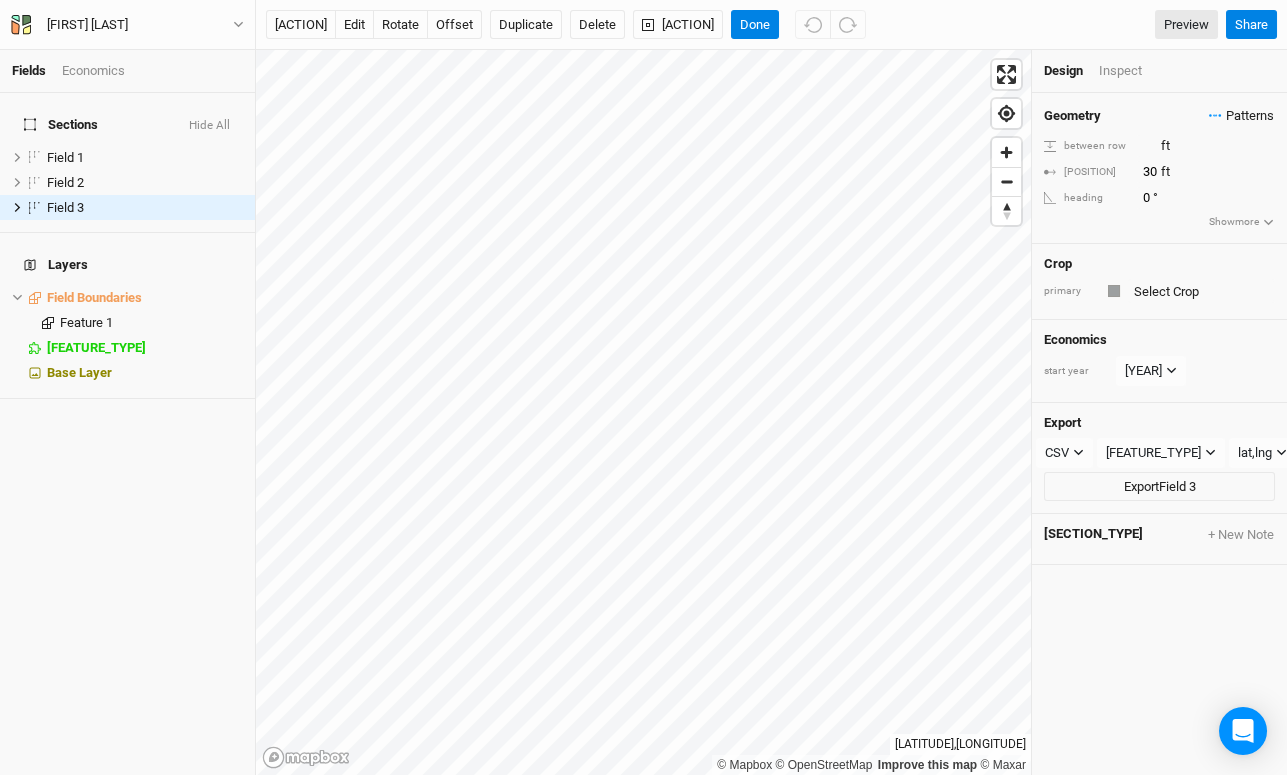 click on "Patterns" at bounding box center (1241, 116) 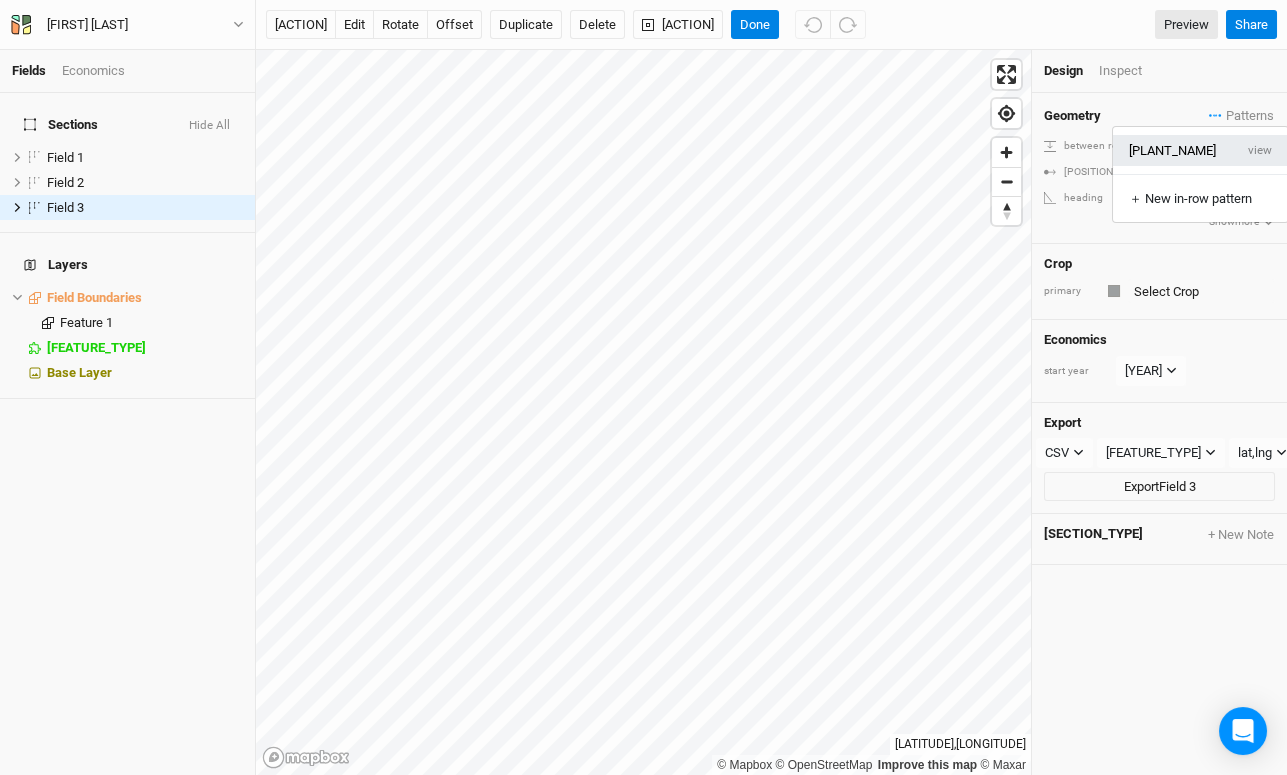 click on "[PLANT_NAME]" at bounding box center (1173, 150) 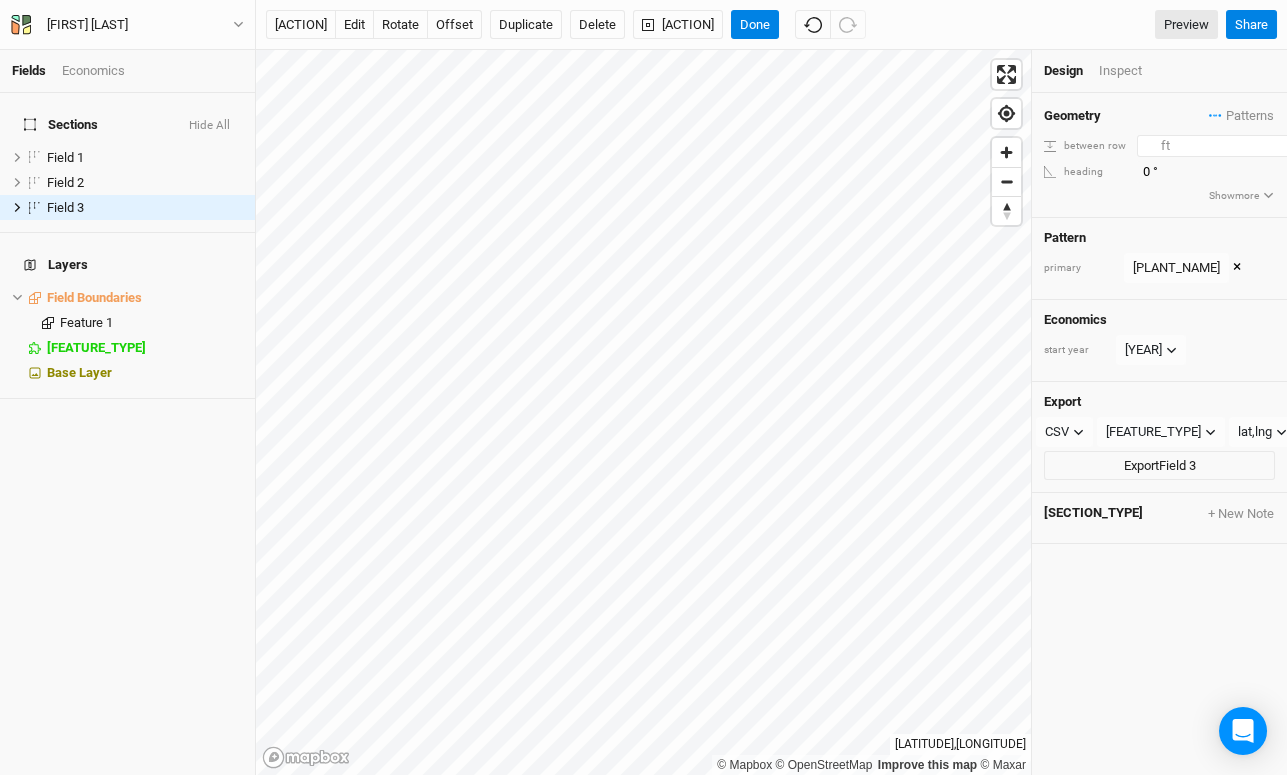click on "[NUMBER]" at bounding box center [1224, 146] 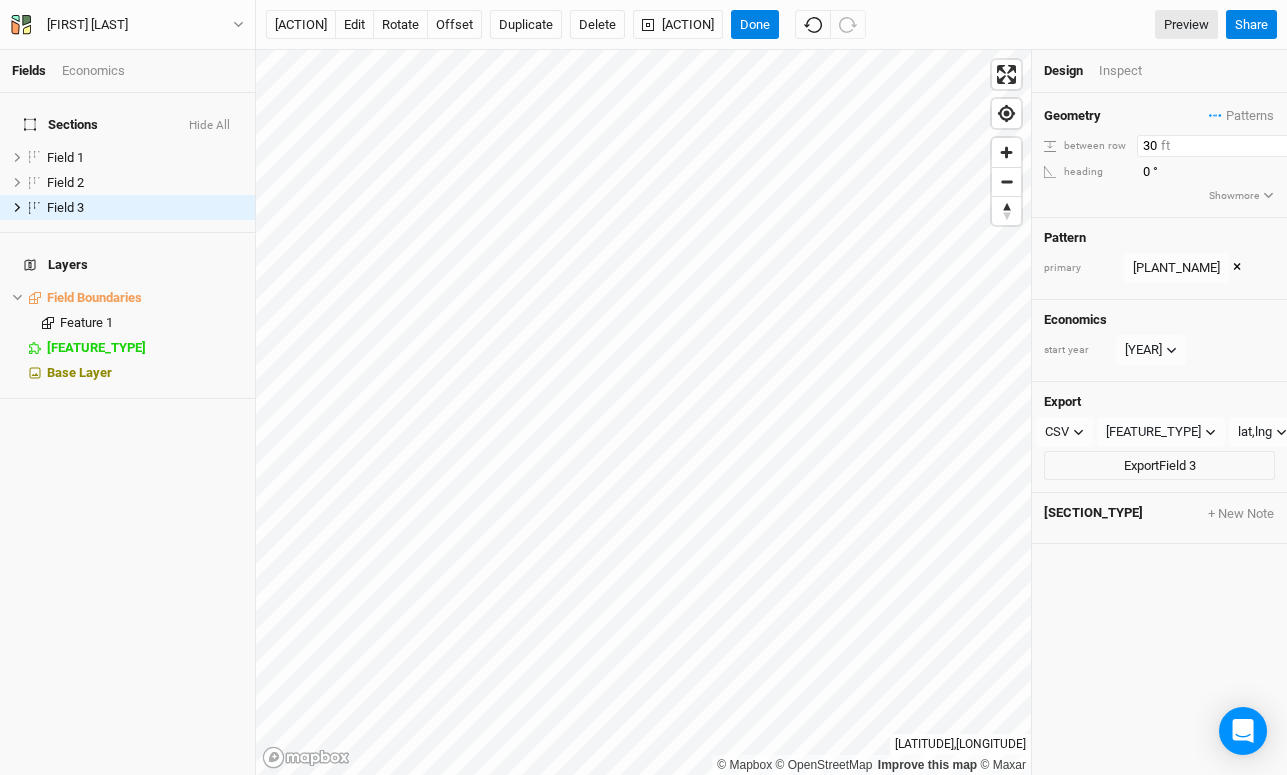 type on "30" 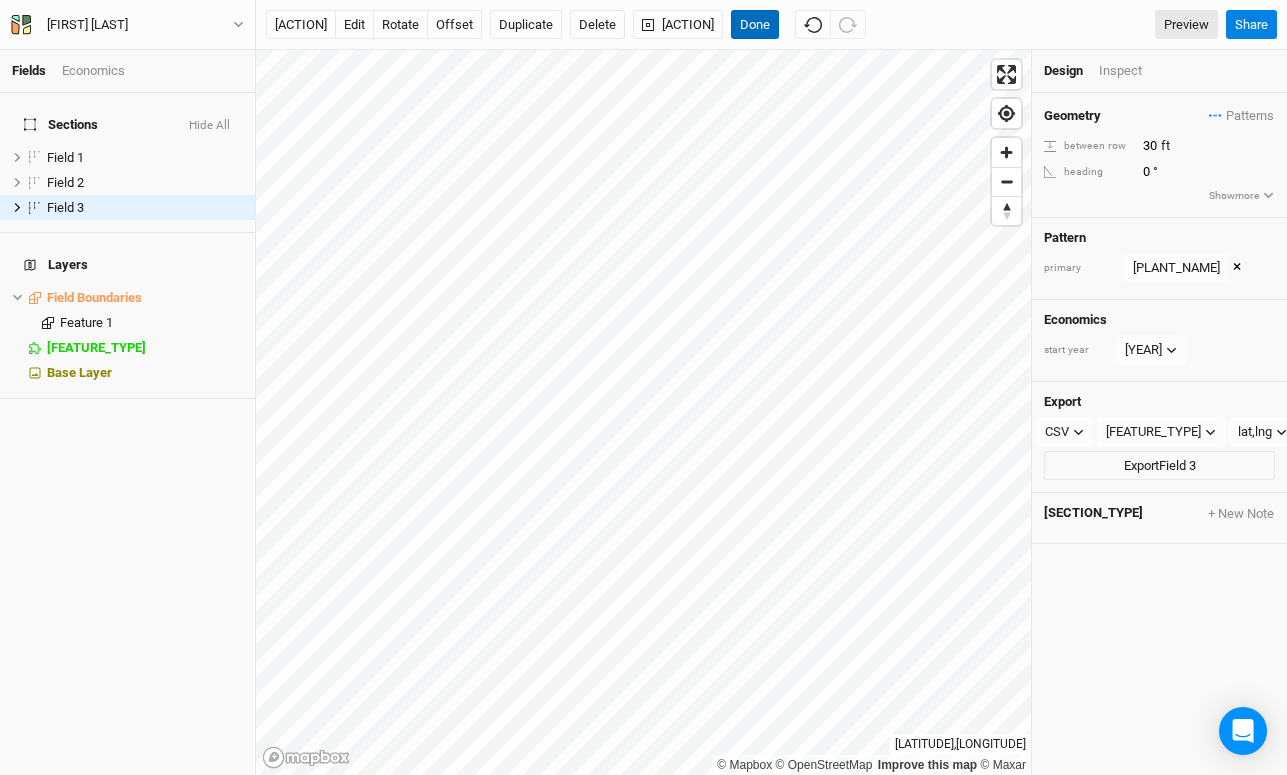 click on "Done" at bounding box center [755, 25] 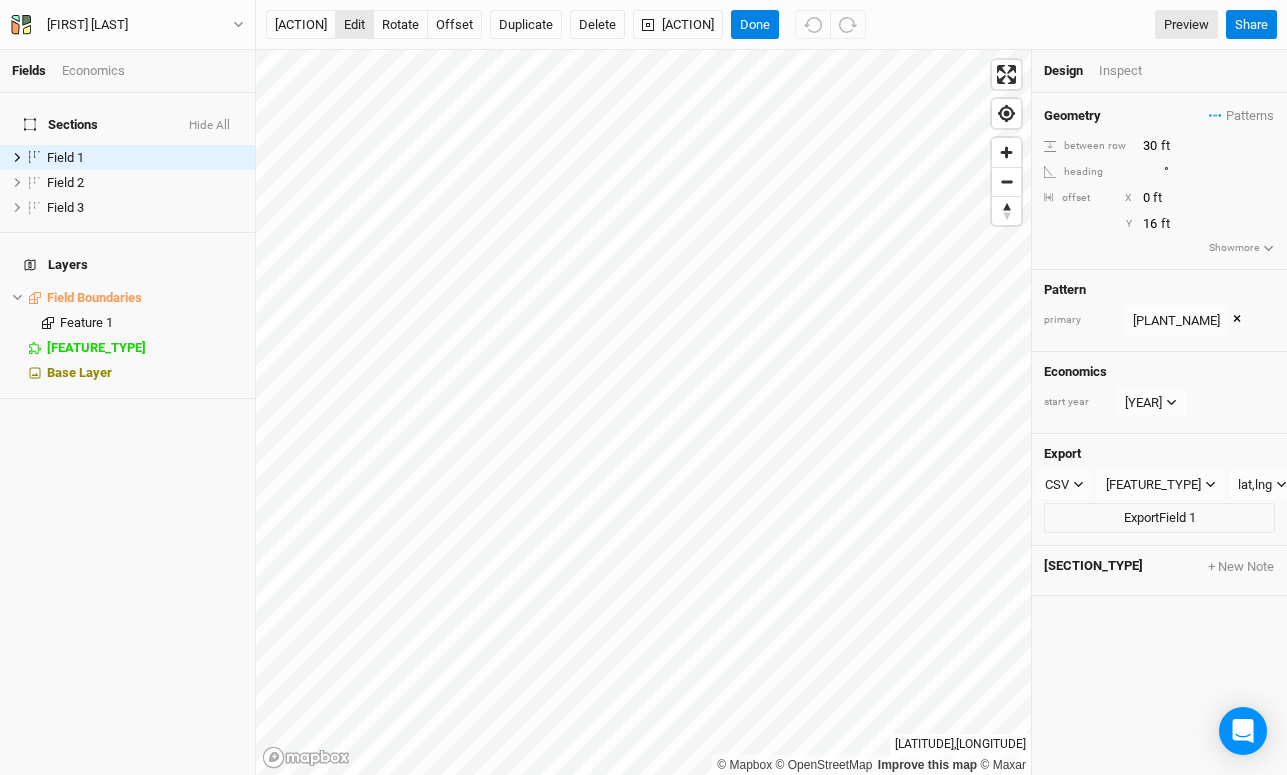 click on "edit" at bounding box center (354, 25) 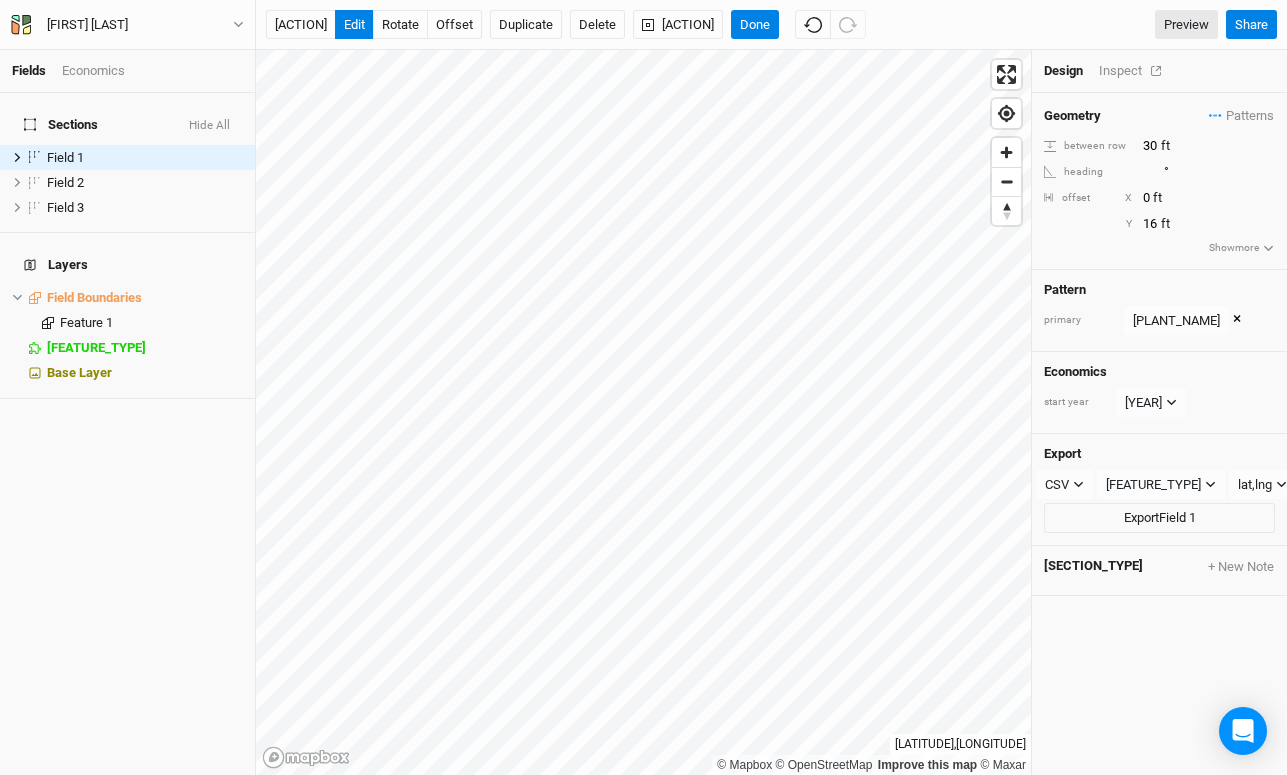 click on "Inspect" at bounding box center [1134, 71] 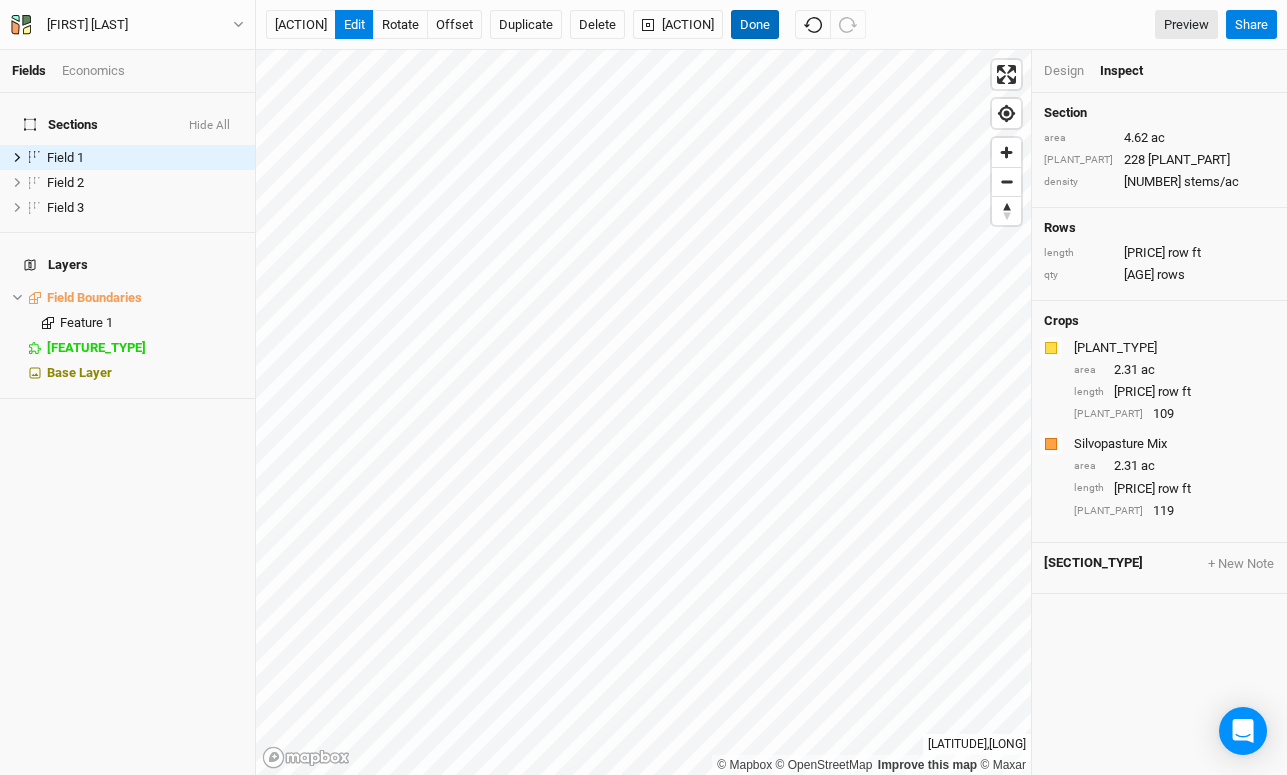 click on "Done" at bounding box center (755, 25) 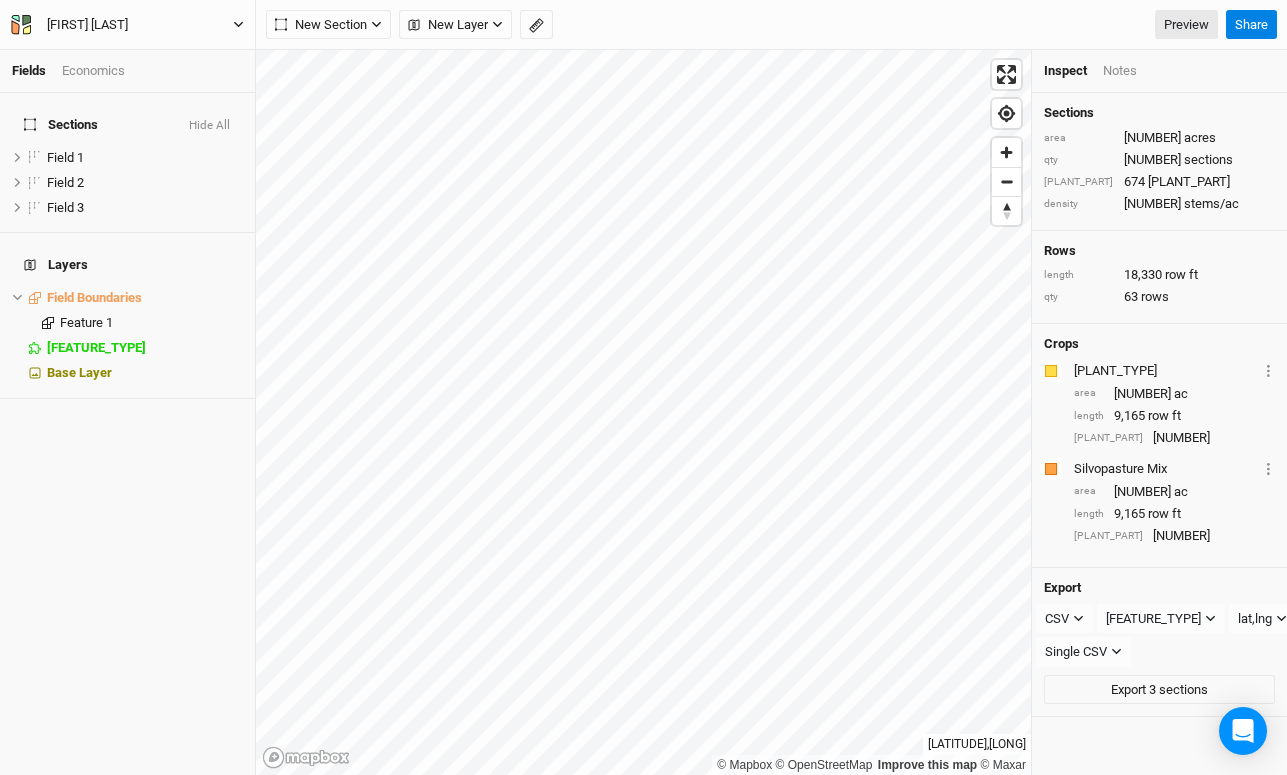 click on "[FIRST] [LAST]" at bounding box center (87, 25) 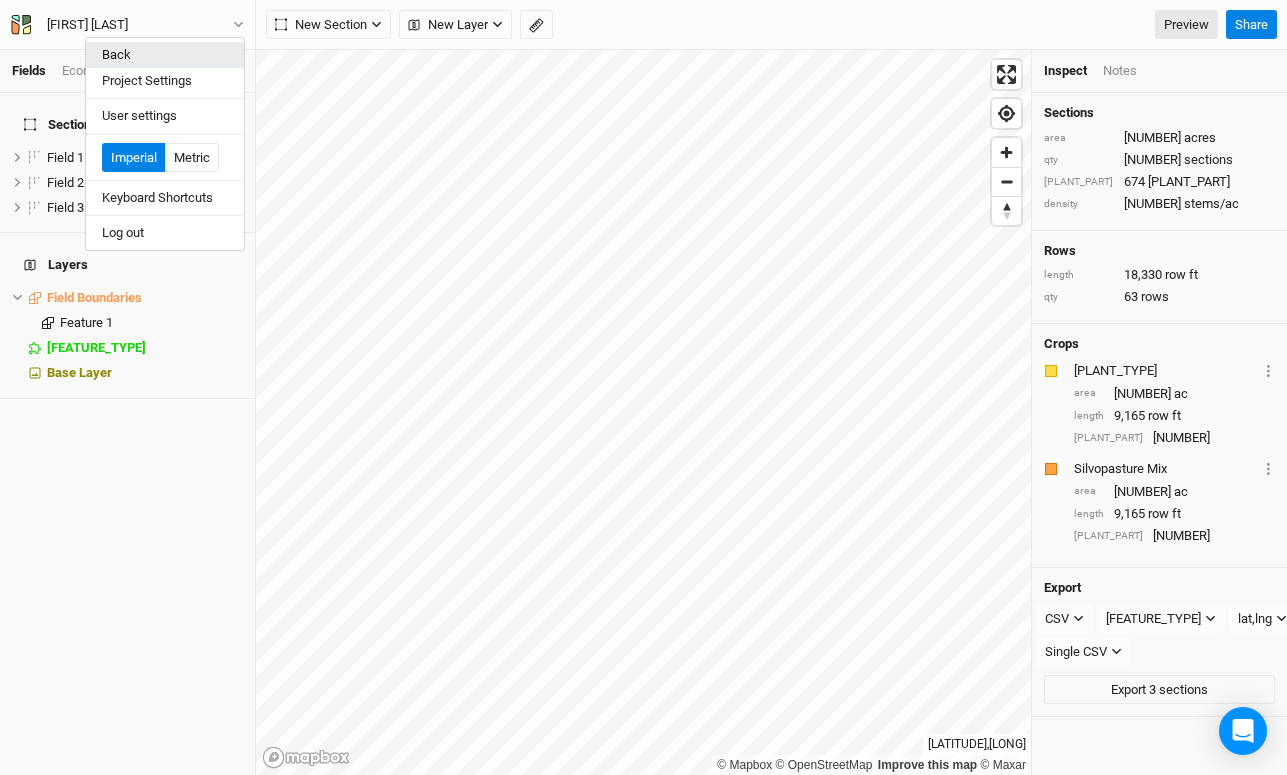 click on "Back" at bounding box center [165, 55] 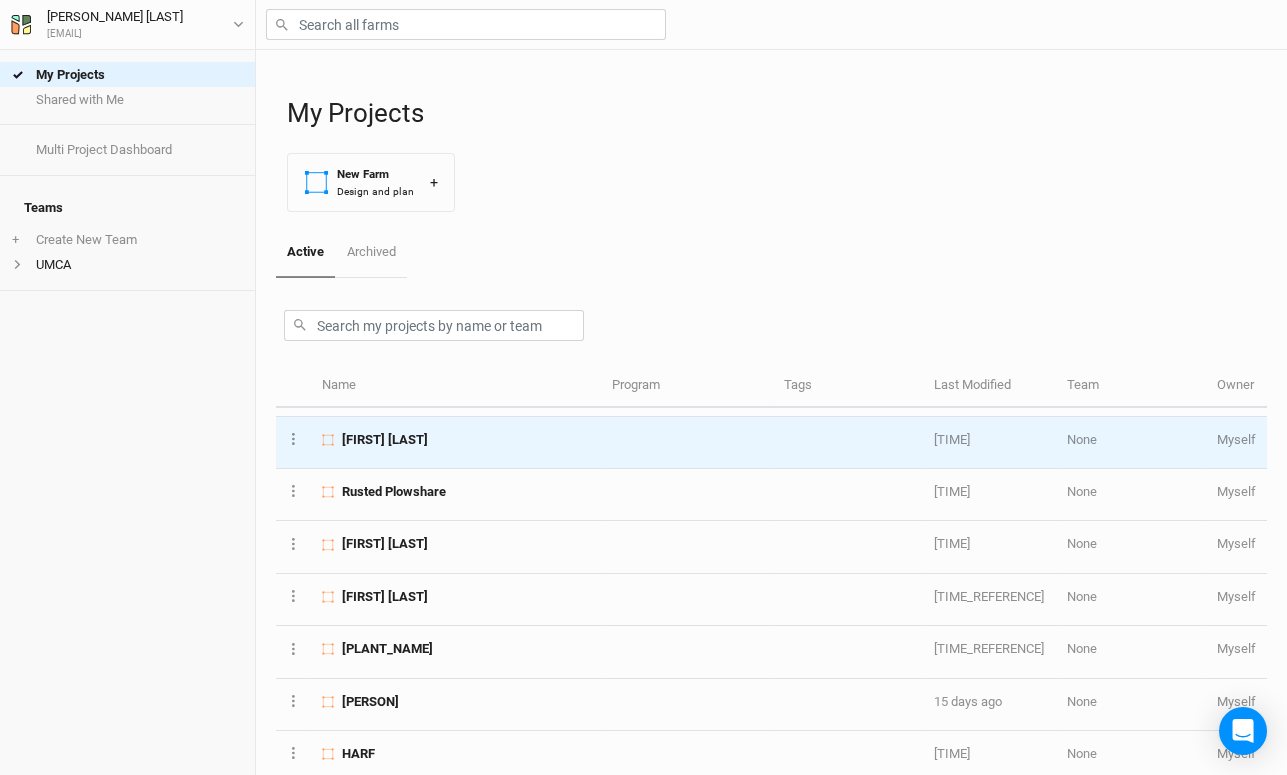 scroll, scrollTop: 106, scrollLeft: 0, axis: vertical 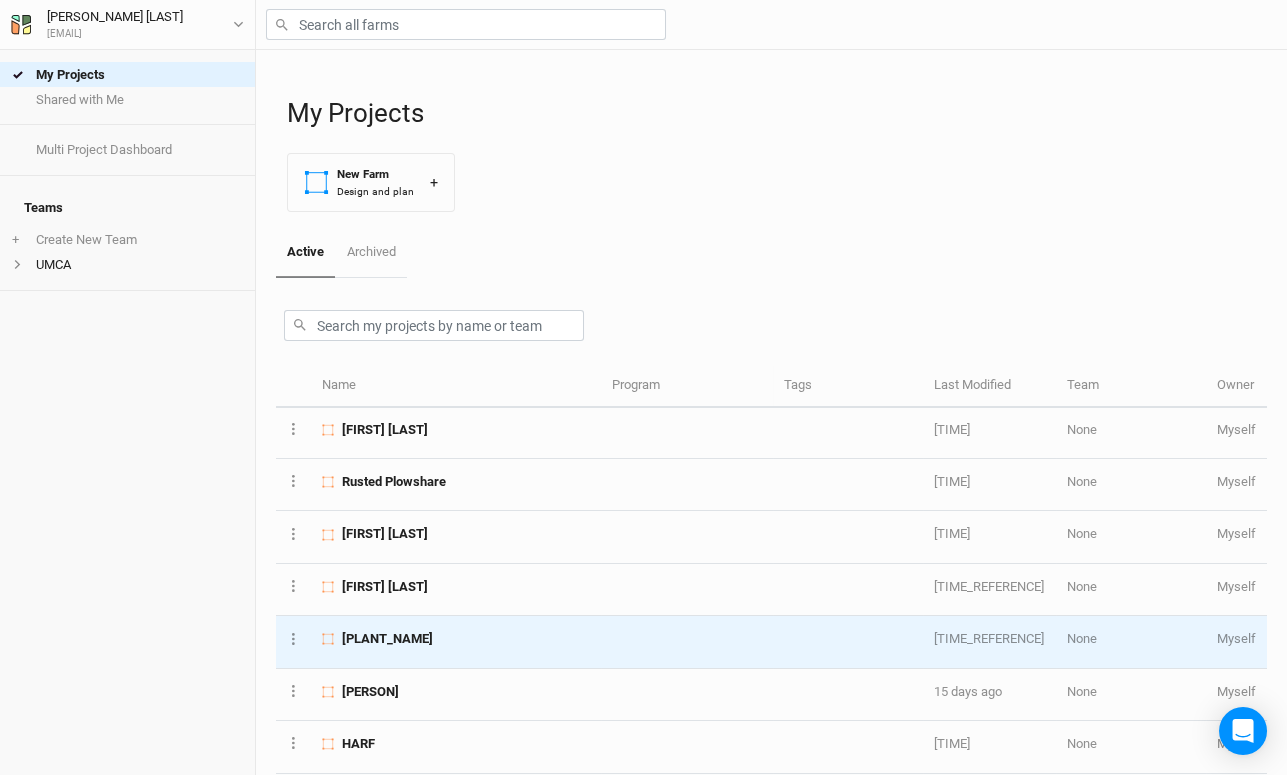 click on "[PLANT_NAME]" at bounding box center [387, 639] 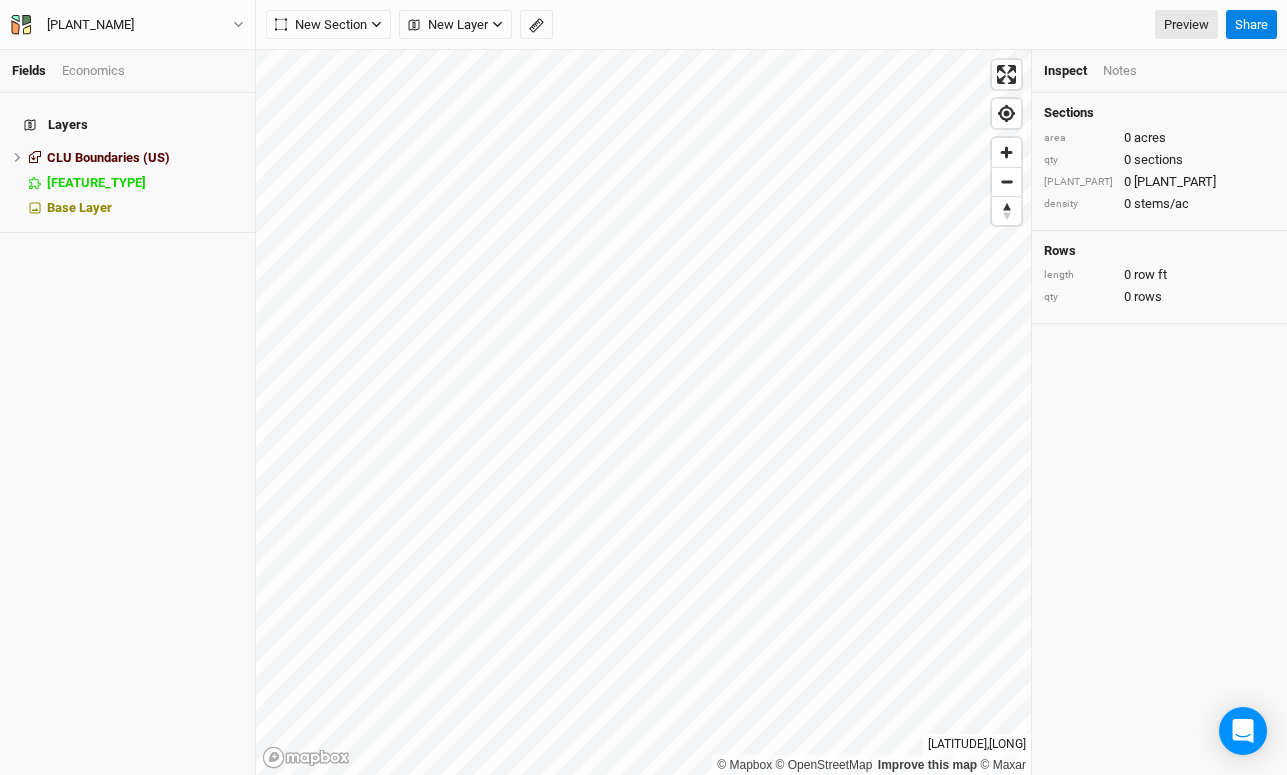 click on "Notes" at bounding box center (1120, 71) 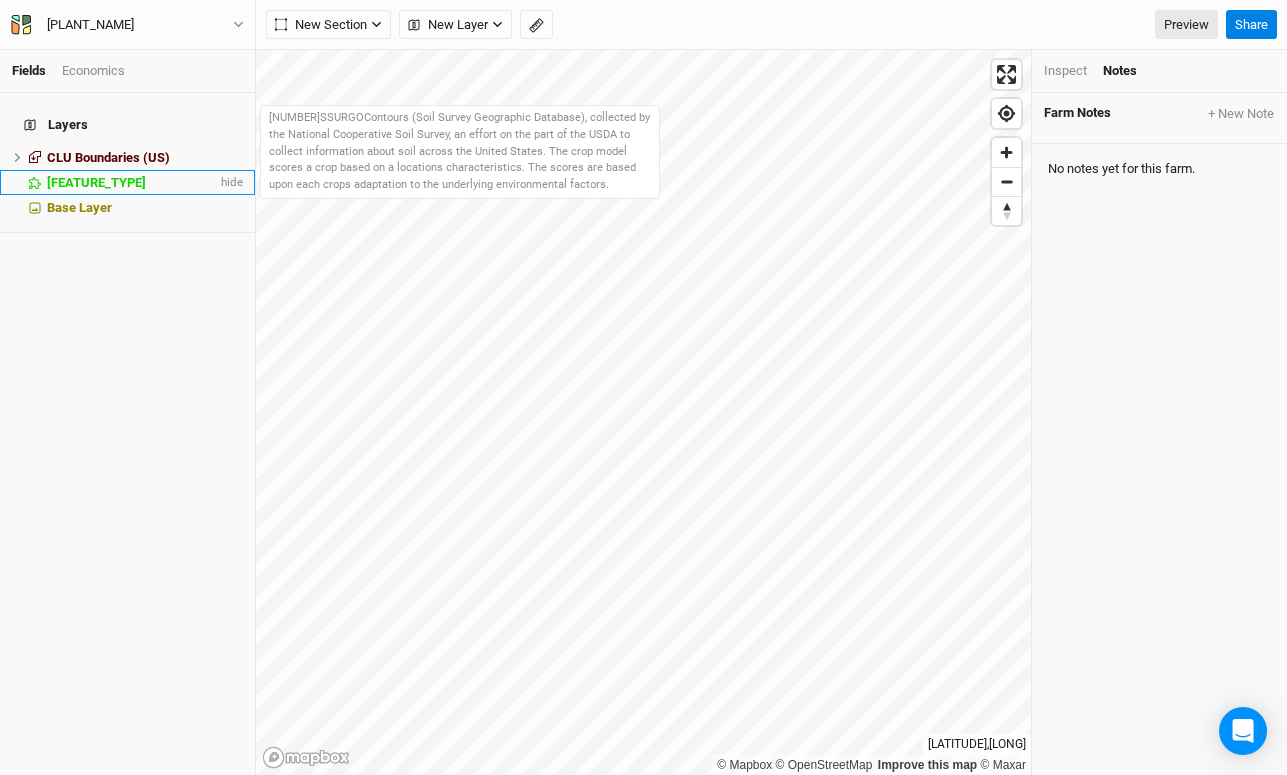 click on "[FEATURE_TYPE]" at bounding box center [96, 182] 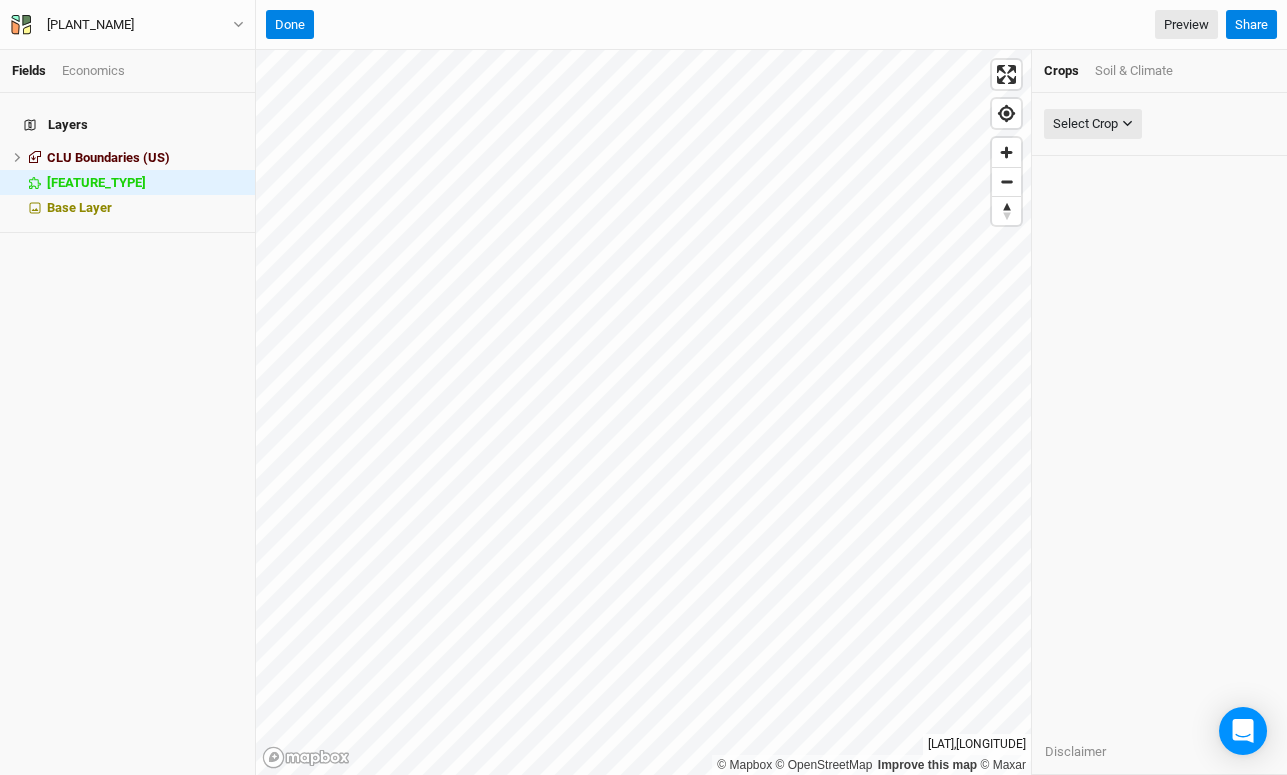 click on "Soil & Climate" at bounding box center (1134, 71) 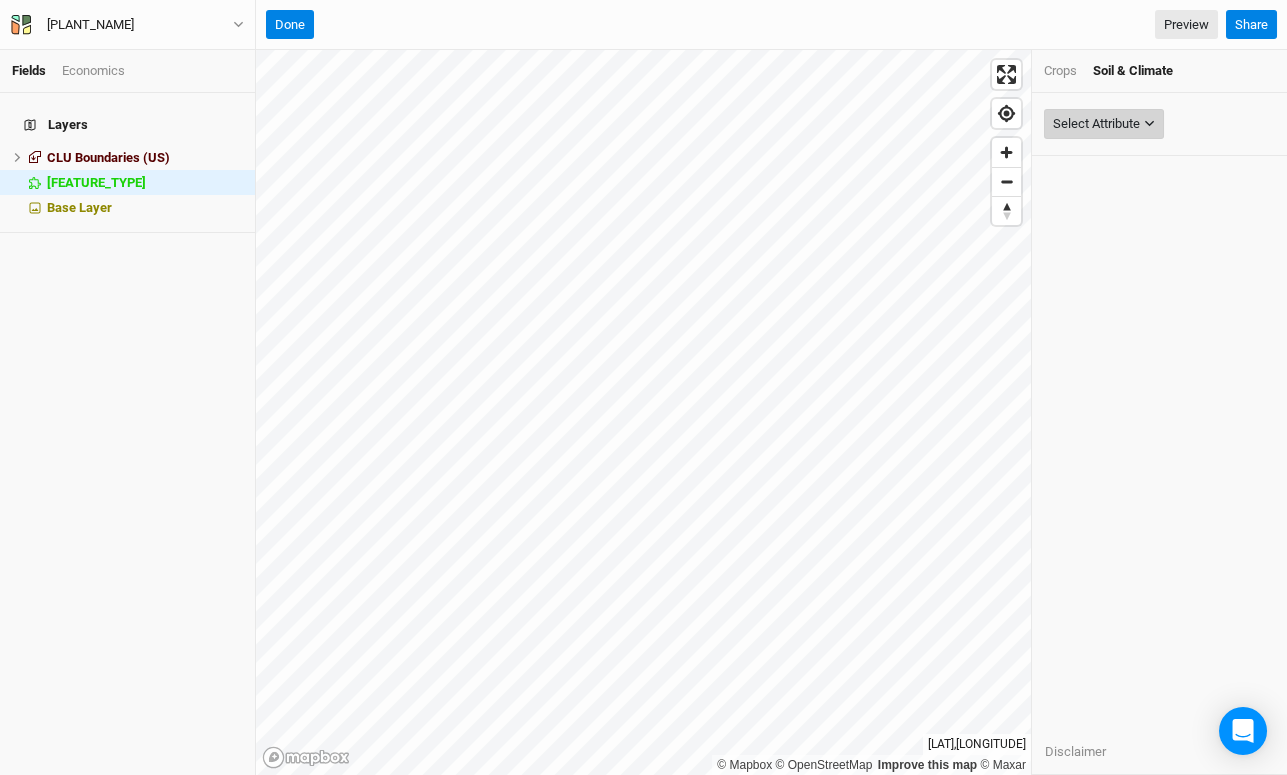 click on "Select Attribute" at bounding box center [1096, 124] 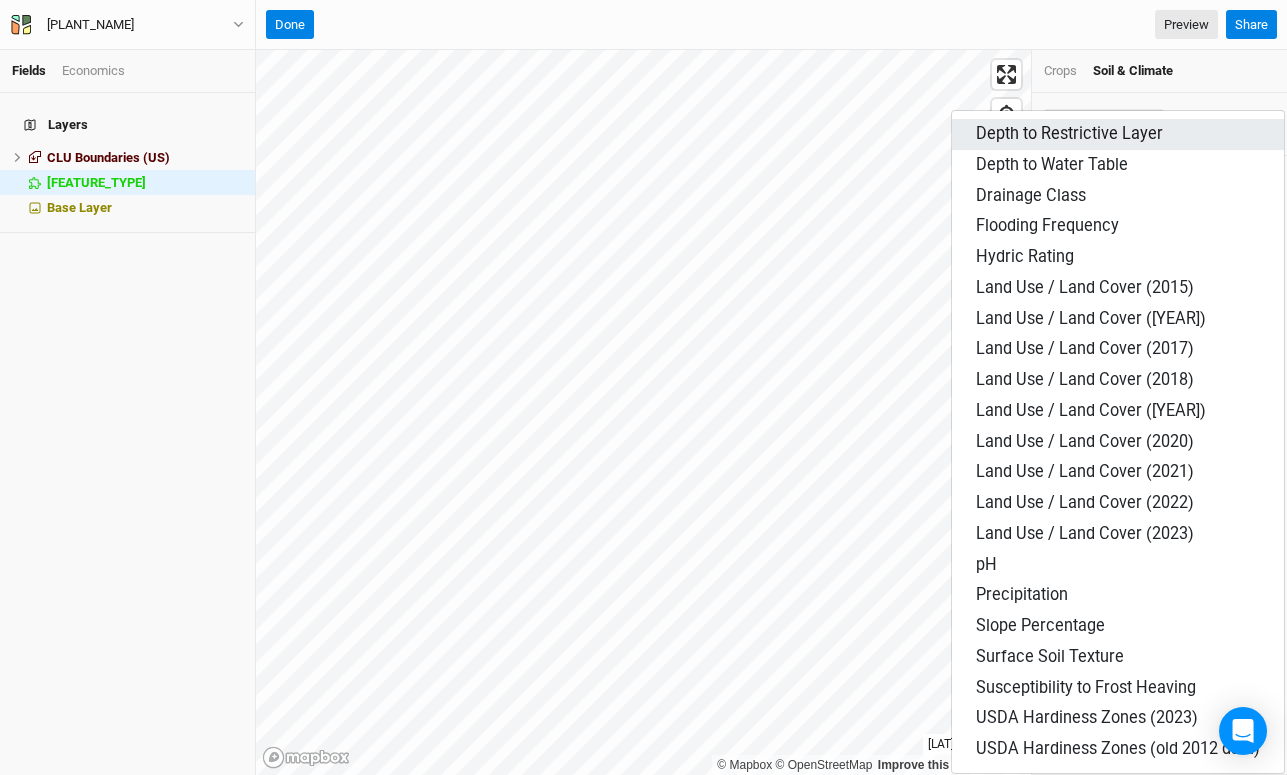 click on "Depth to Restrictive Layer" at bounding box center [1069, 133] 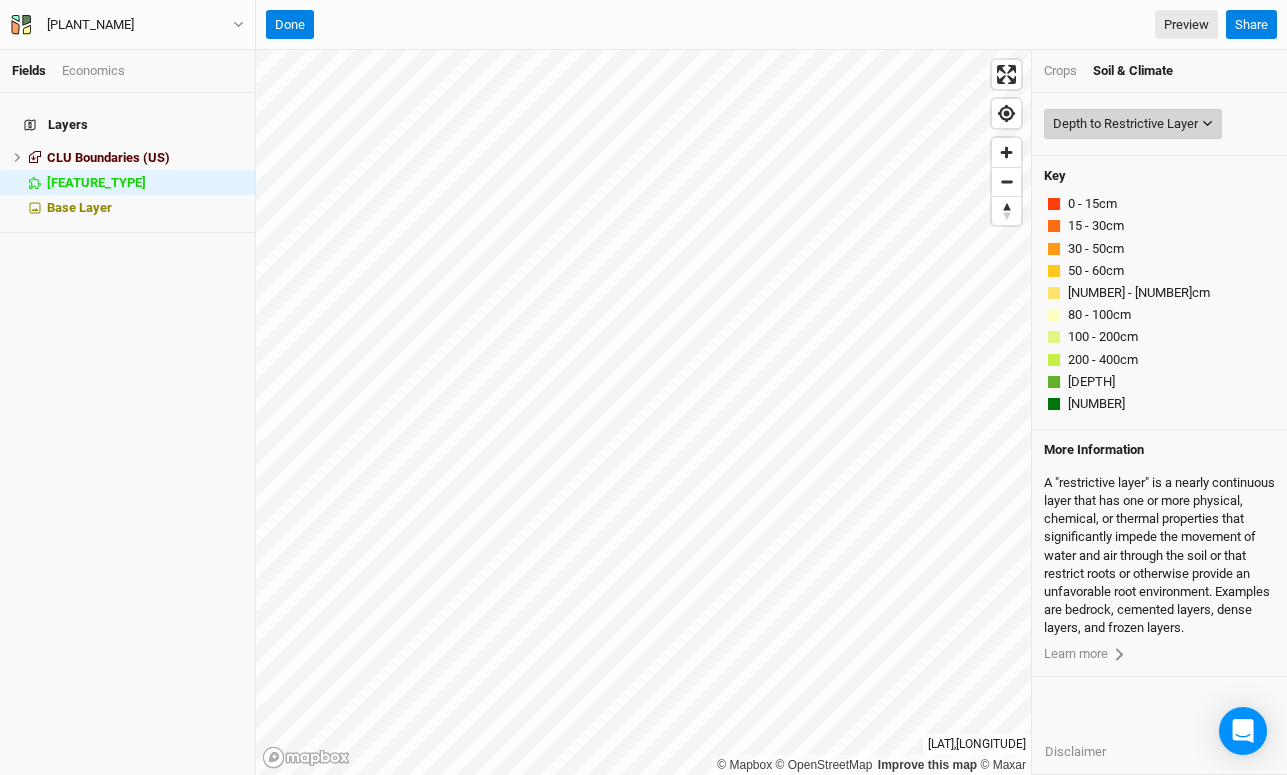 click on "Depth to Restrictive Layer" at bounding box center [1125, 124] 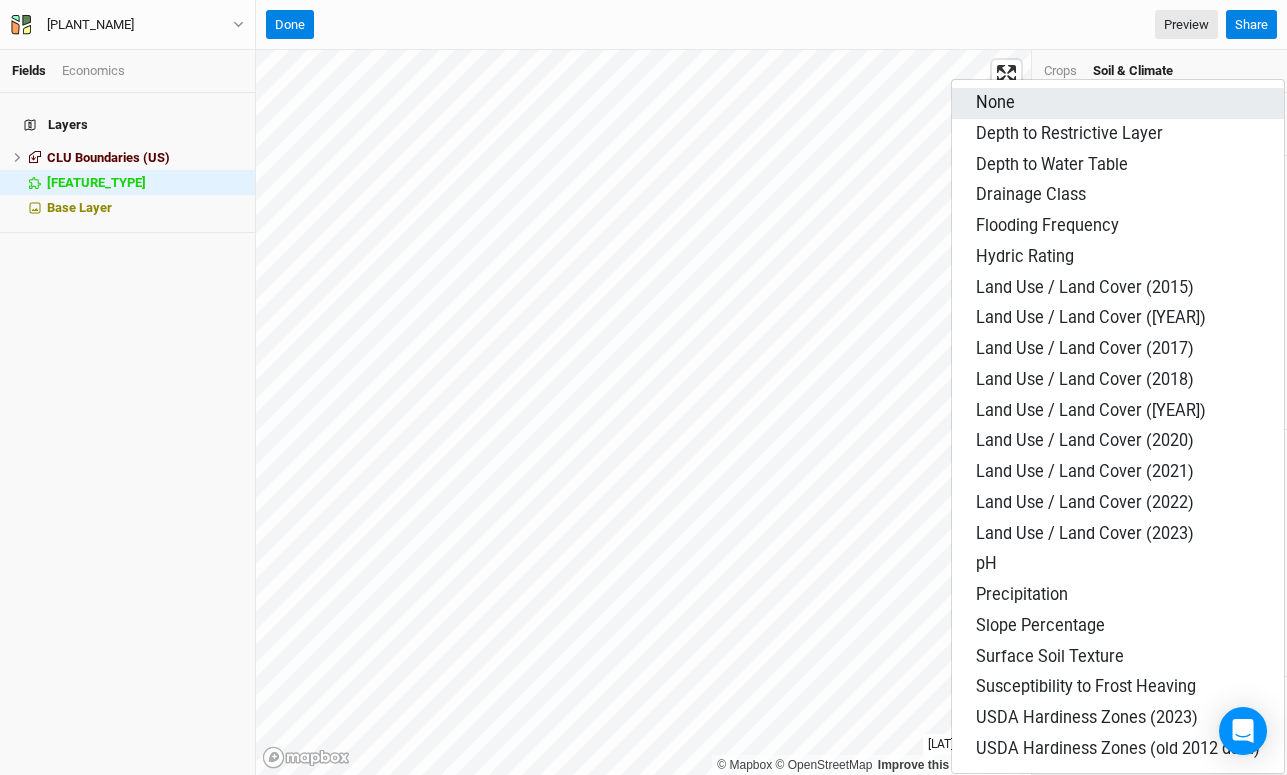 click on "None" at bounding box center [1118, 103] 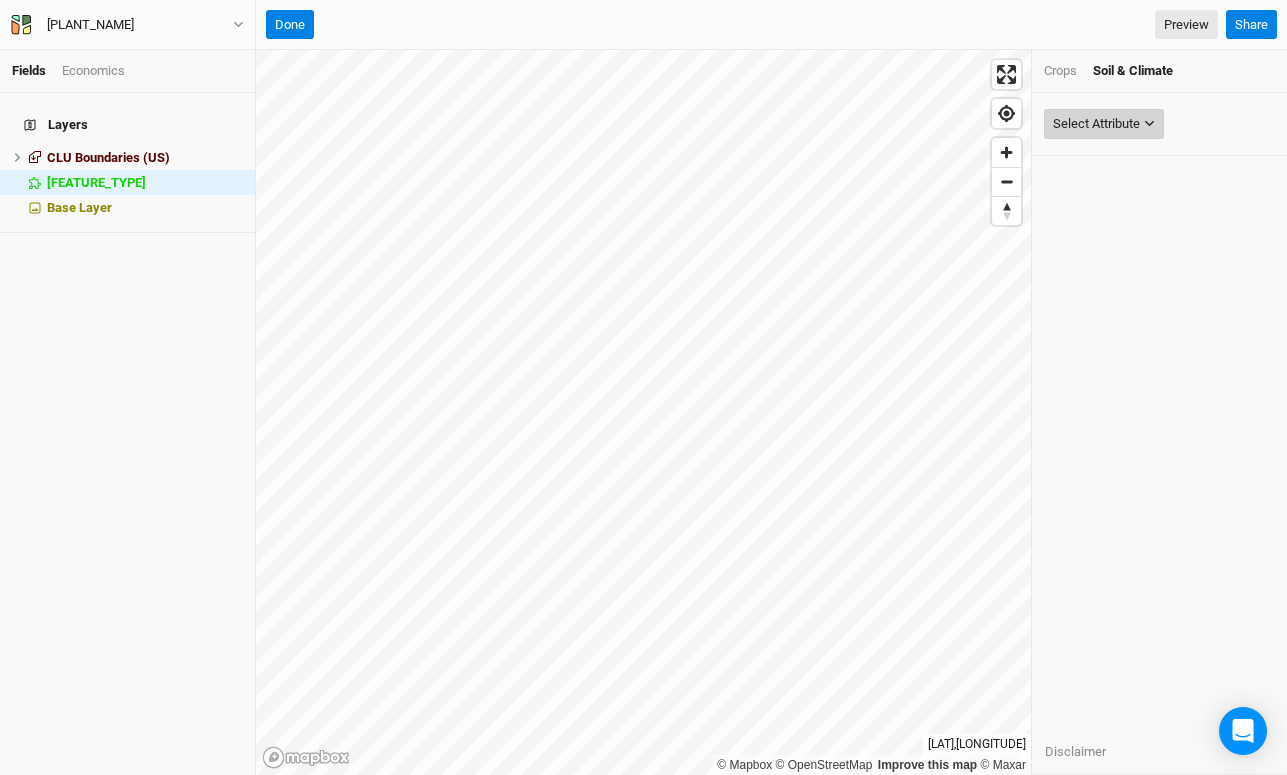 click on "Select Attribute" at bounding box center (1104, 124) 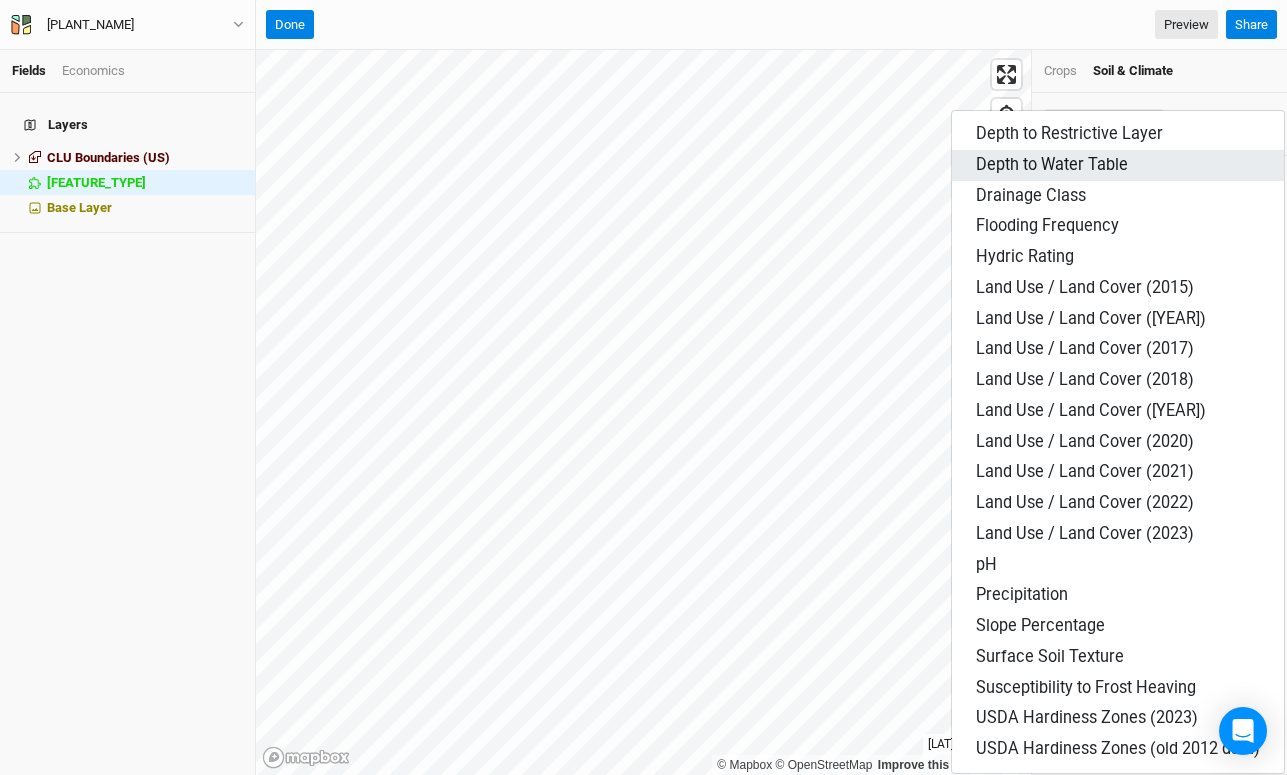 click on "Depth to Water Table" at bounding box center [1069, 133] 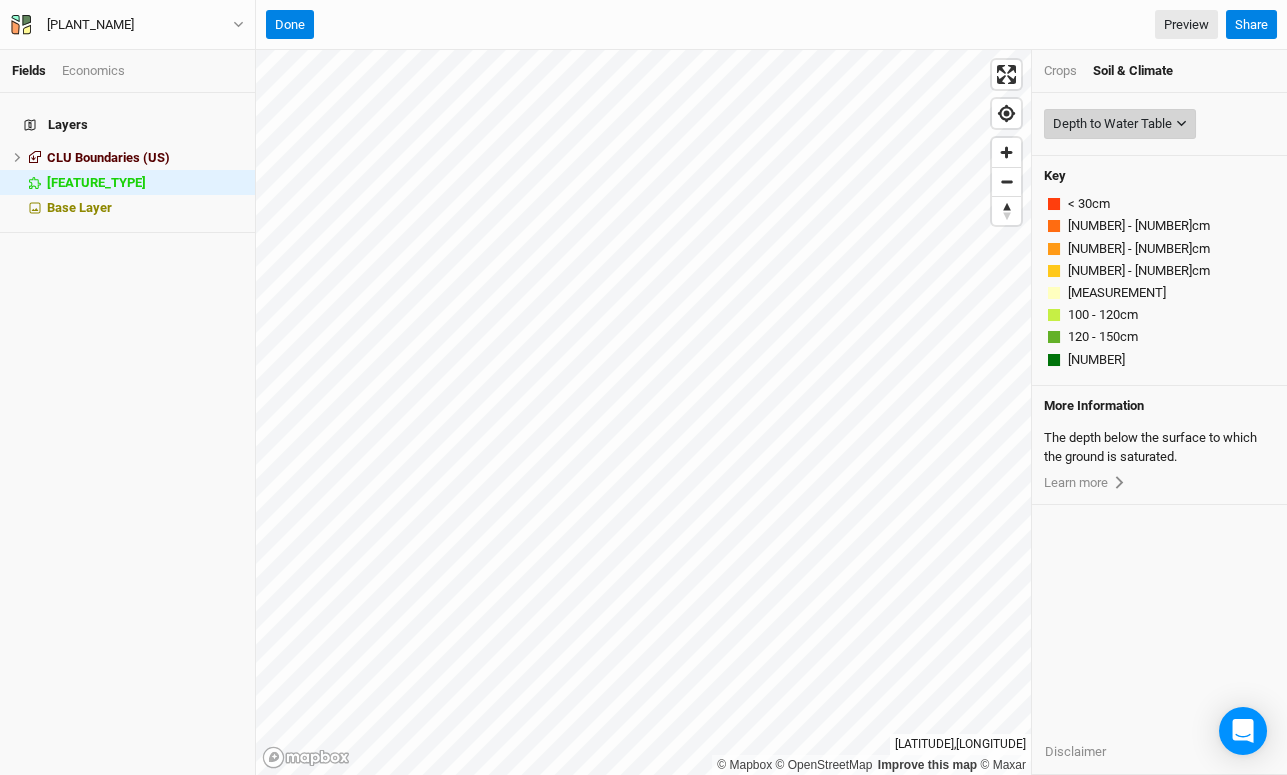 click on "Depth to Water Table" at bounding box center (1120, 124) 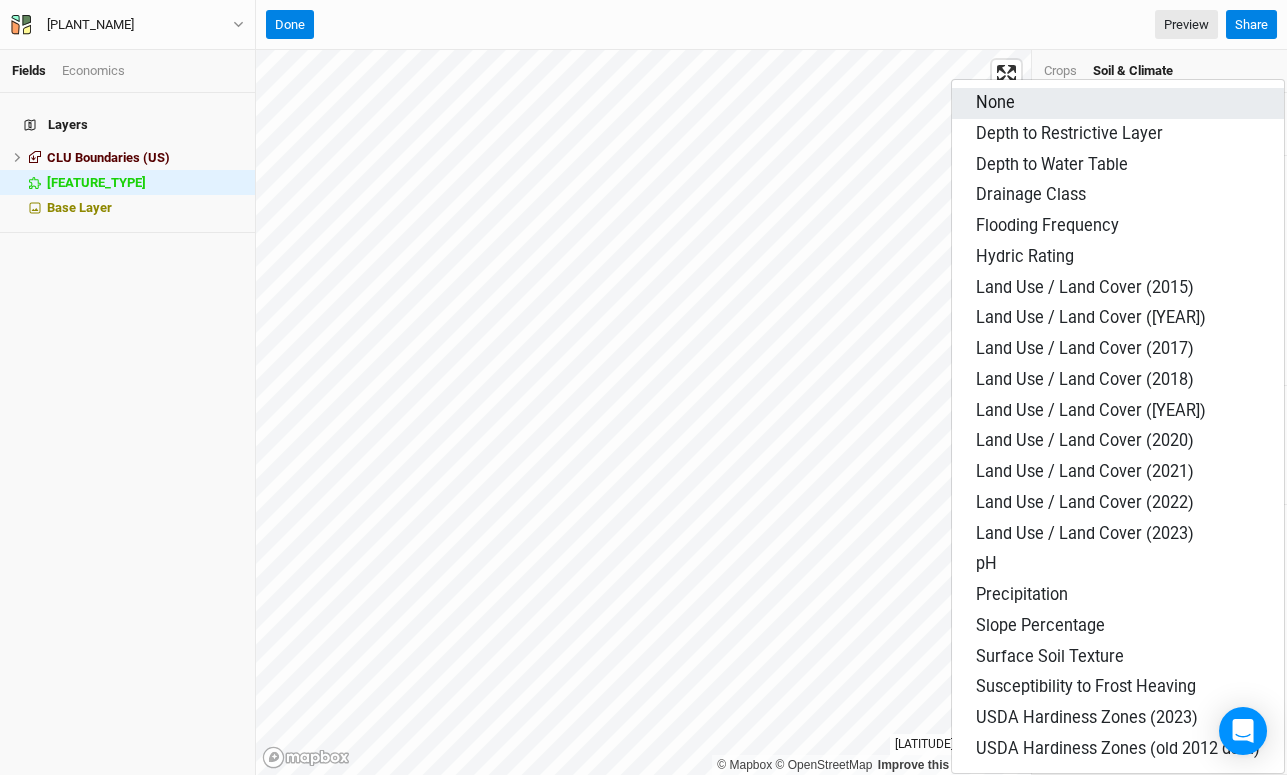 click on "None" at bounding box center [1118, 103] 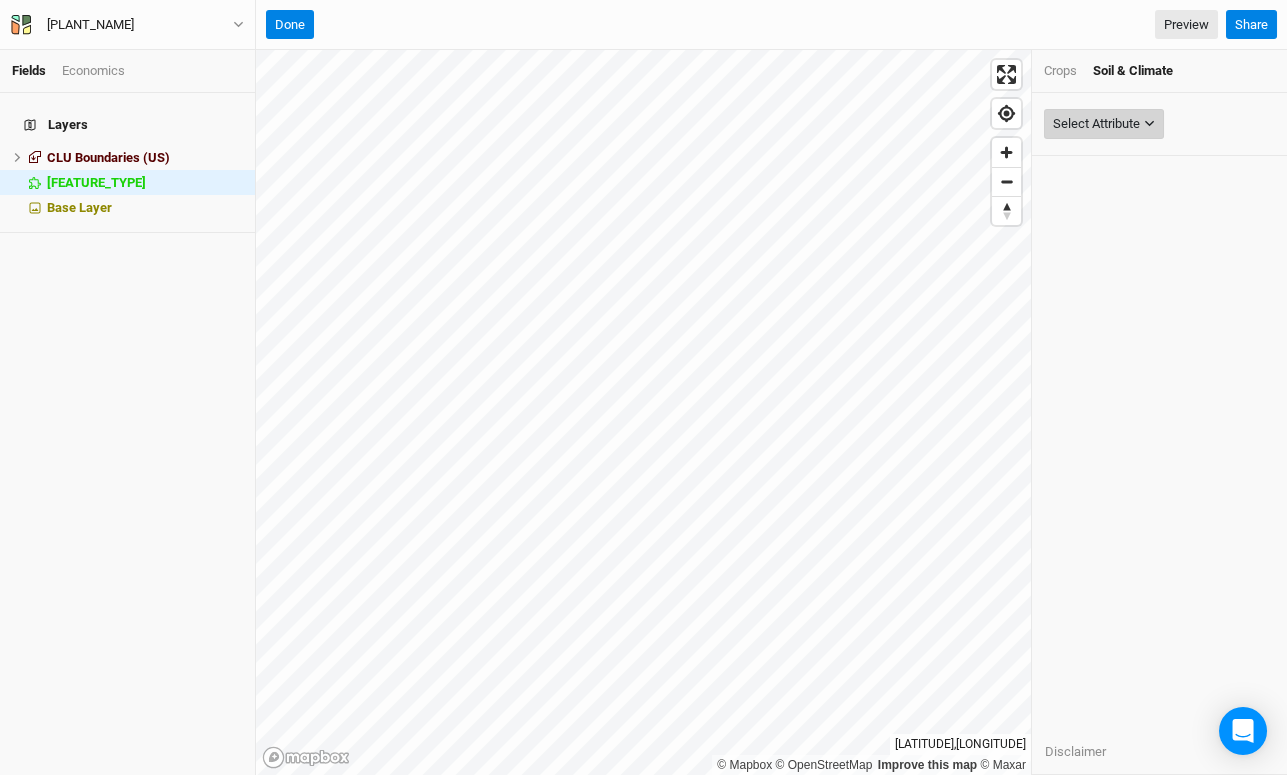 click on "Select Attribute" at bounding box center (1104, 124) 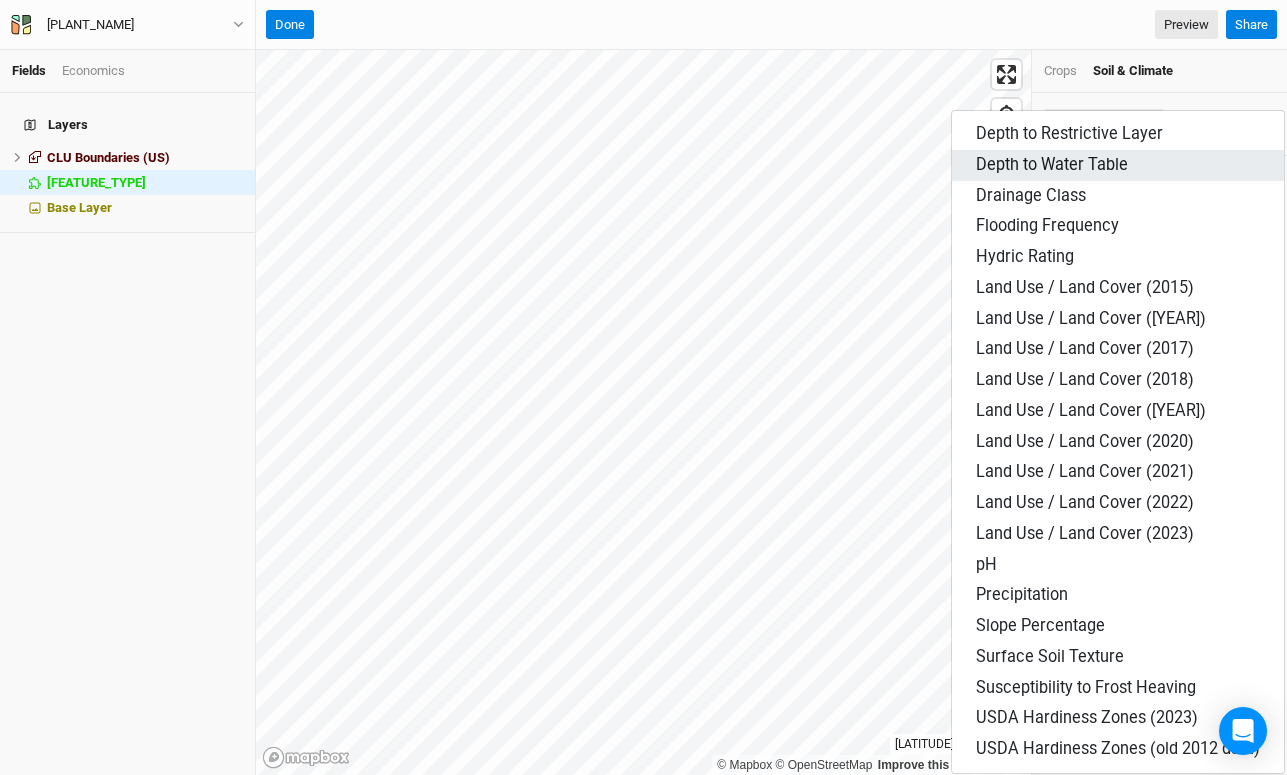 click on "Depth to Water Table" at bounding box center (1069, 133) 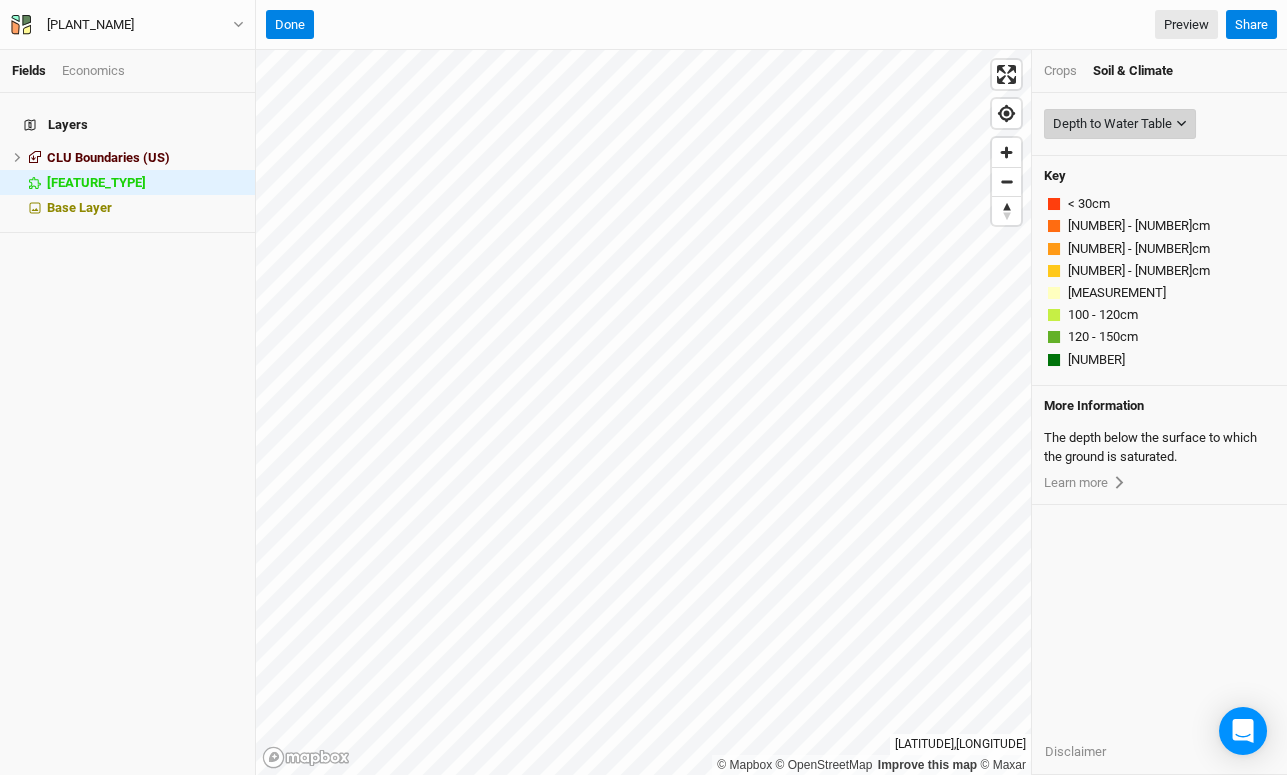click on "Depth to Water Table" at bounding box center (1112, 124) 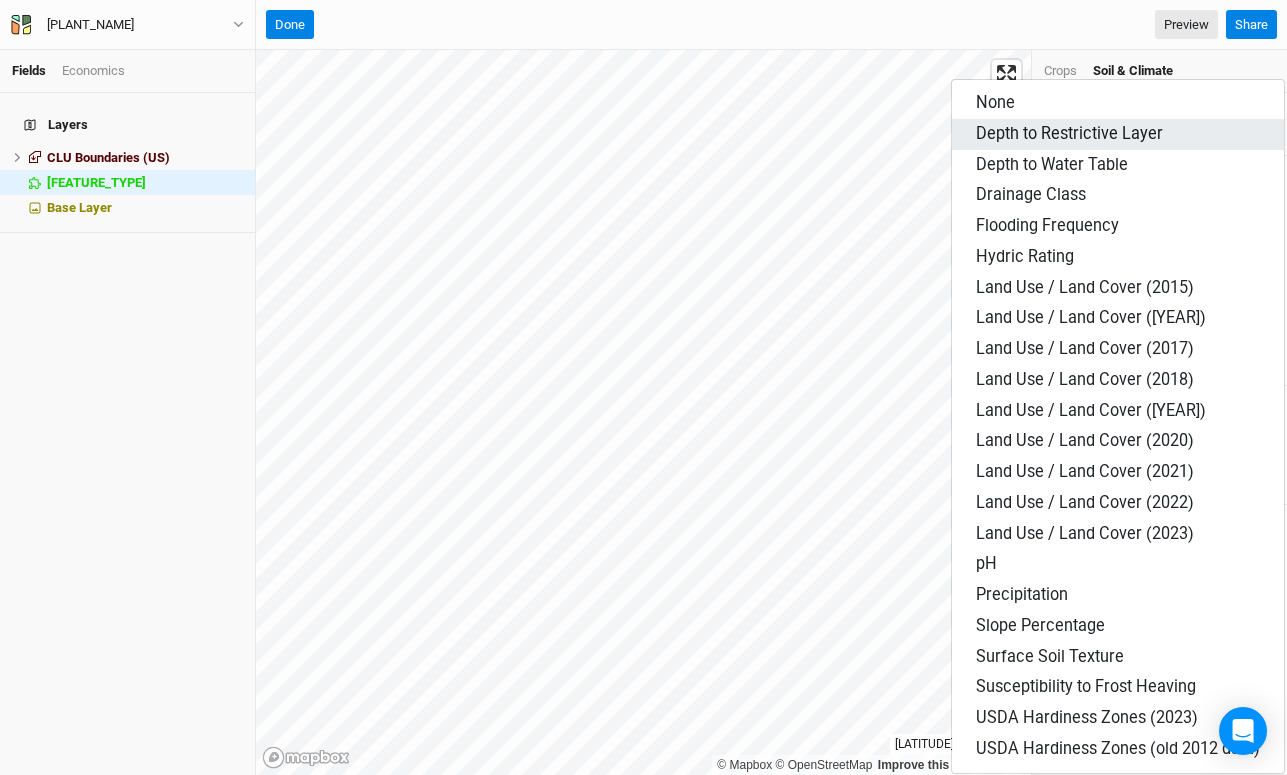 click on "Depth to Restrictive Layer" at bounding box center [995, 102] 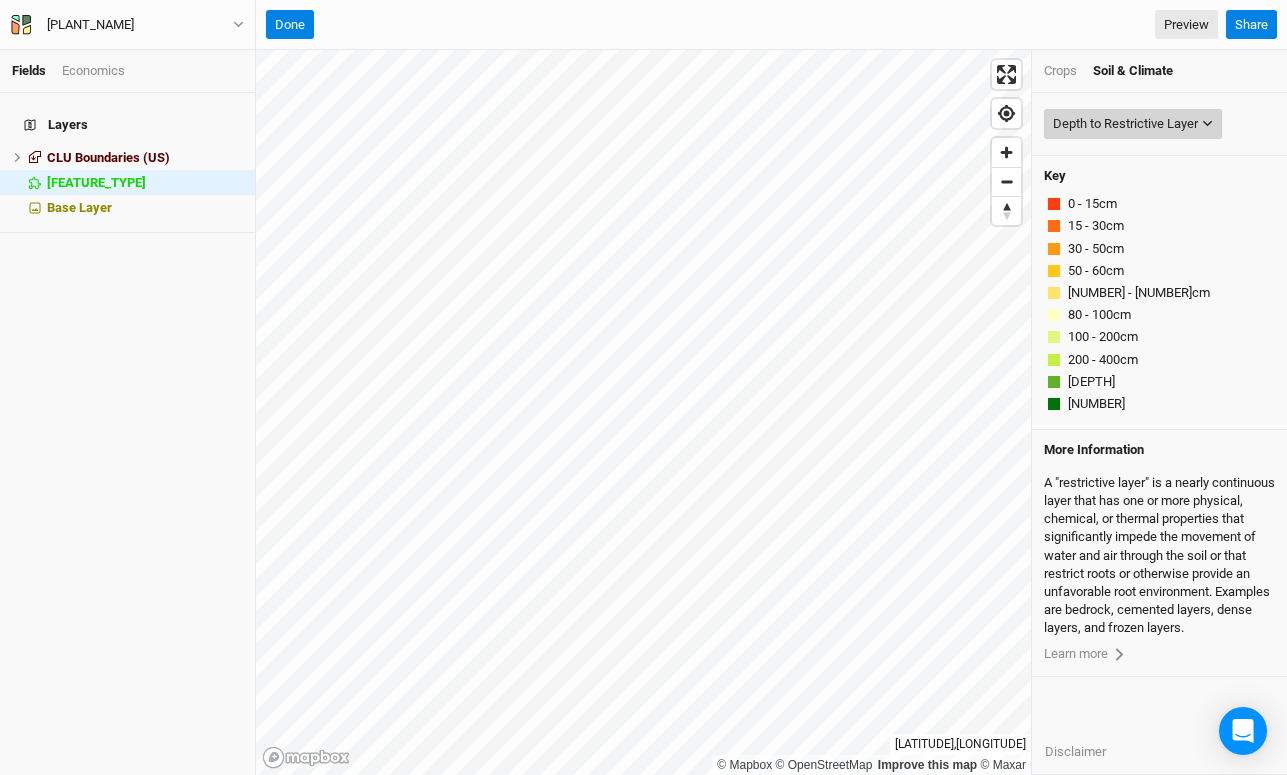 click on "Depth to Restrictive Layer" at bounding box center [1125, 124] 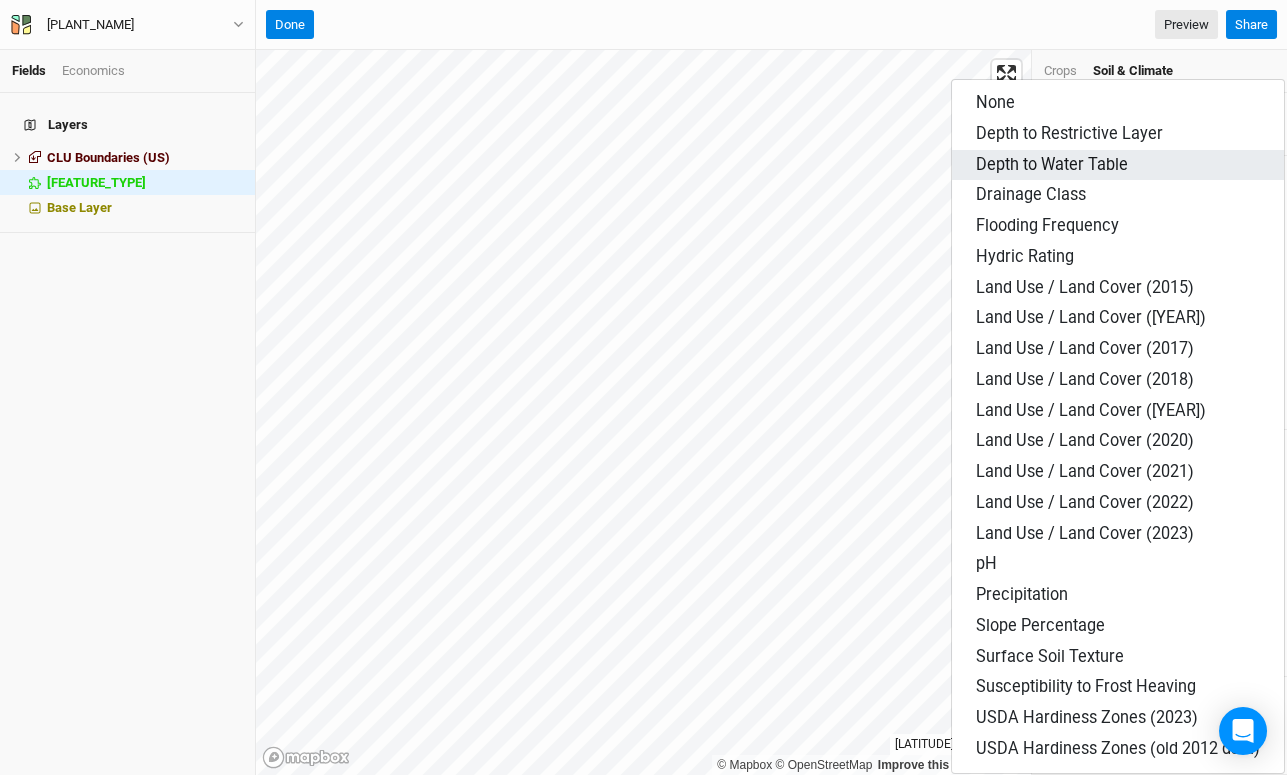 click on "Depth to Water Table" at bounding box center (995, 102) 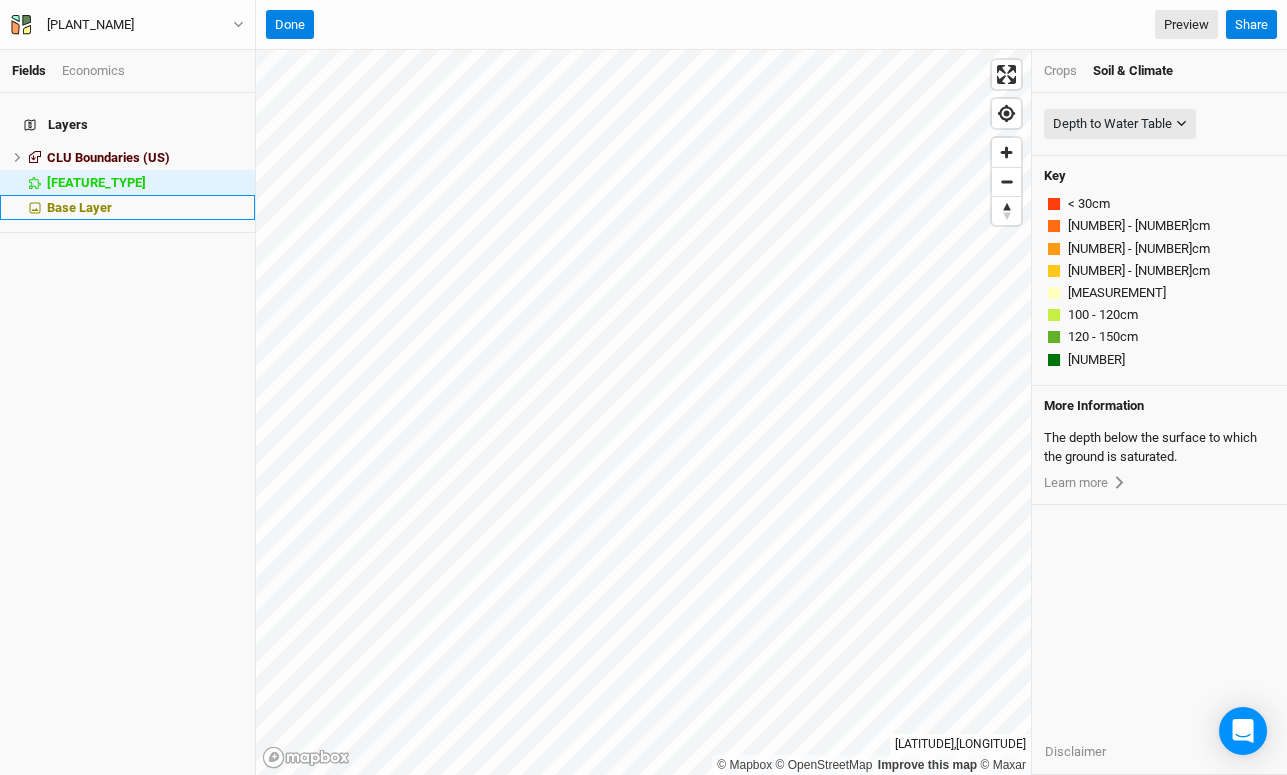 click on "Base Layer" at bounding box center (79, 207) 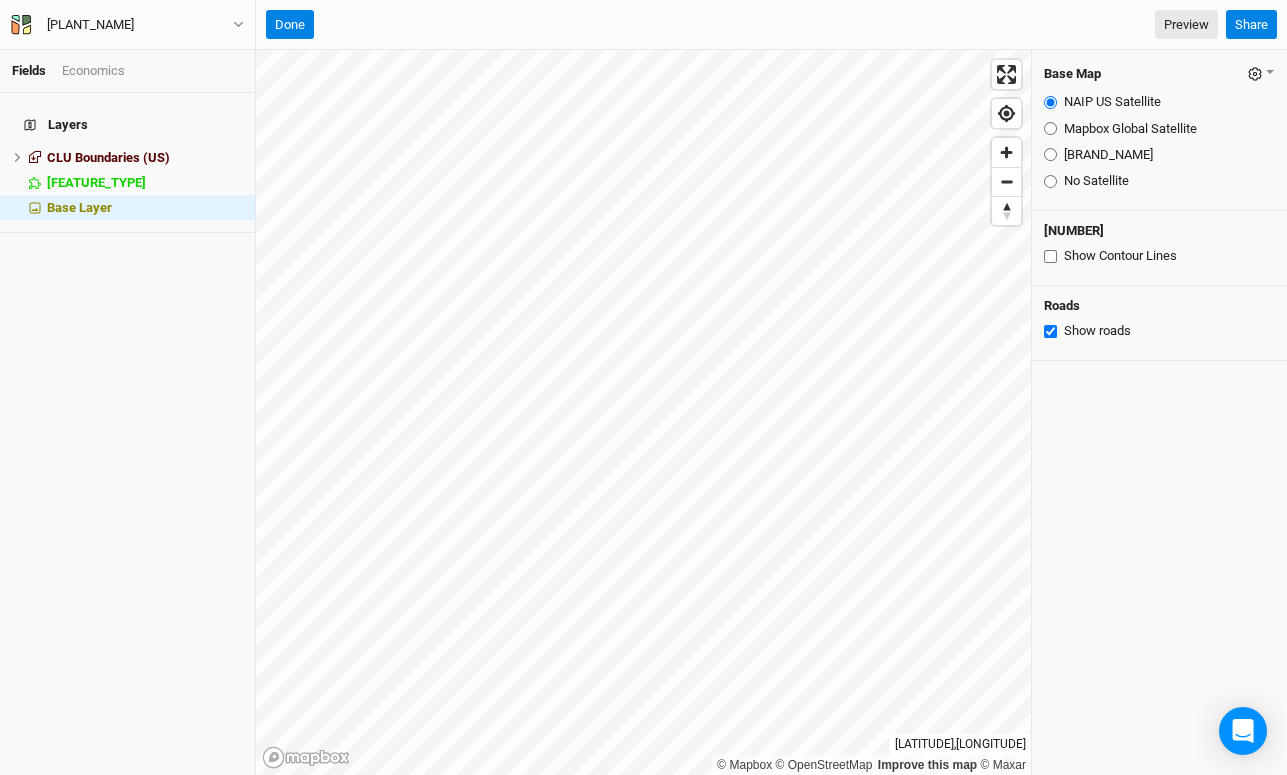 click on "Show Contour Lines" at bounding box center [1050, 256] 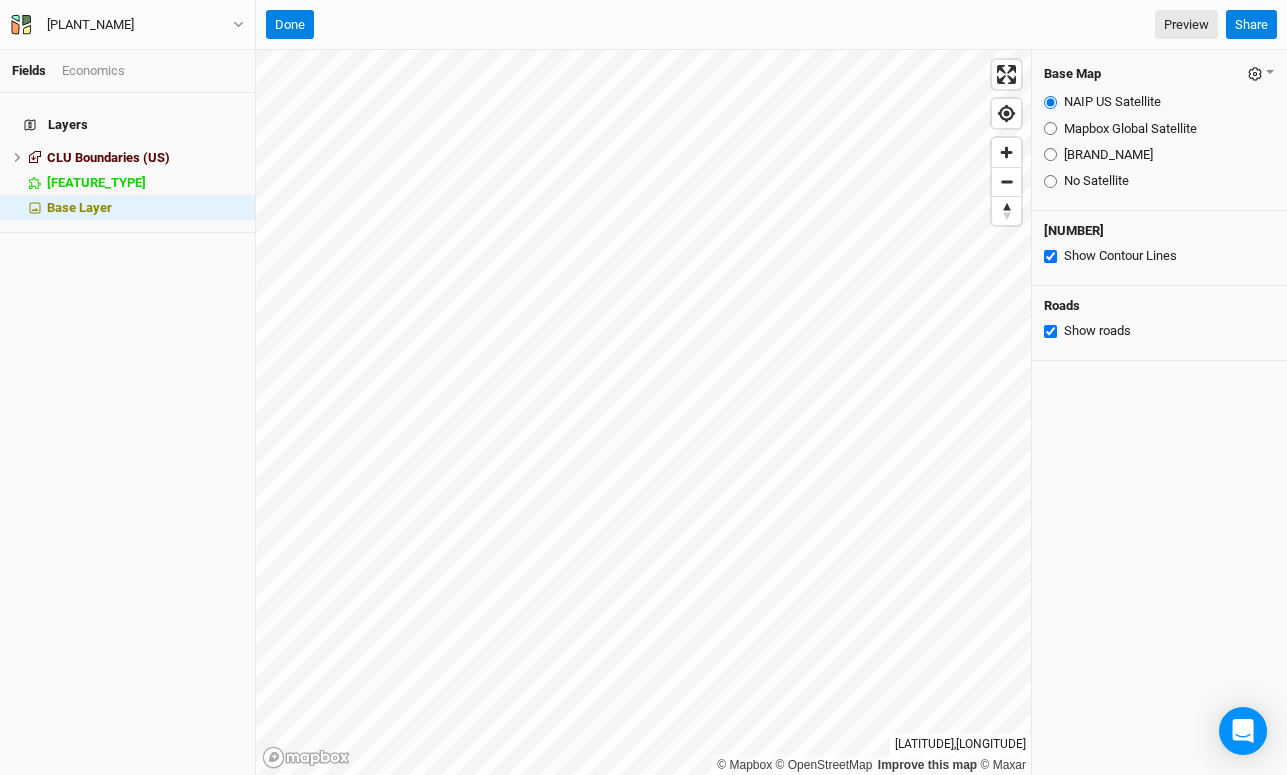 checkbox on "true" 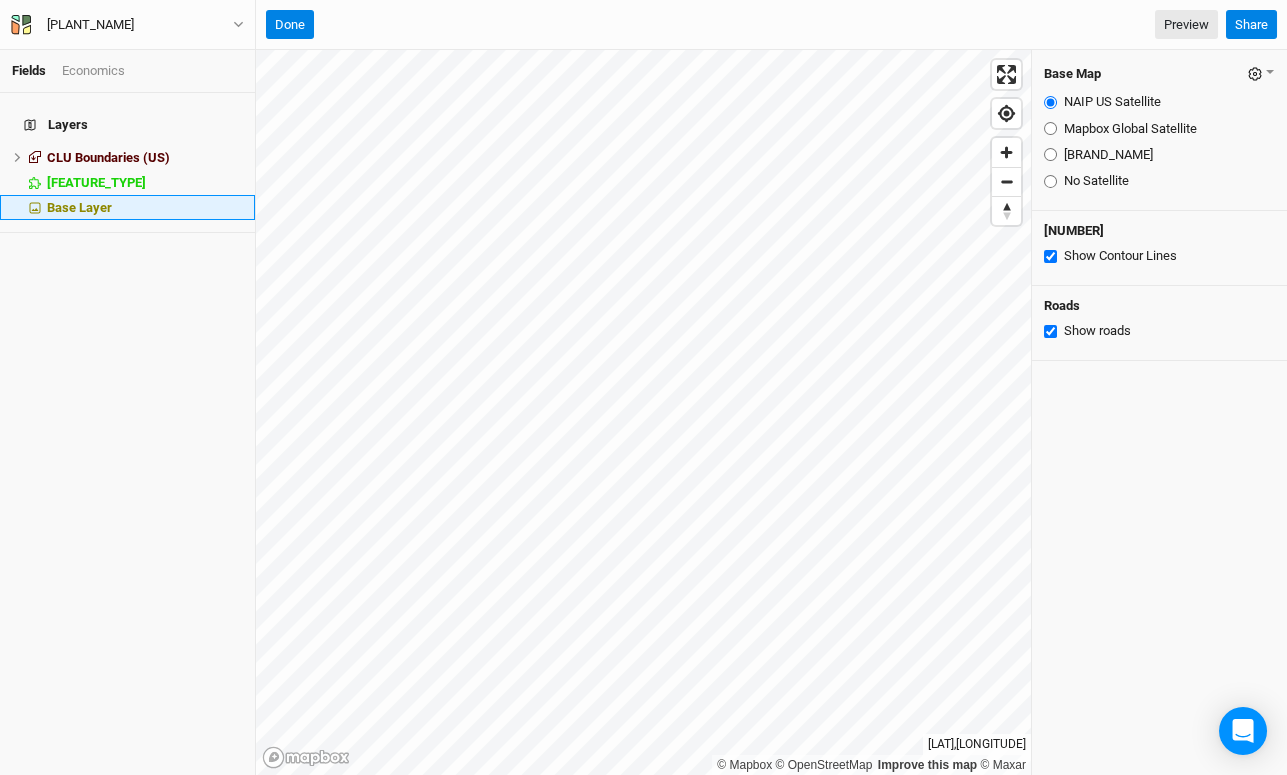 click on "Base Layer" at bounding box center (79, 207) 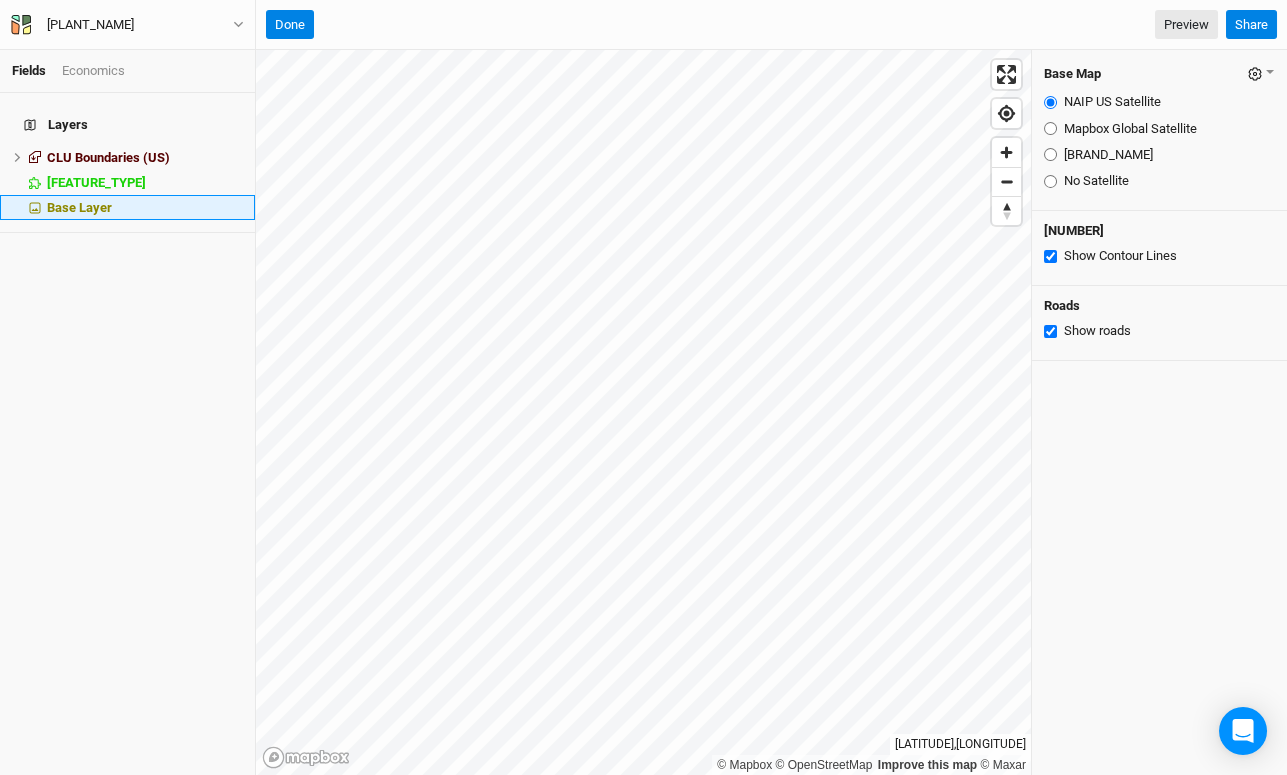 click on "Base Layer" at bounding box center (79, 207) 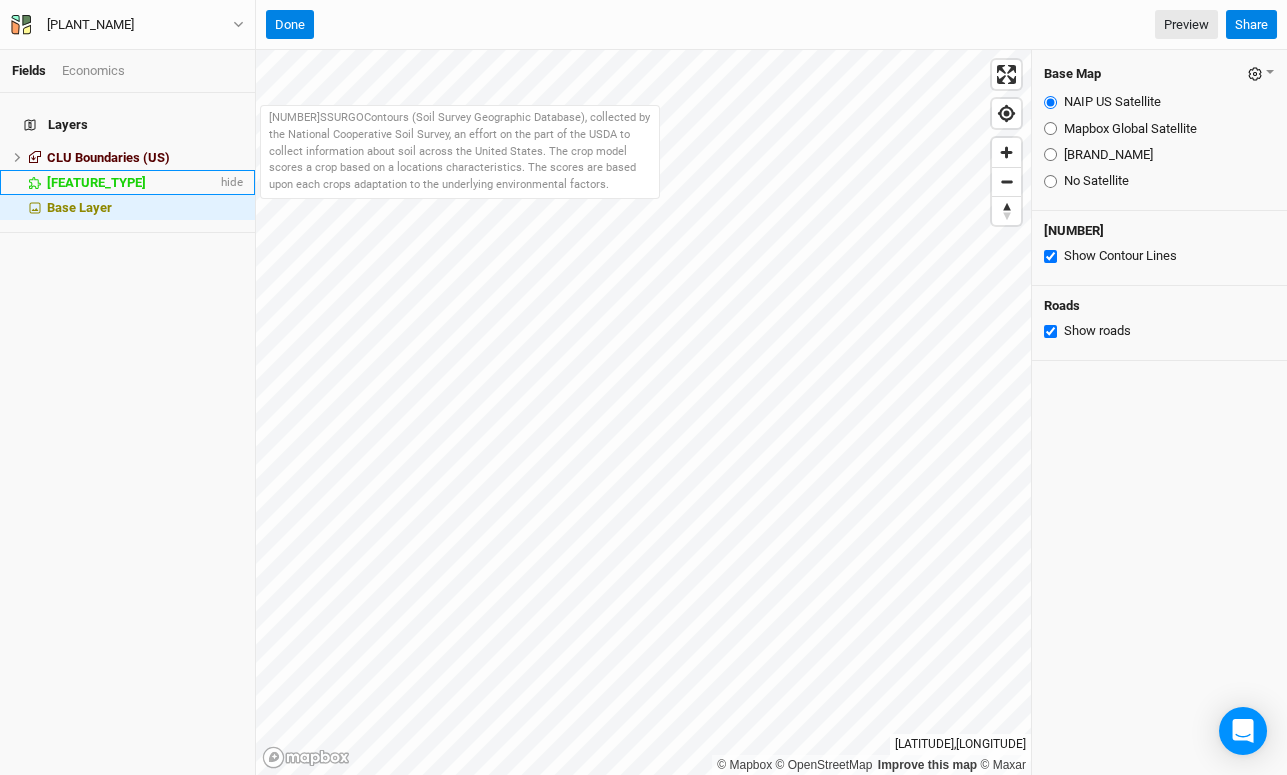 click on "Suitability hide" at bounding box center [127, 182] 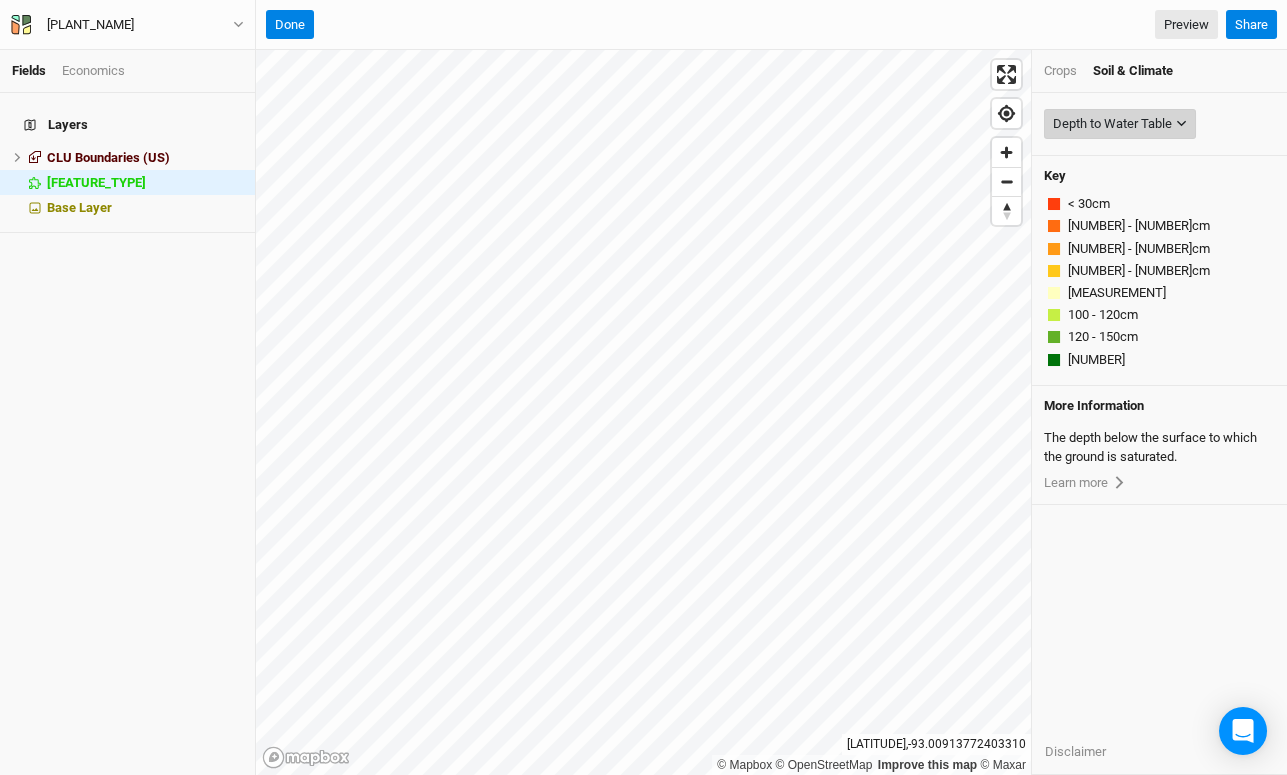 click on "Depth to Water Table" at bounding box center [1112, 124] 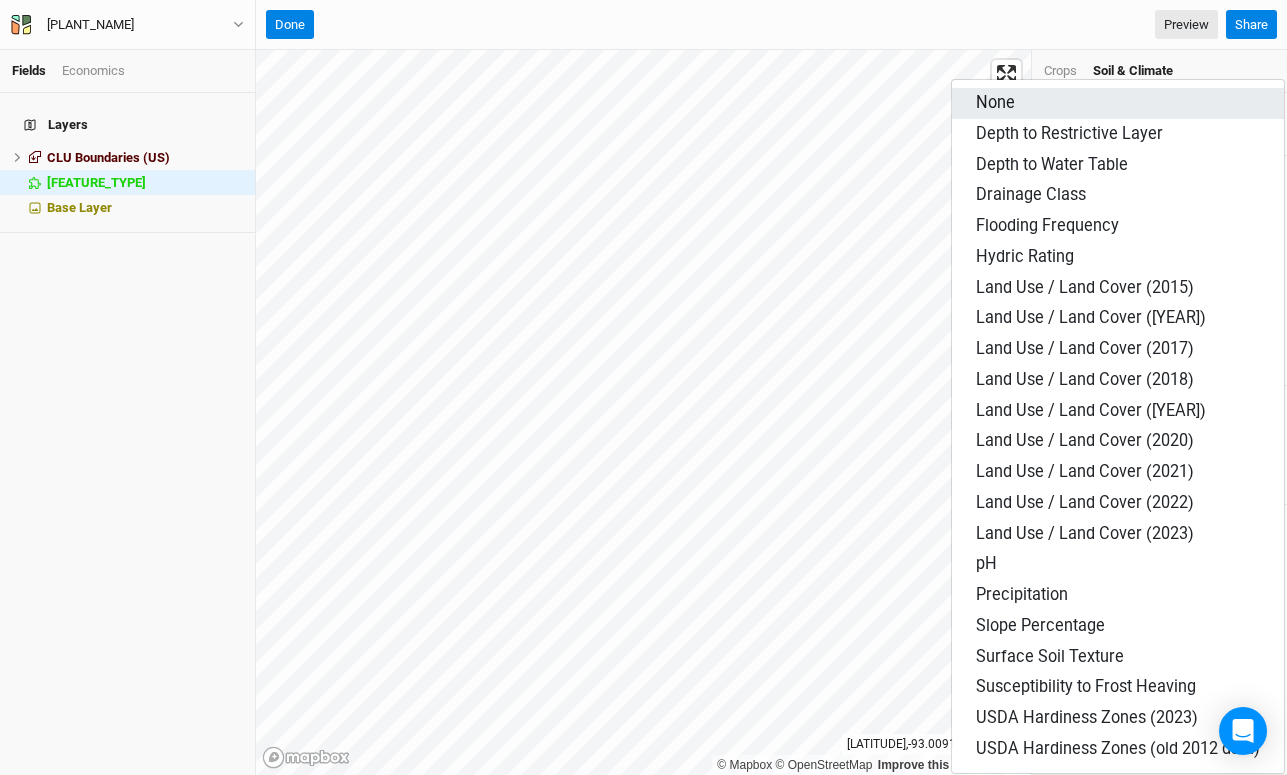 click on "None" at bounding box center (1118, 103) 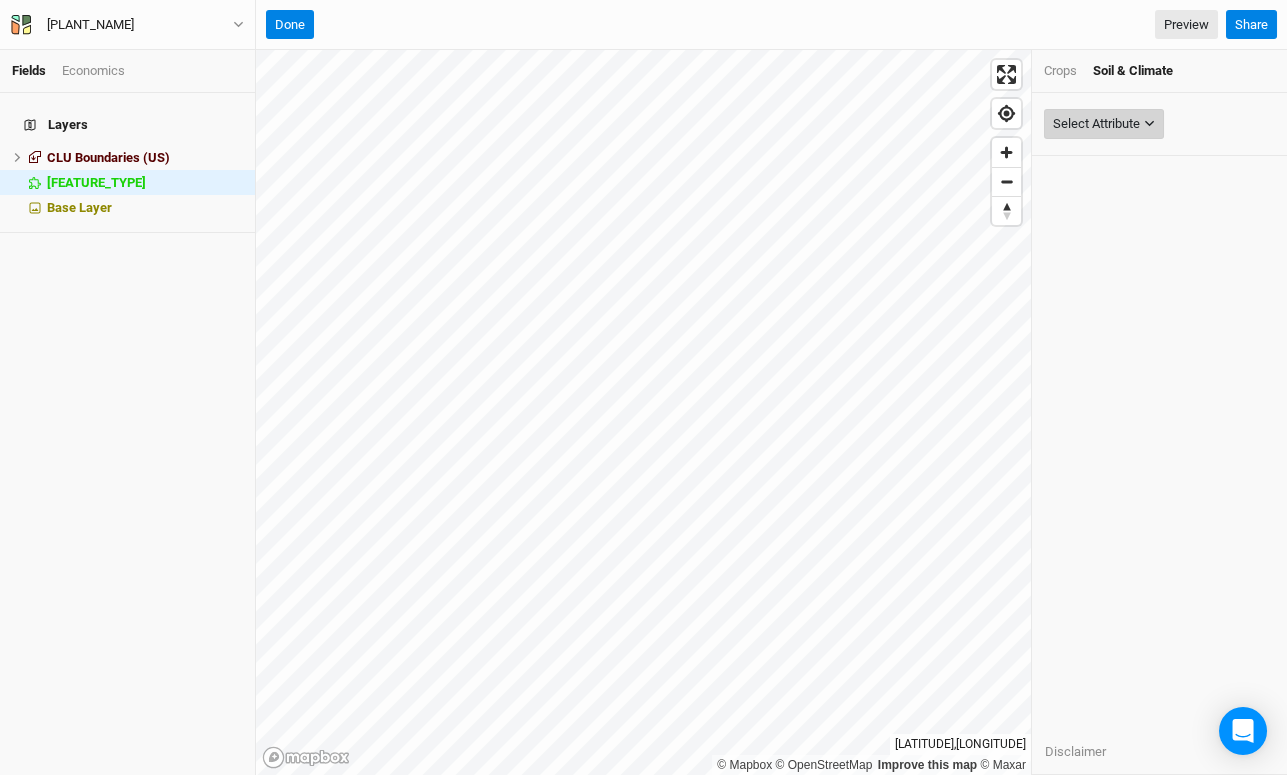 click on "Select Attribute" at bounding box center (1096, 124) 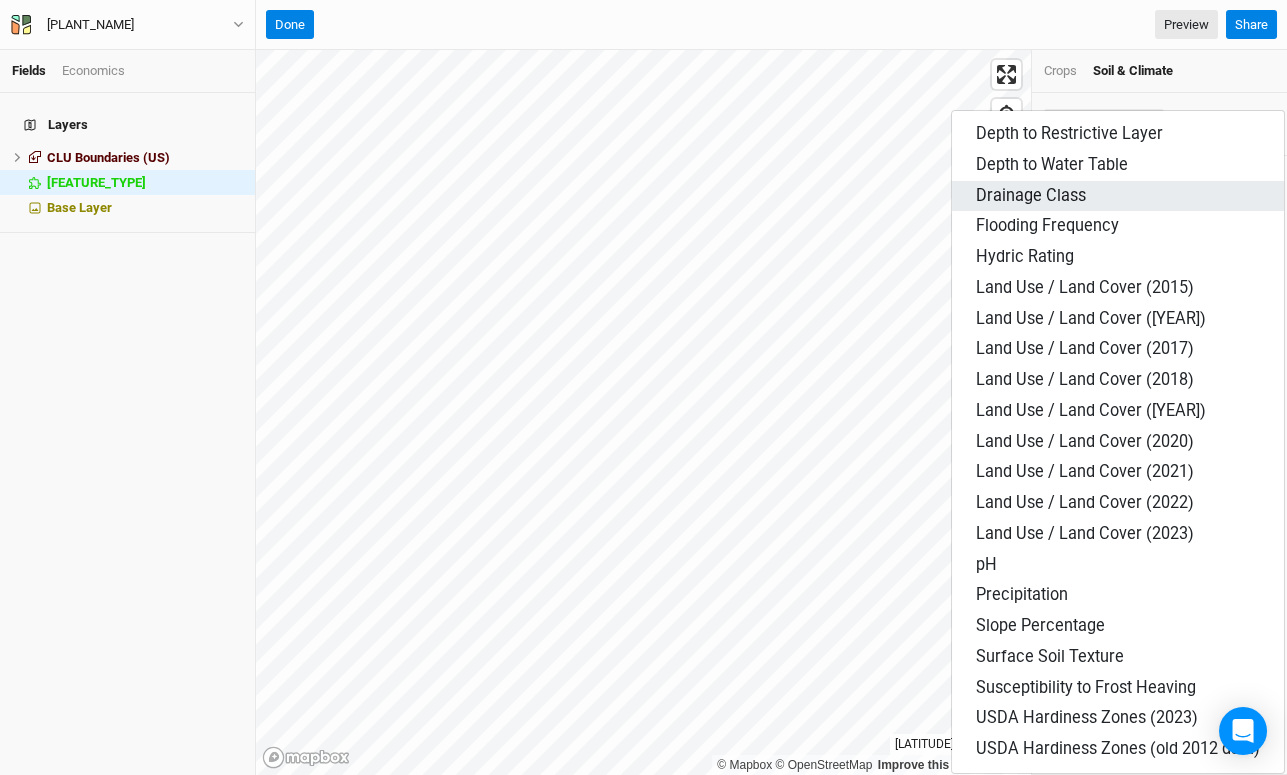 click on "Drainage Class" at bounding box center [1069, 133] 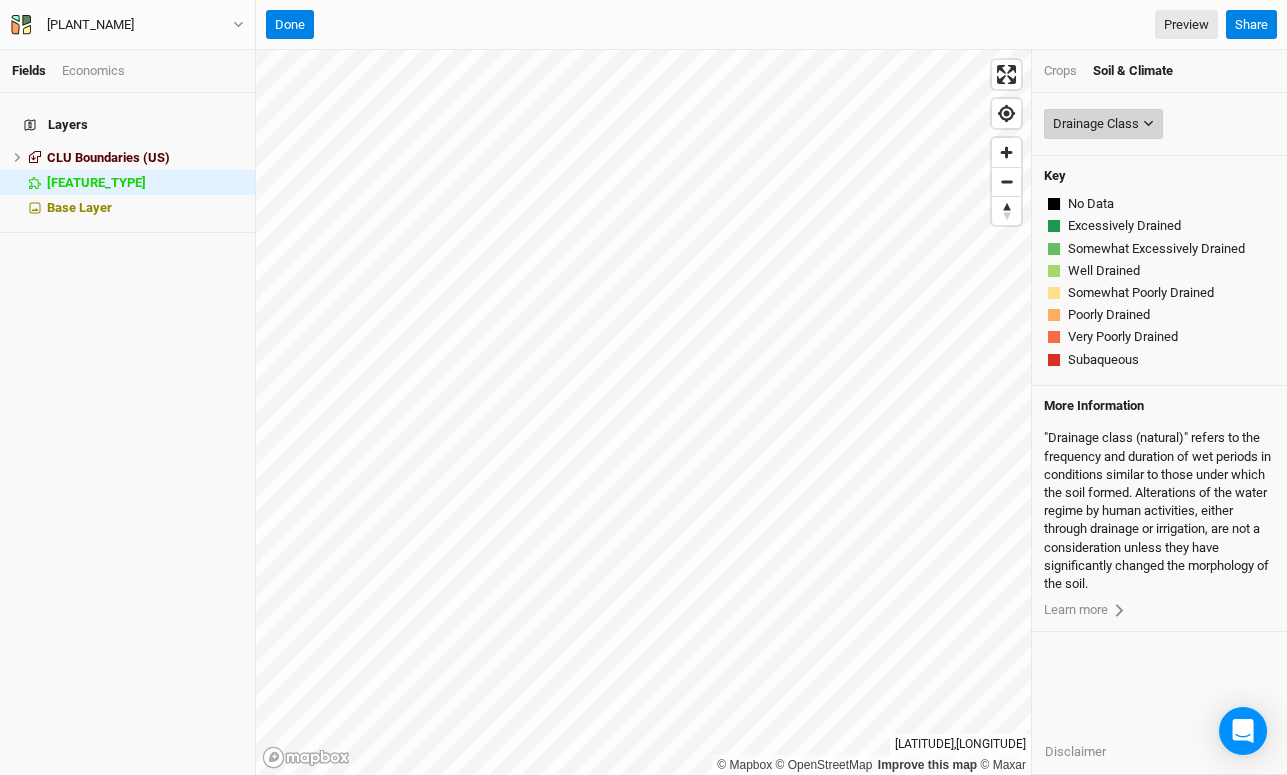 click on "Drainage Class" at bounding box center (1103, 124) 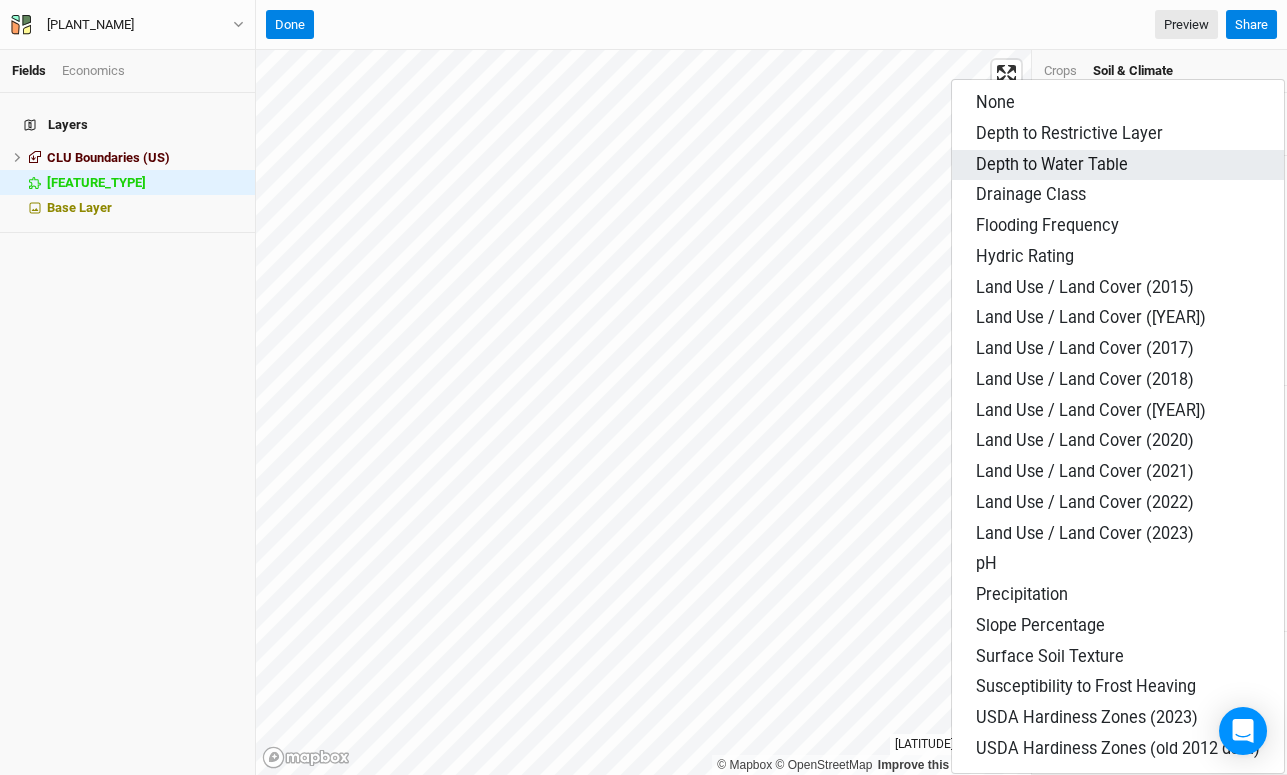 click on "Depth to Water Table" at bounding box center [995, 102] 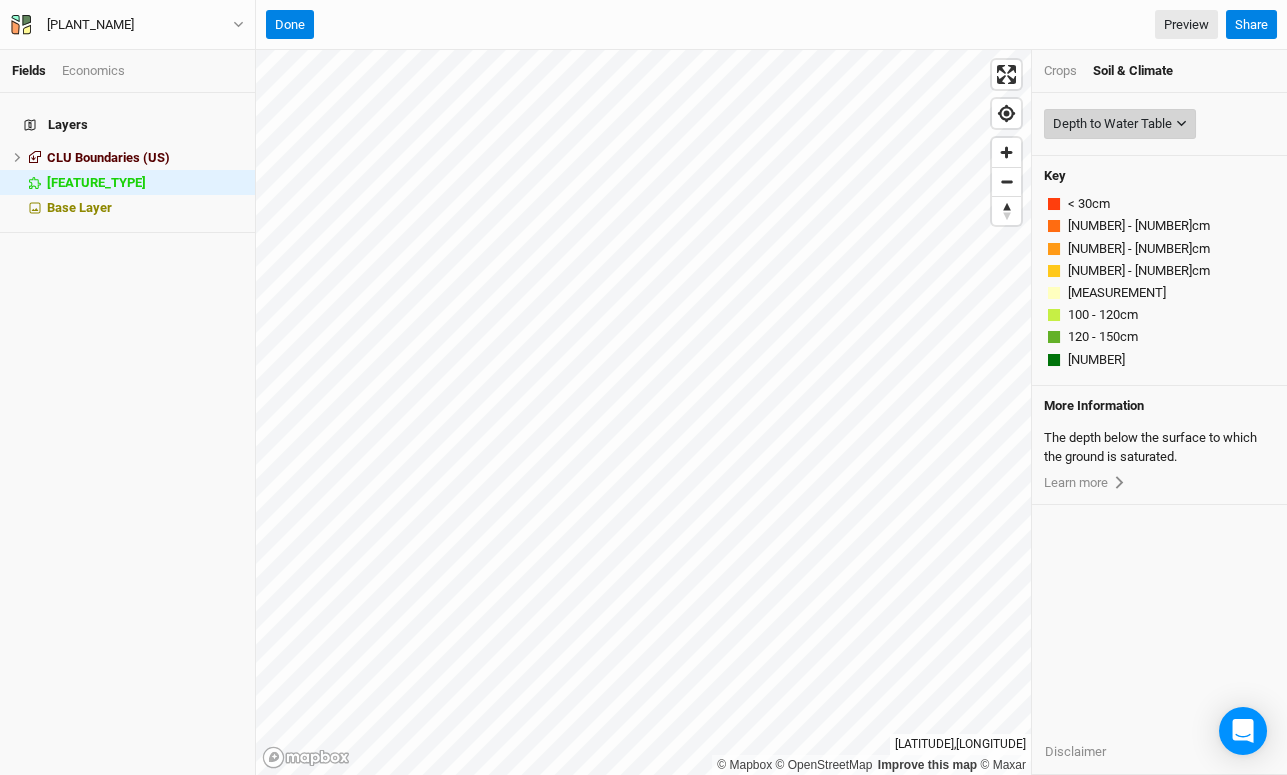 click on "Depth to Water Table" at bounding box center (1120, 124) 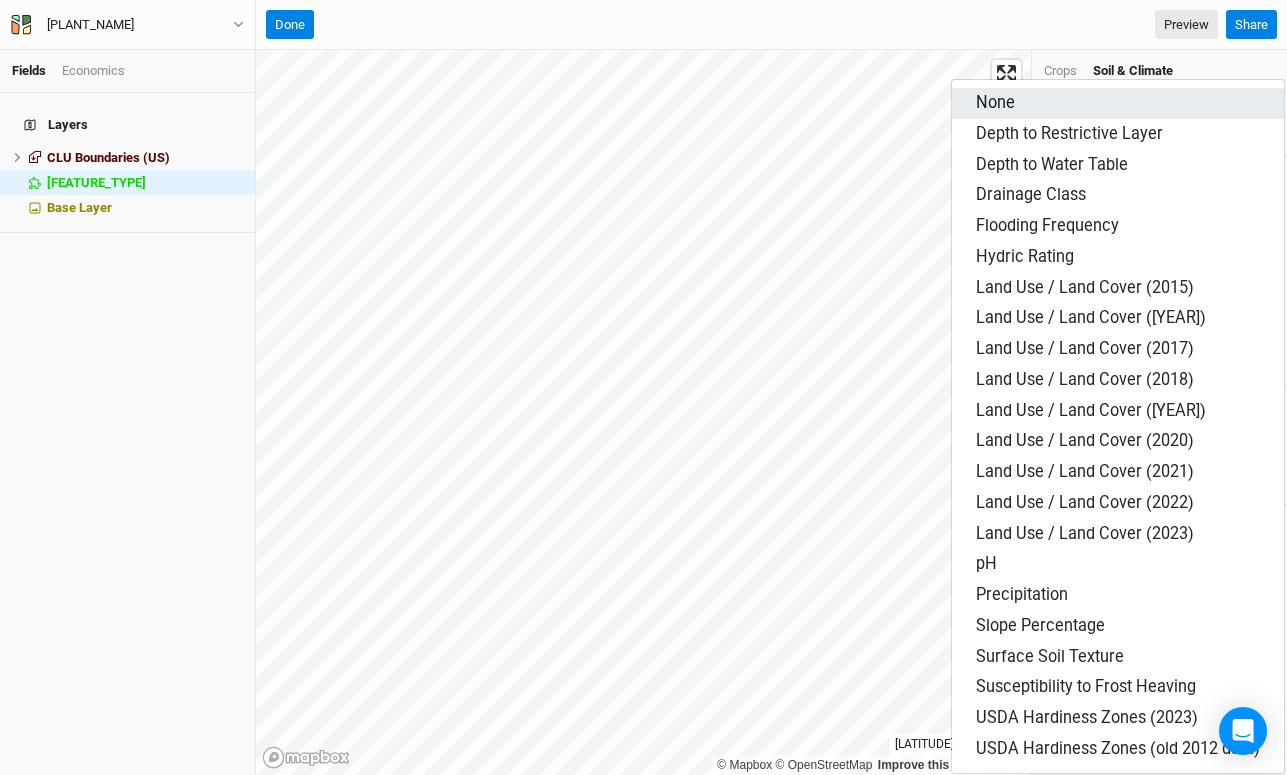 click on "None" at bounding box center [995, 102] 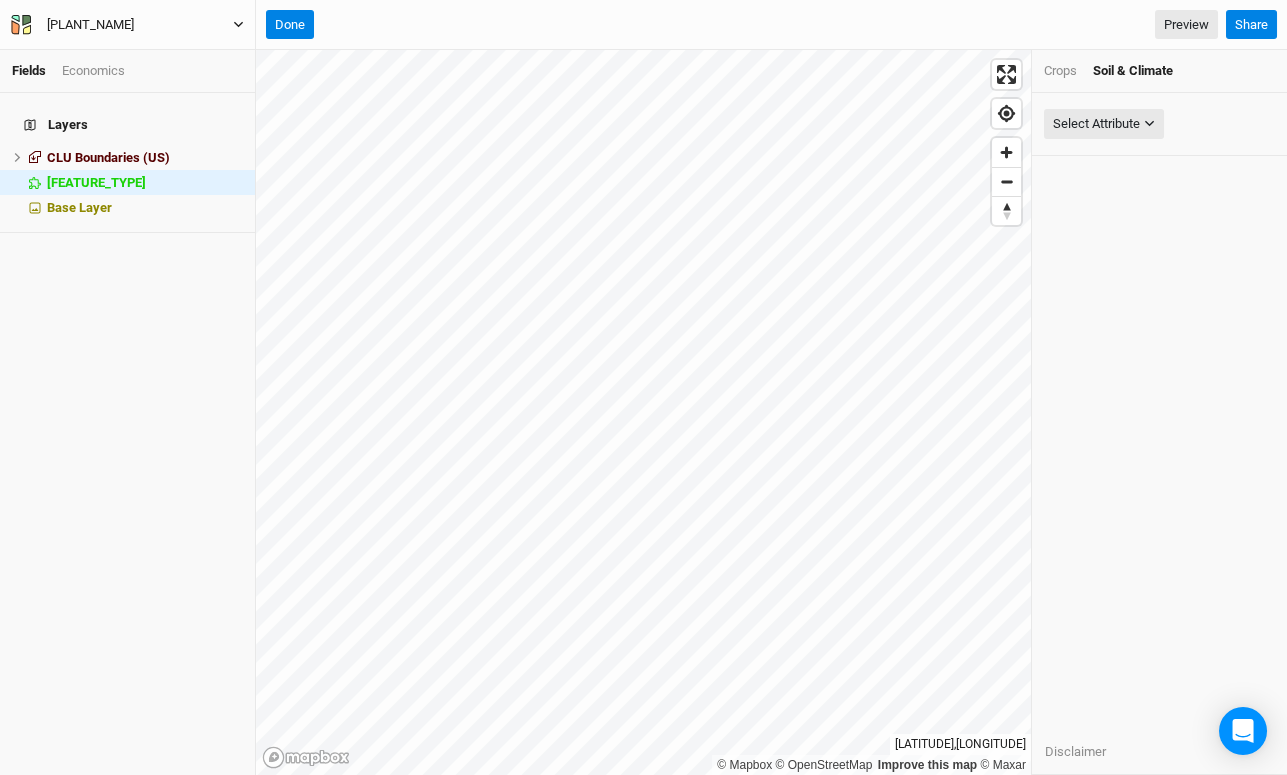 click on "[PLANT_NAME]" at bounding box center [90, 25] 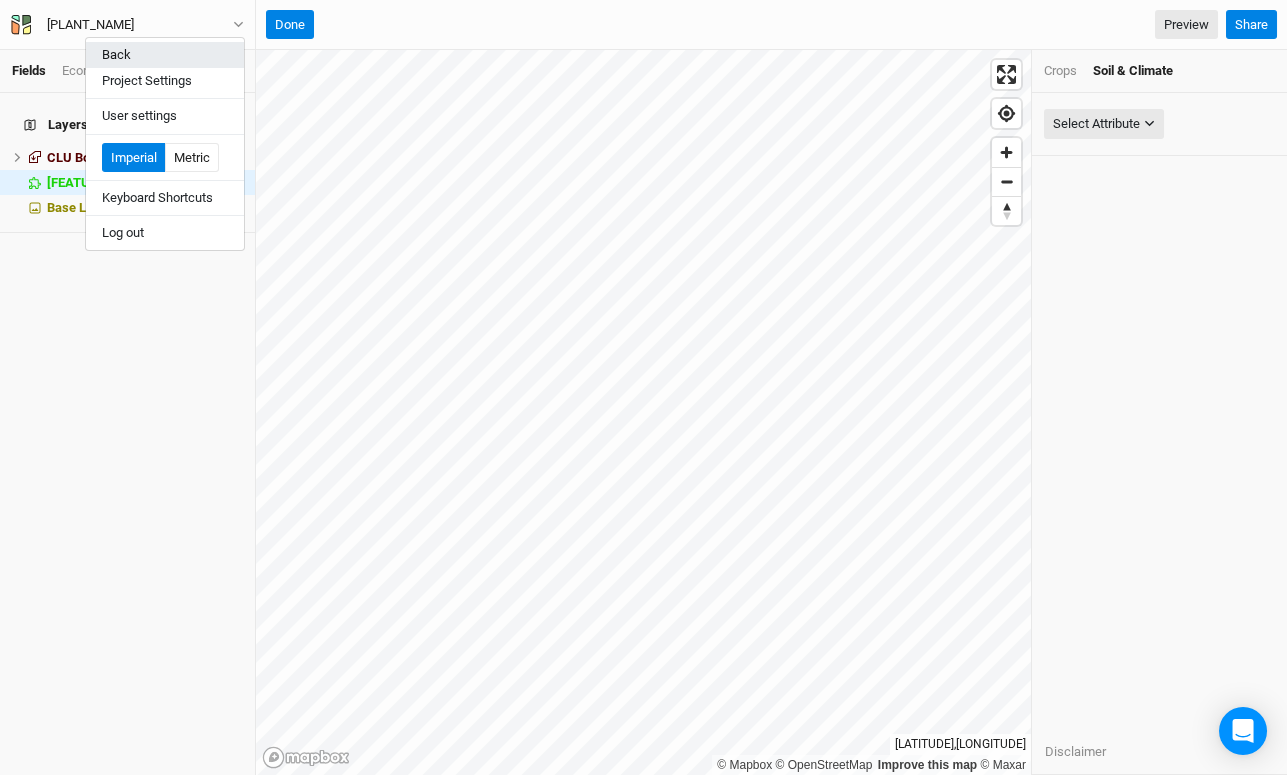 click on "Back" at bounding box center [165, 55] 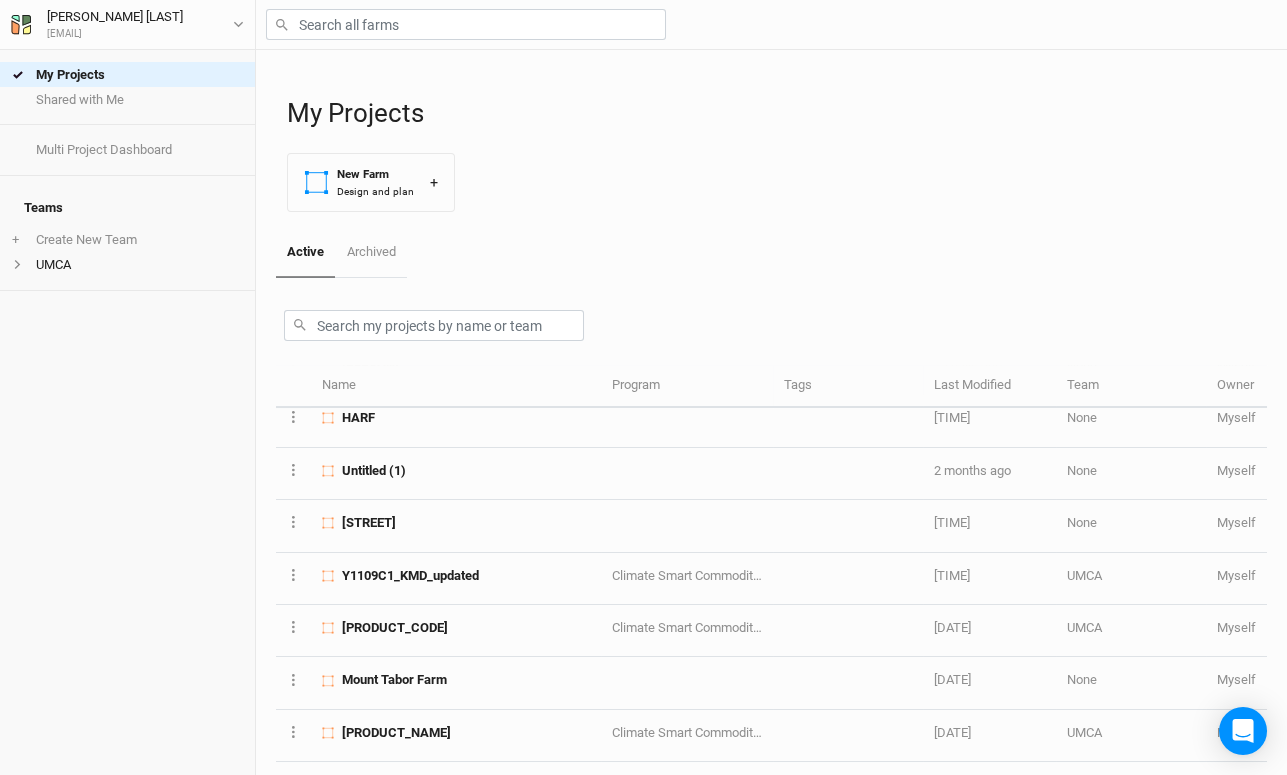scroll, scrollTop: 440, scrollLeft: 0, axis: vertical 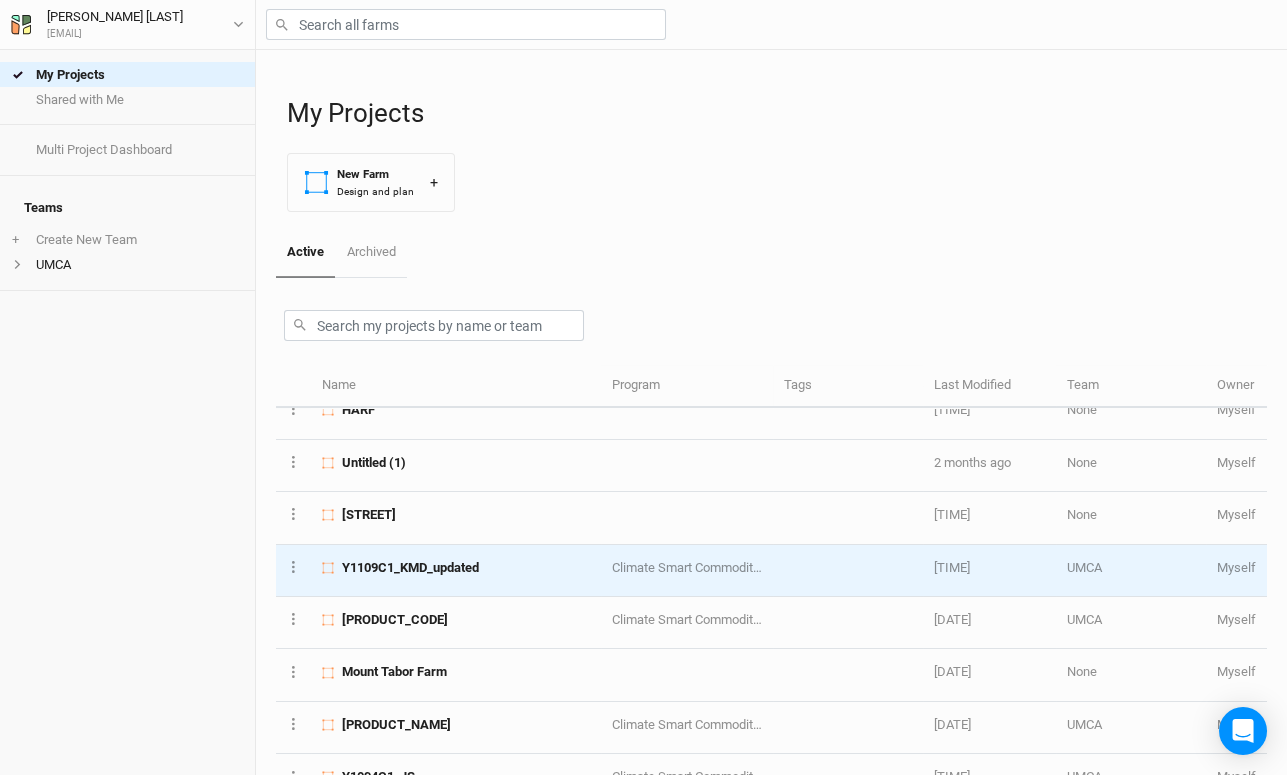 click on "Y1109C1_KMD_updated" at bounding box center (410, 568) 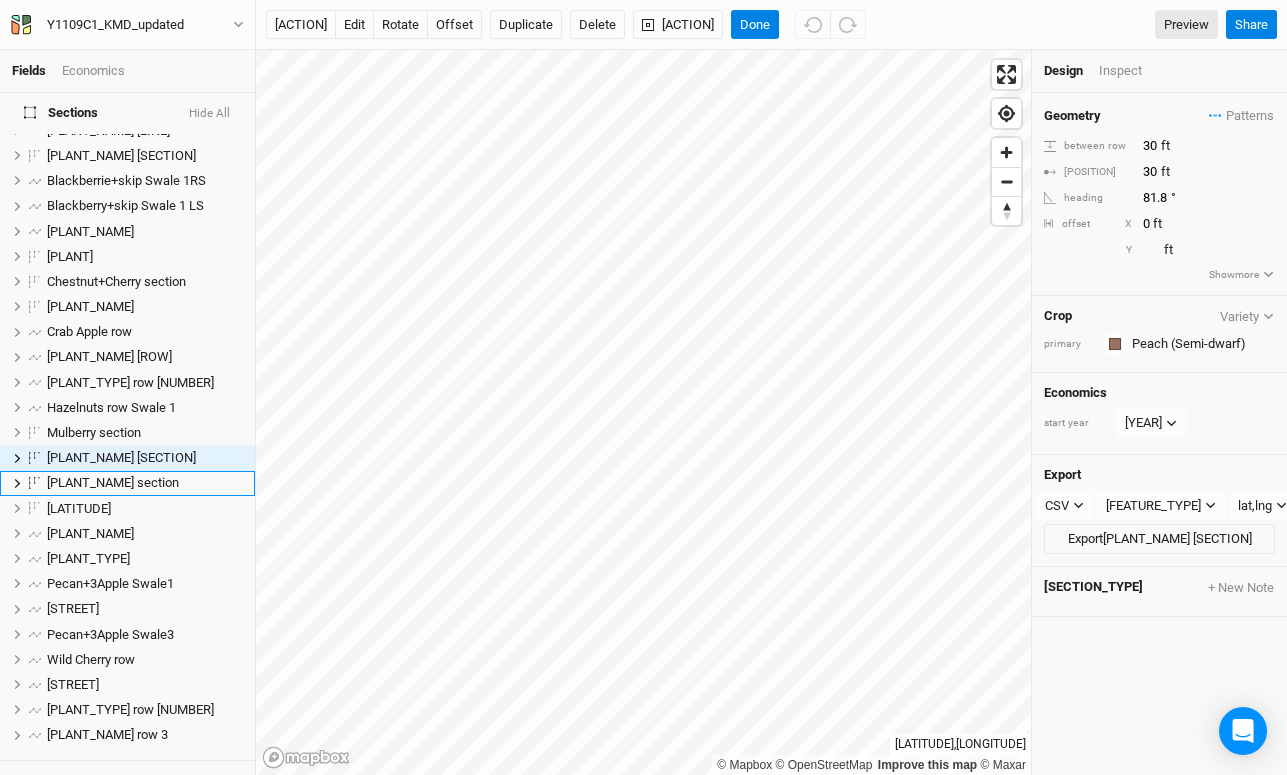 scroll, scrollTop: 76, scrollLeft: 0, axis: vertical 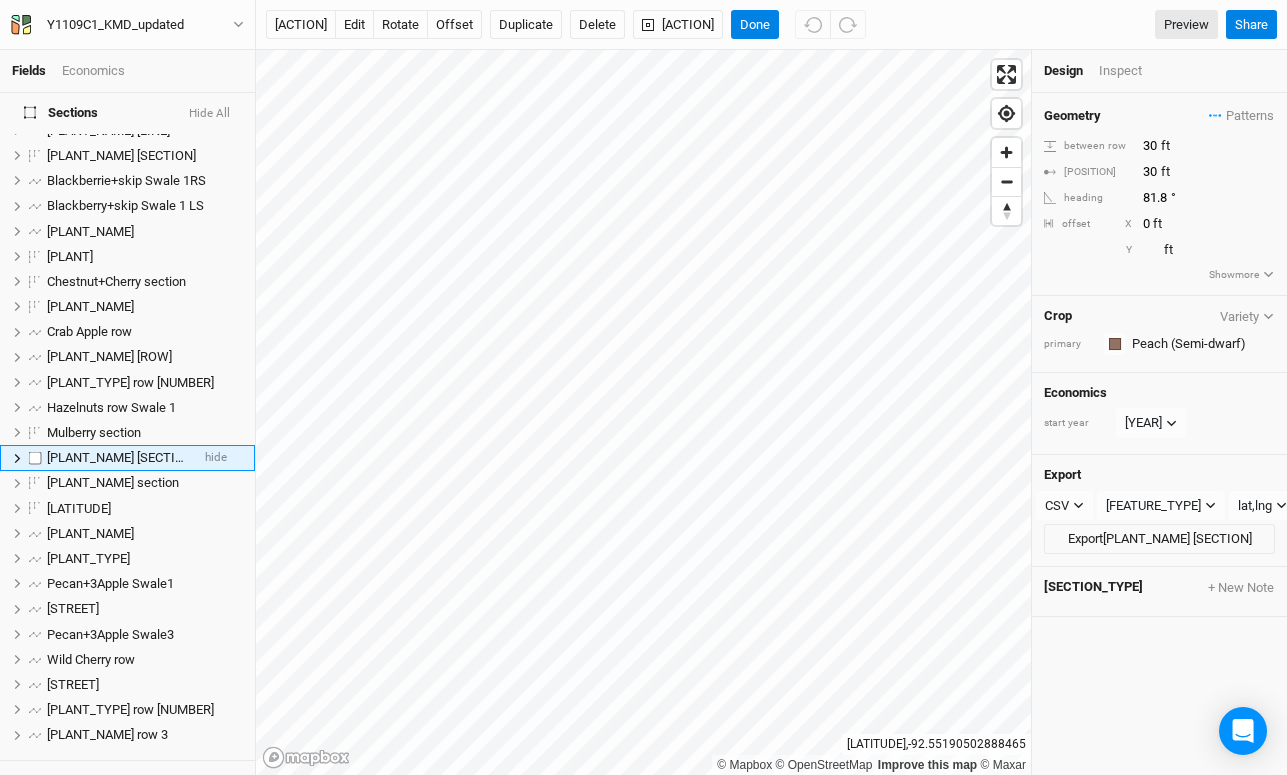 click on "[PLANT_NAME] [SECTION]" at bounding box center [121, 457] 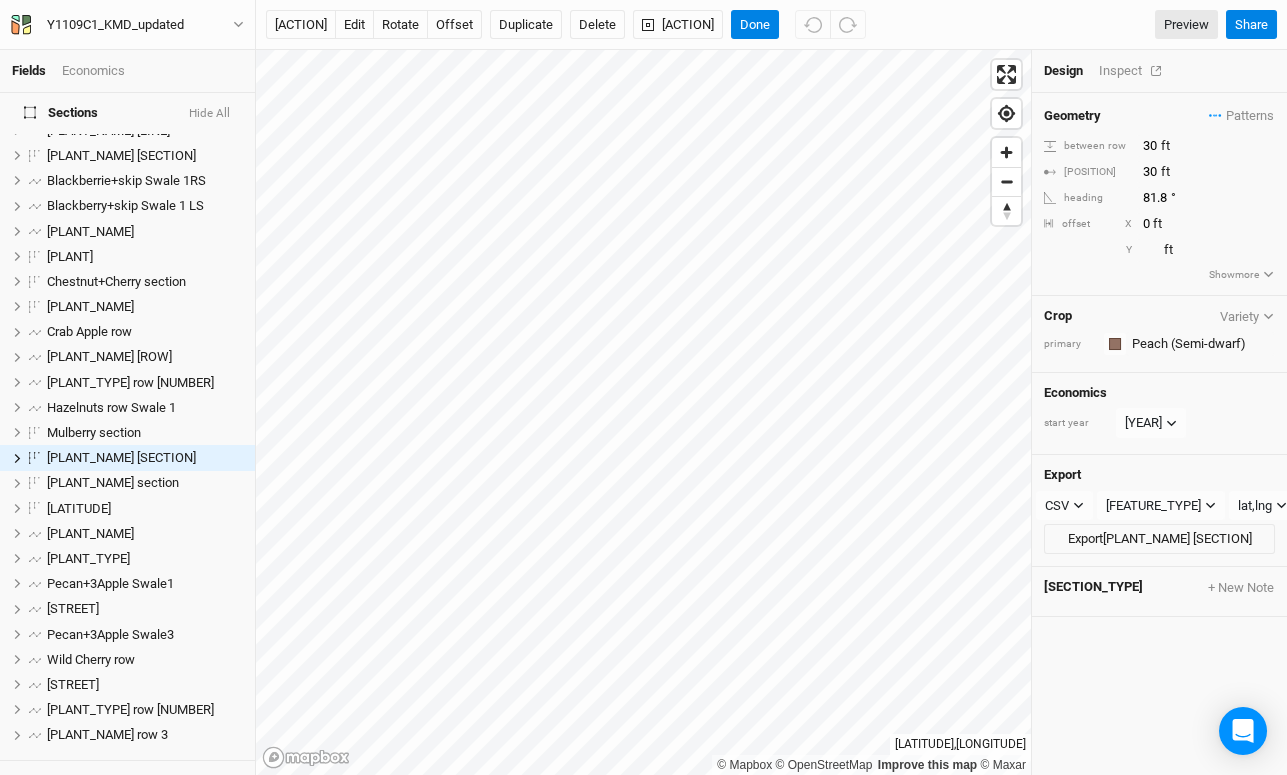 click on "Inspect" at bounding box center [1134, 71] 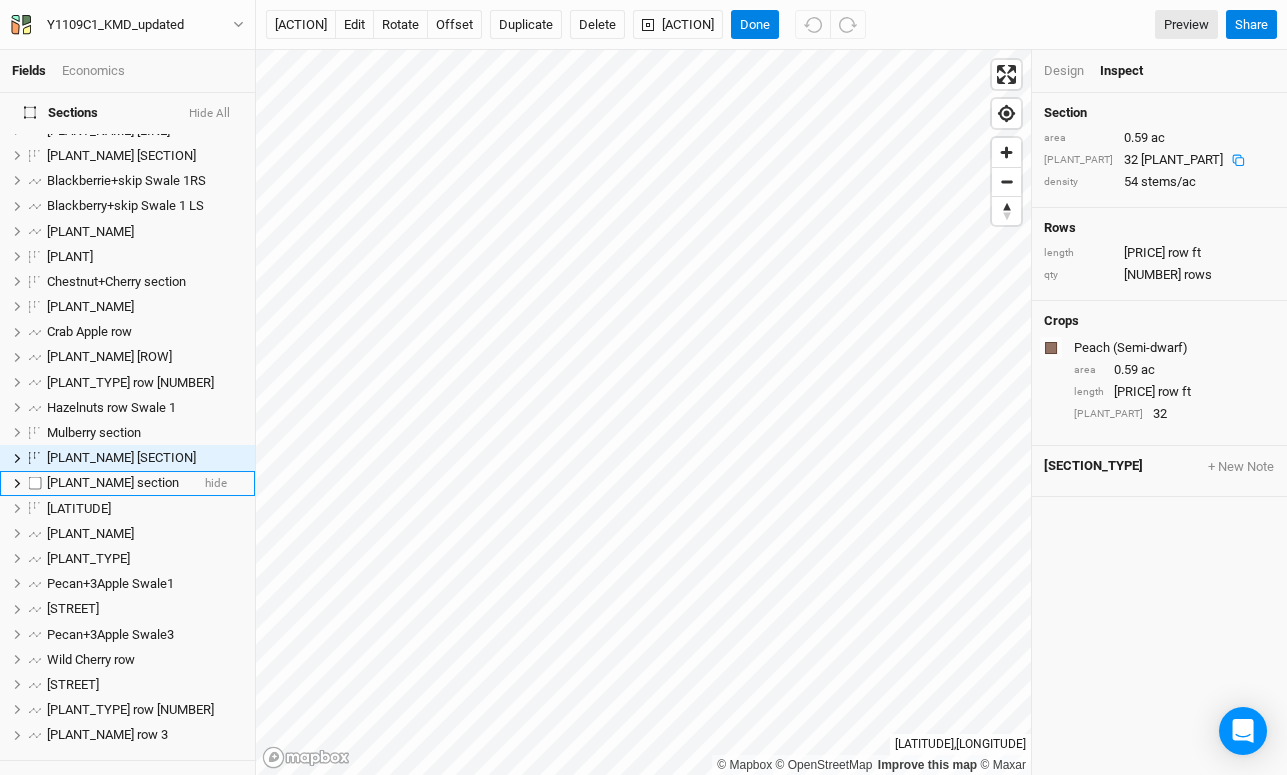 click on "[PLANT_NAME] section" at bounding box center [113, 482] 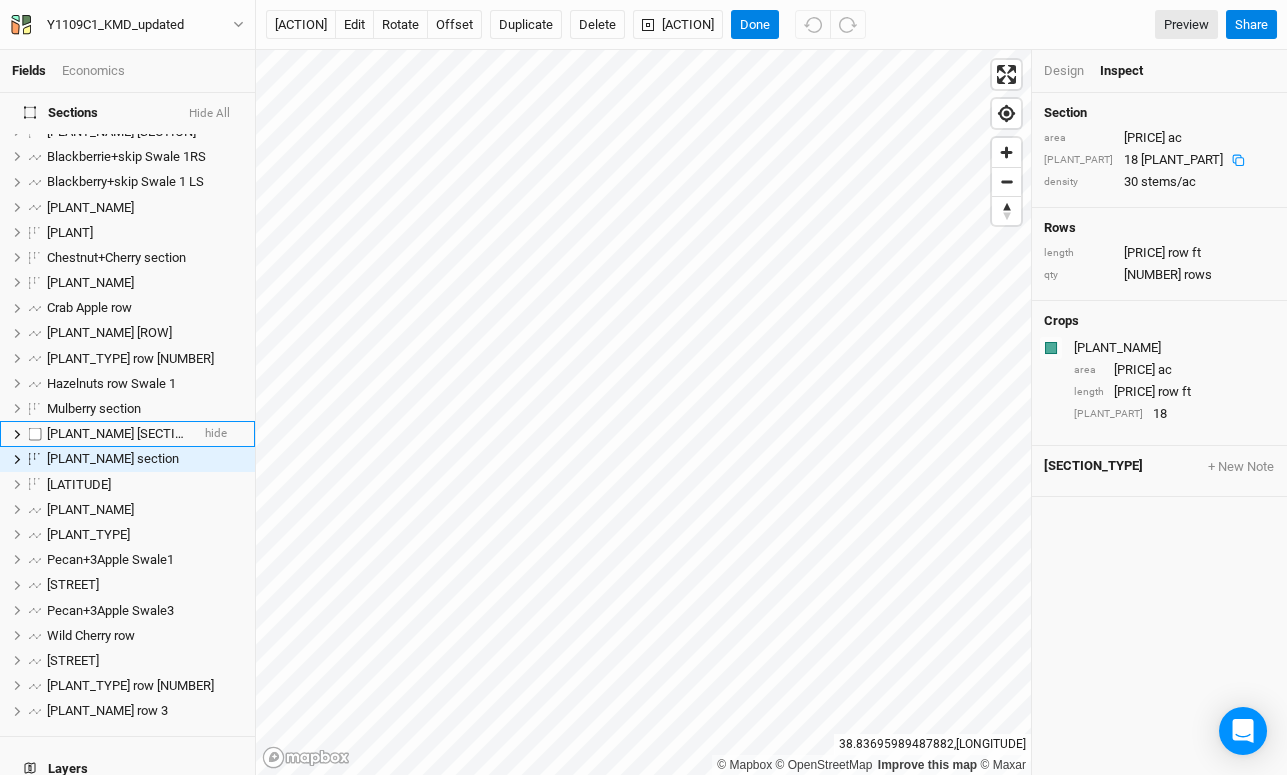 click on "[PLANT_NAME] [SECTION]" at bounding box center [121, 433] 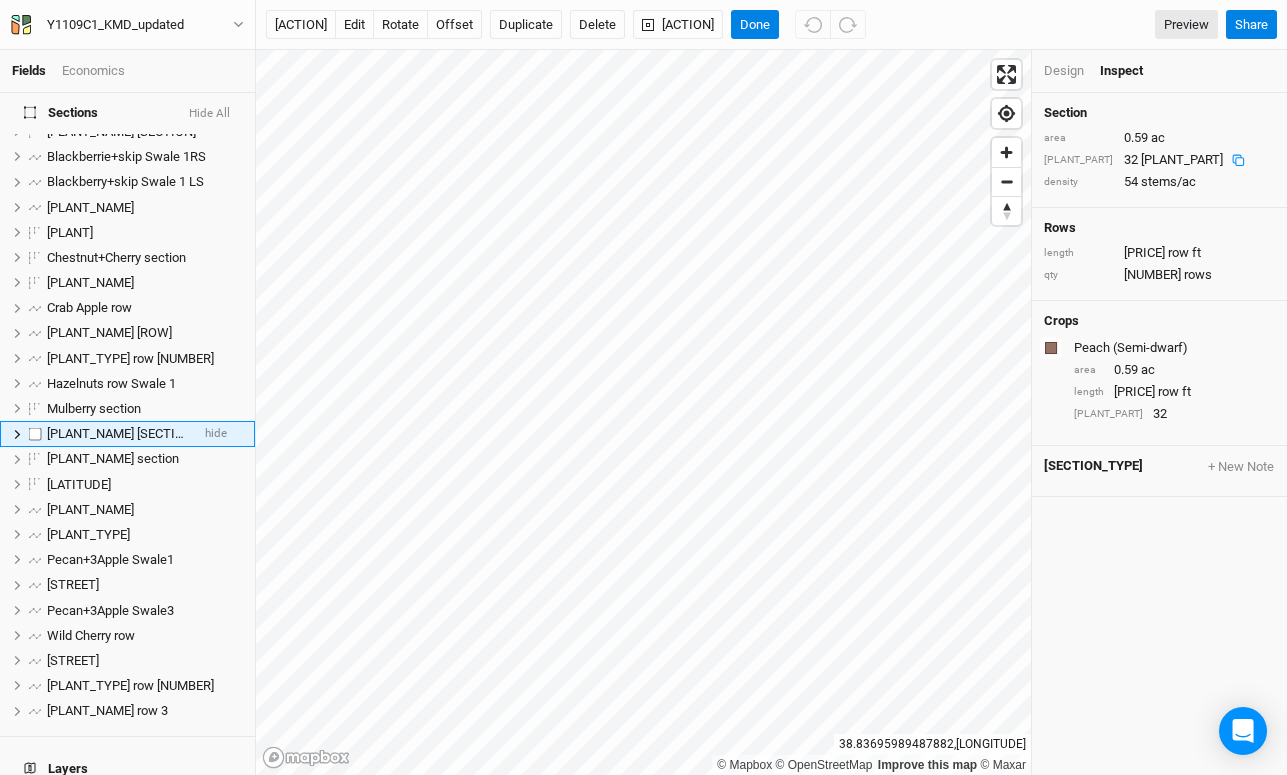 scroll, scrollTop: 52, scrollLeft: 0, axis: vertical 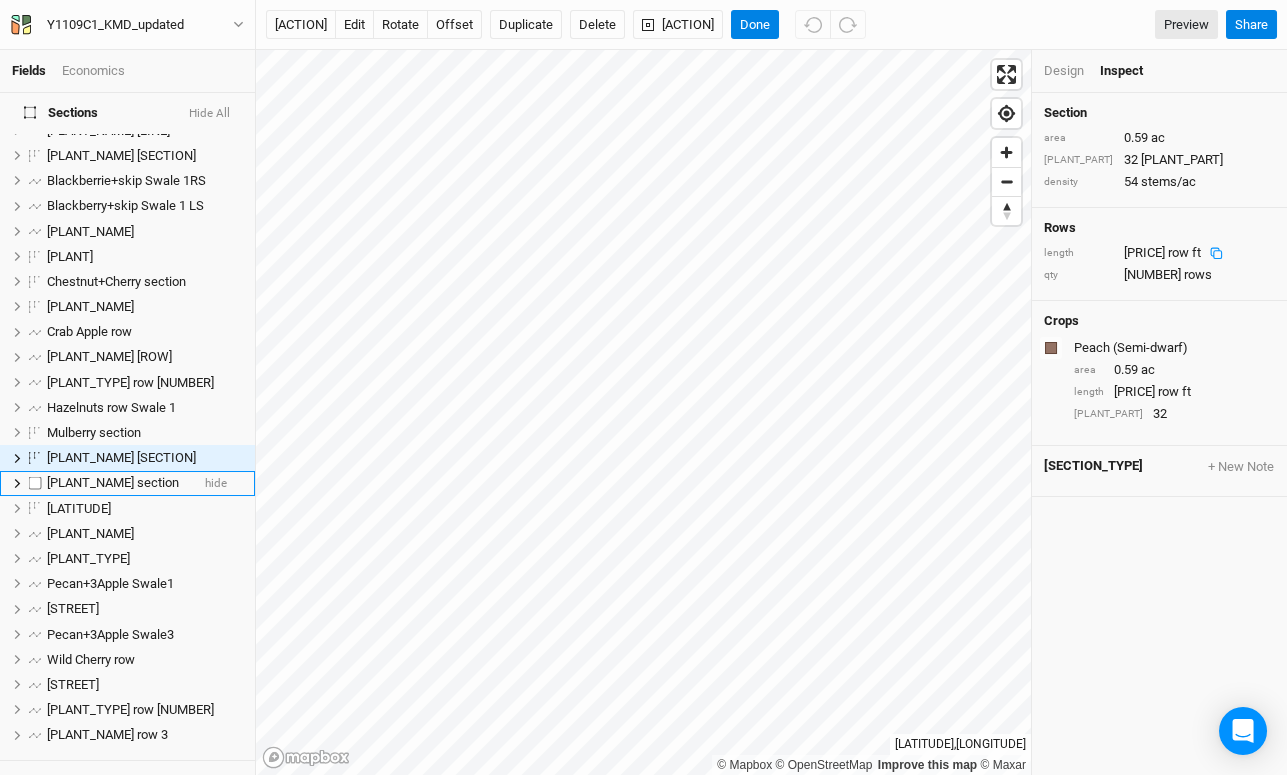 click on "[PLANT_NAME] section" at bounding box center [113, 482] 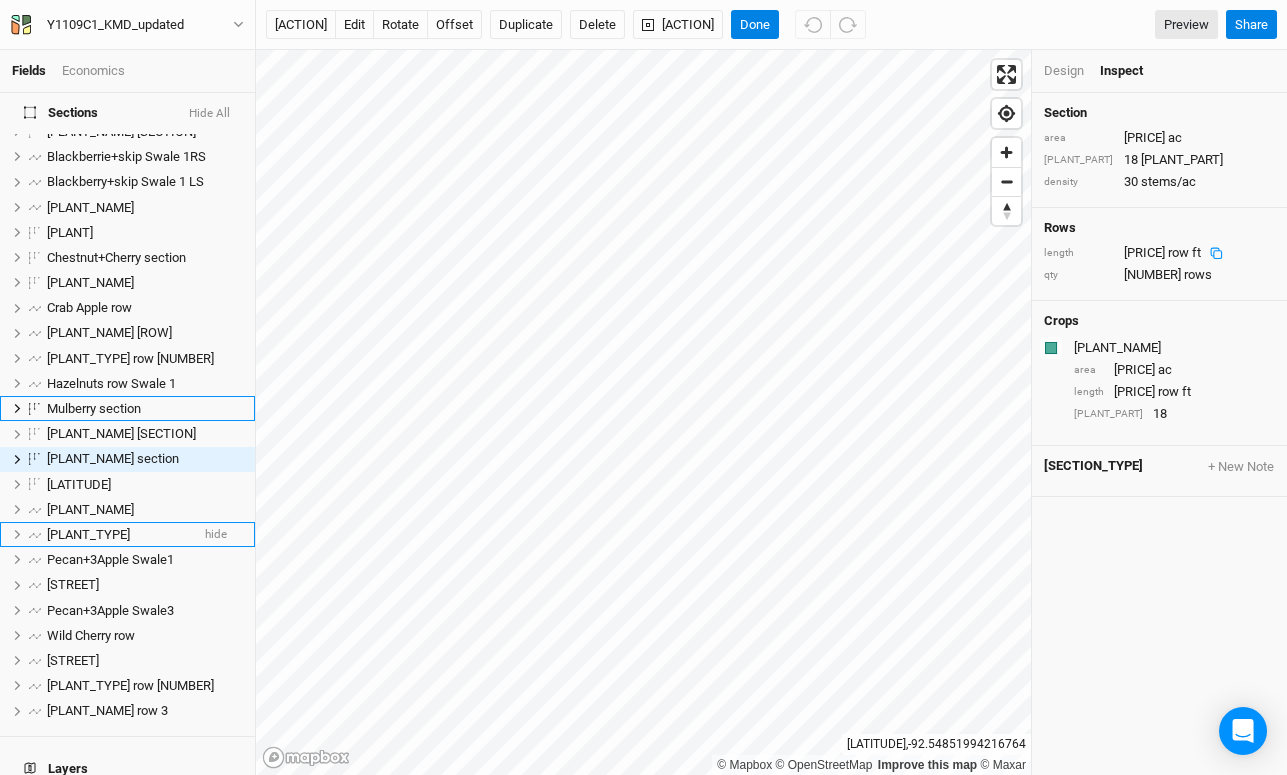 scroll, scrollTop: 27, scrollLeft: 0, axis: vertical 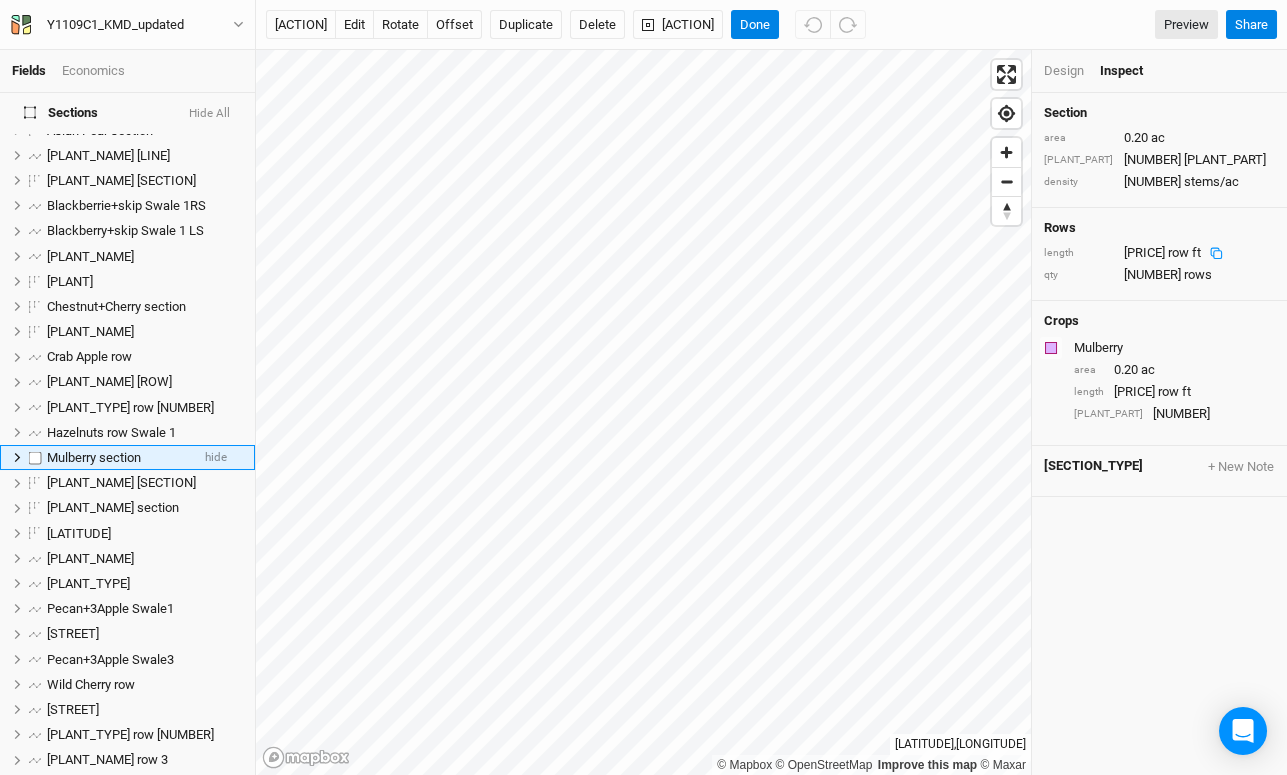 click on "Mulberry section" at bounding box center (94, 457) 